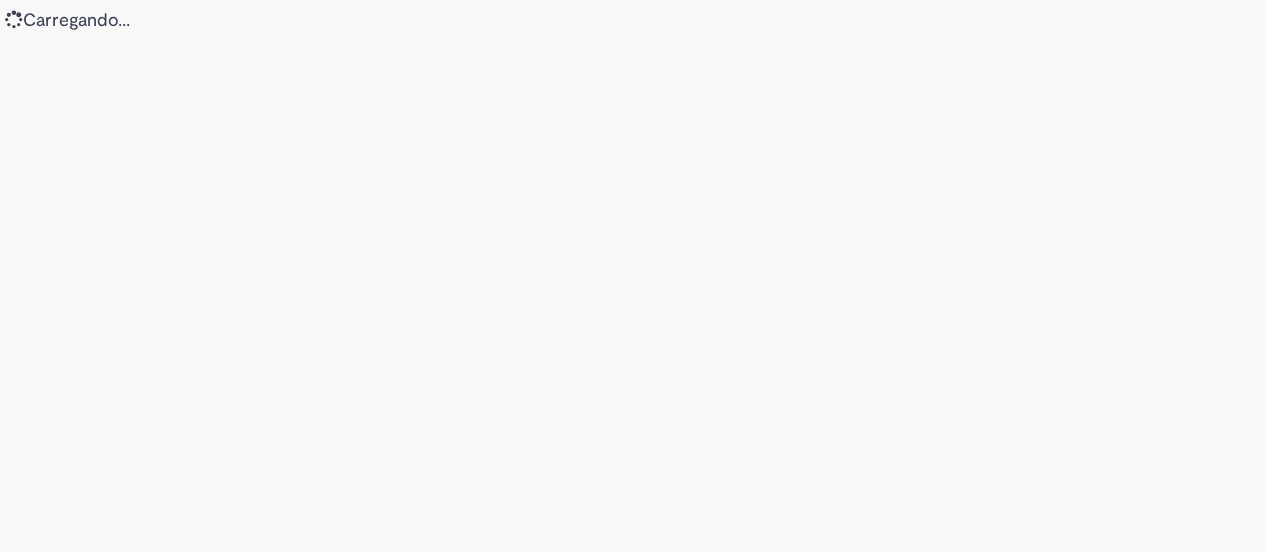 scroll, scrollTop: 0, scrollLeft: 0, axis: both 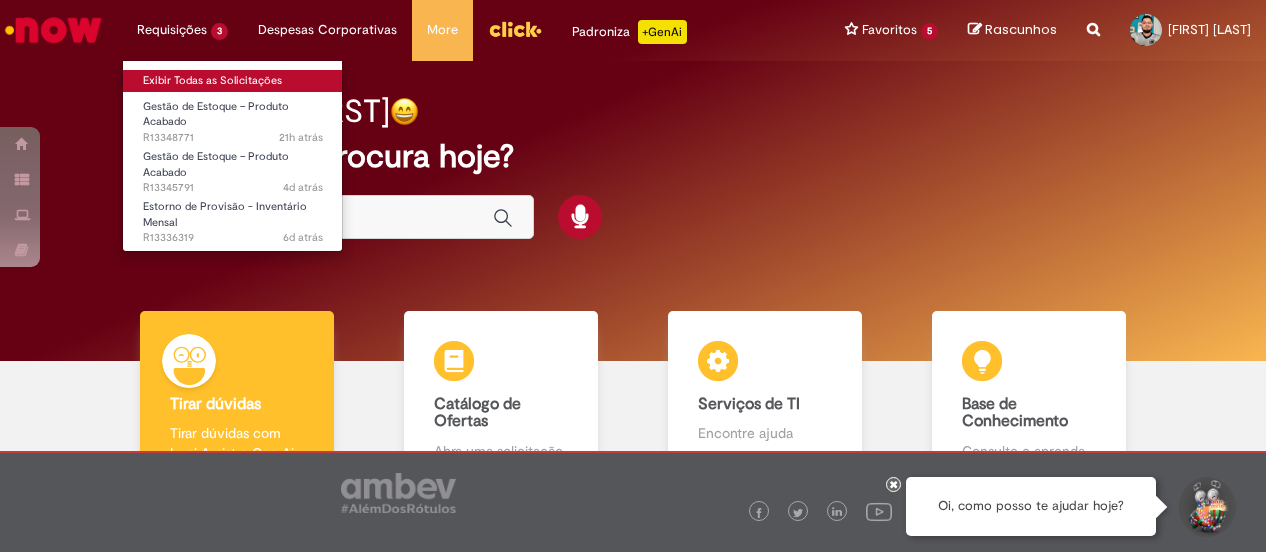 click on "Exibir Todas as Solicitações" at bounding box center (233, 81) 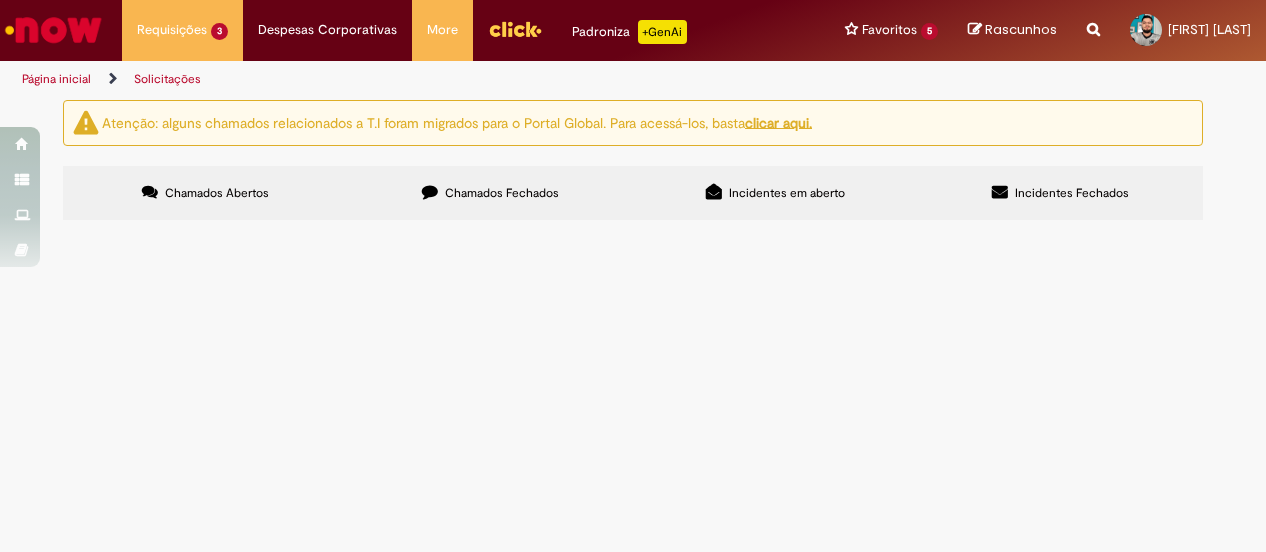 click on "Chamados Fechados" at bounding box center [490, 193] 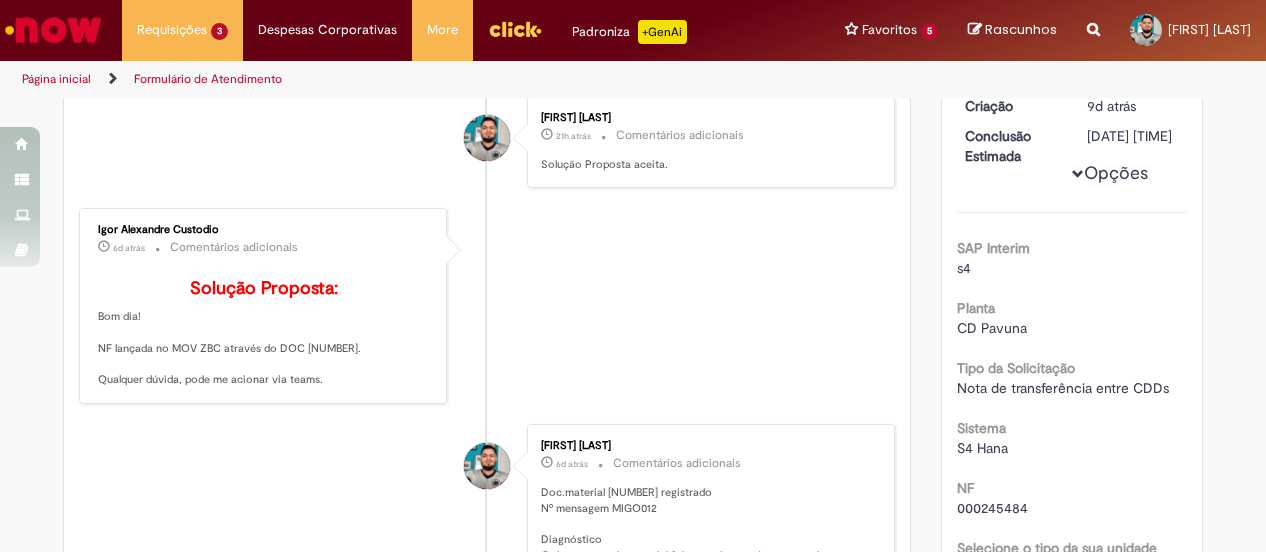 scroll, scrollTop: 0, scrollLeft: 0, axis: both 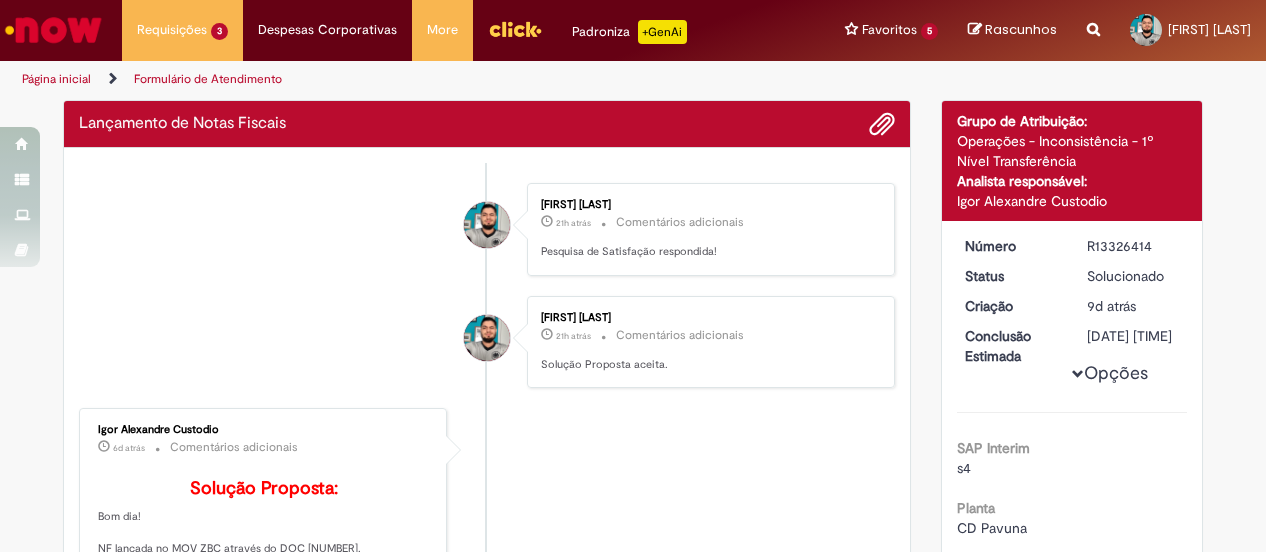 click on "Daniel Gigot De Sousa
21h atrás 21 horas atrás     Comentários adicionais
Solução Proposta aceita." at bounding box center [487, 342] 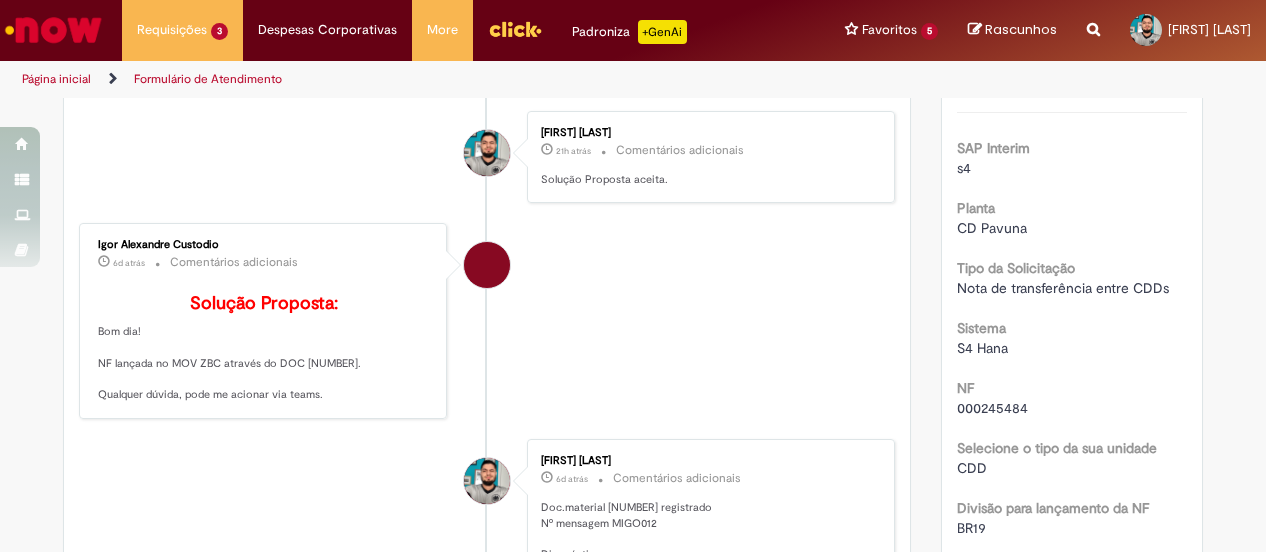 scroll, scrollTop: 0, scrollLeft: 0, axis: both 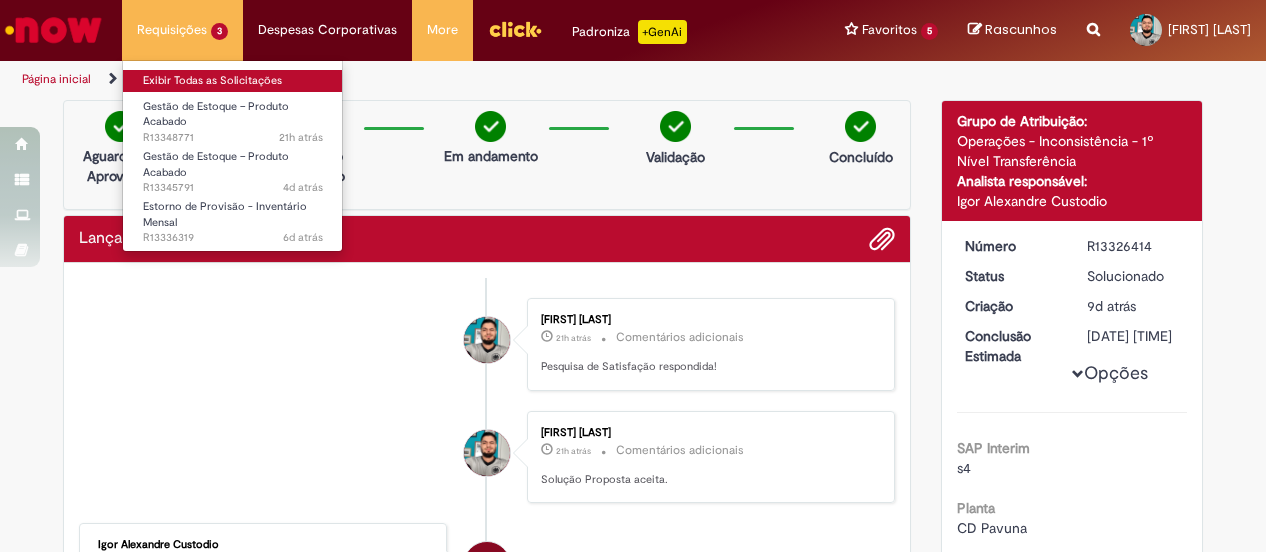 click on "Exibir Todas as Solicitações" at bounding box center (233, 81) 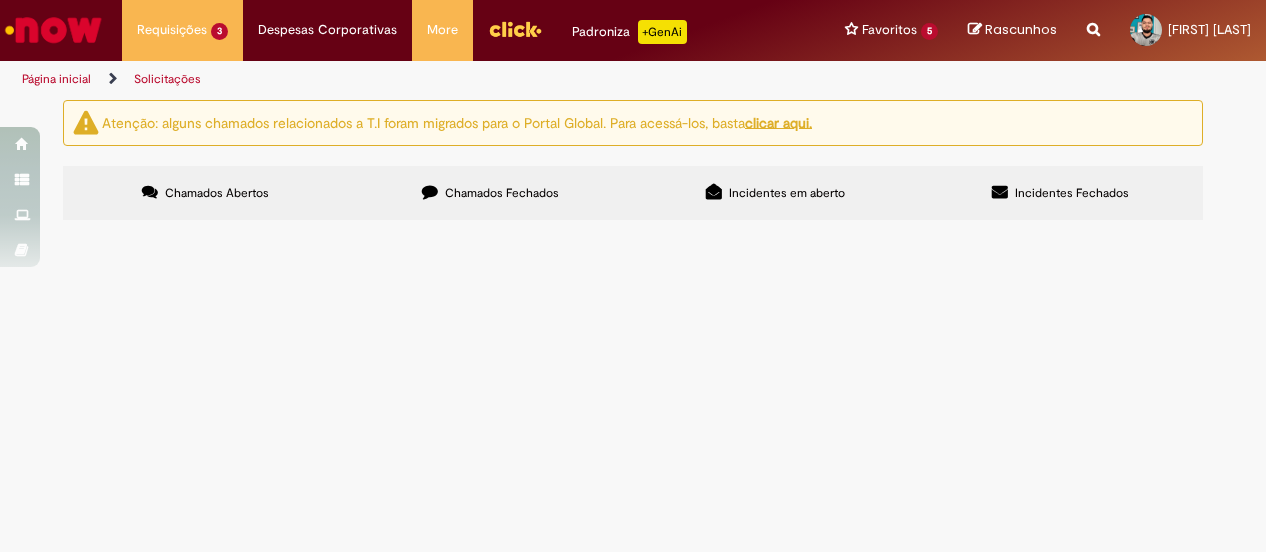 click on "Chamados Fechados" at bounding box center (502, 193) 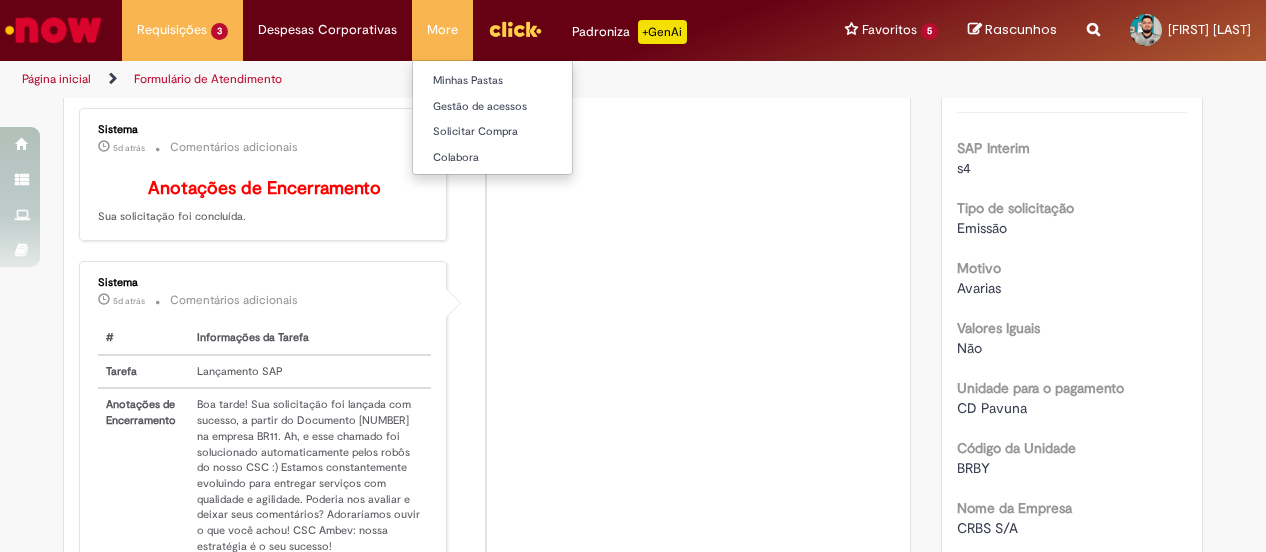 scroll, scrollTop: 414, scrollLeft: 0, axis: vertical 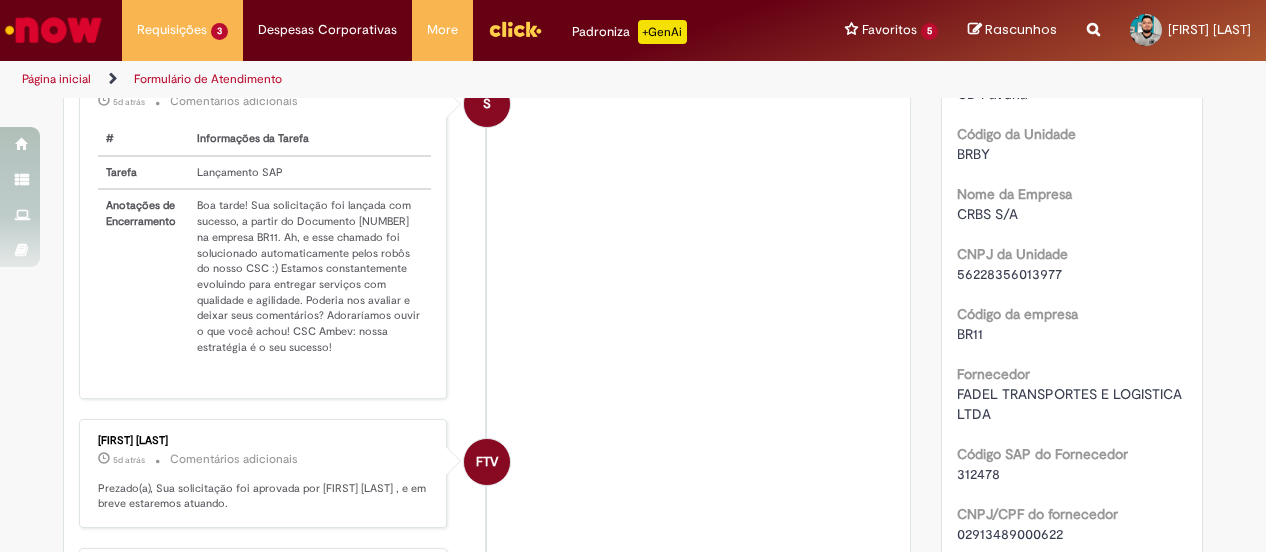 click on "FADEL TRANSPORTES E LOGISTICA LTDA" at bounding box center [1071, 404] 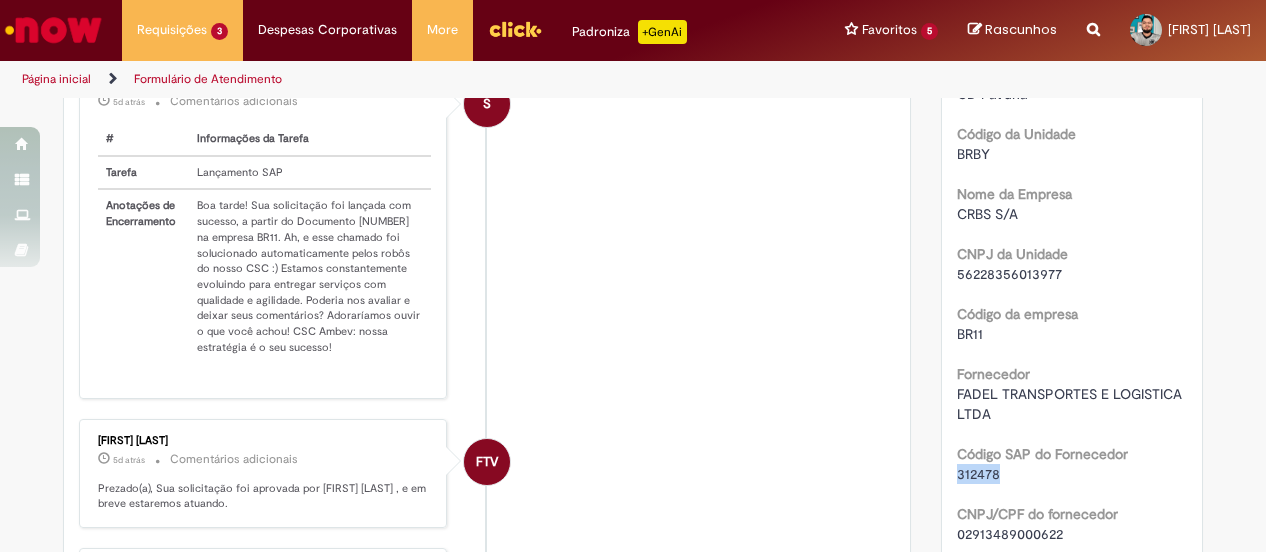 drag, startPoint x: 988, startPoint y: 493, endPoint x: 944, endPoint y: 490, distance: 44.102154 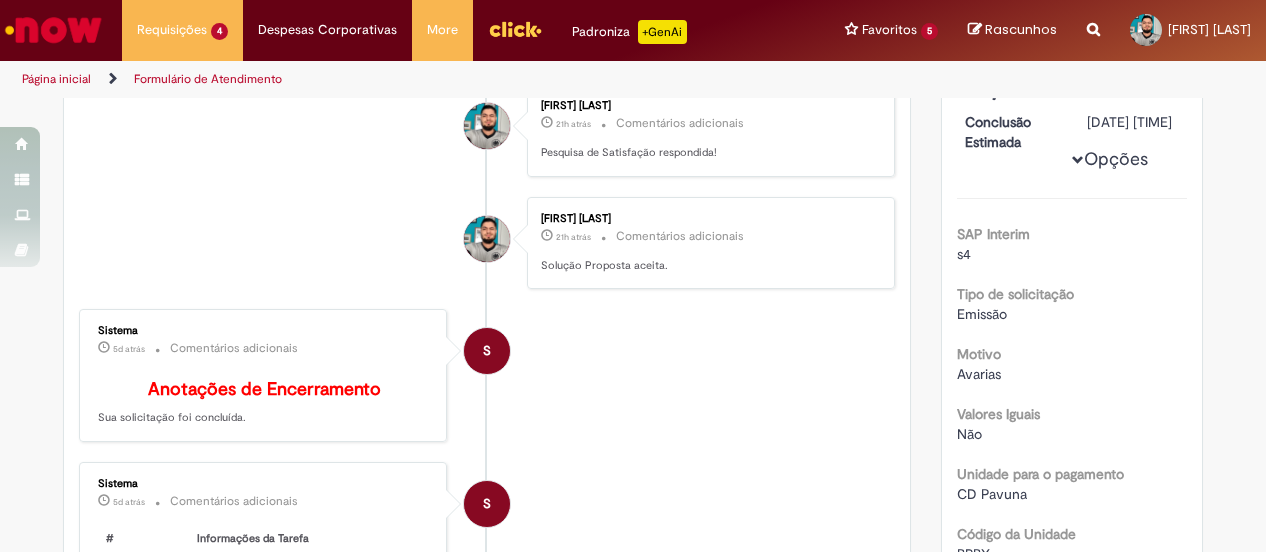scroll, scrollTop: 0, scrollLeft: 0, axis: both 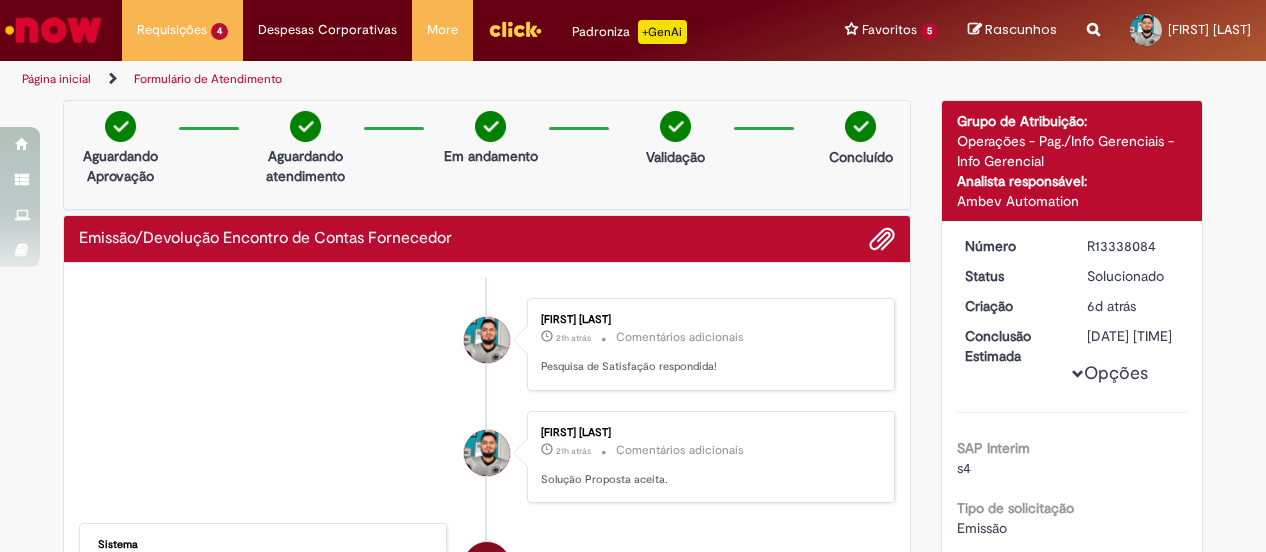 drag, startPoint x: 1146, startPoint y: 245, endPoint x: 1036, endPoint y: 235, distance: 110.45361 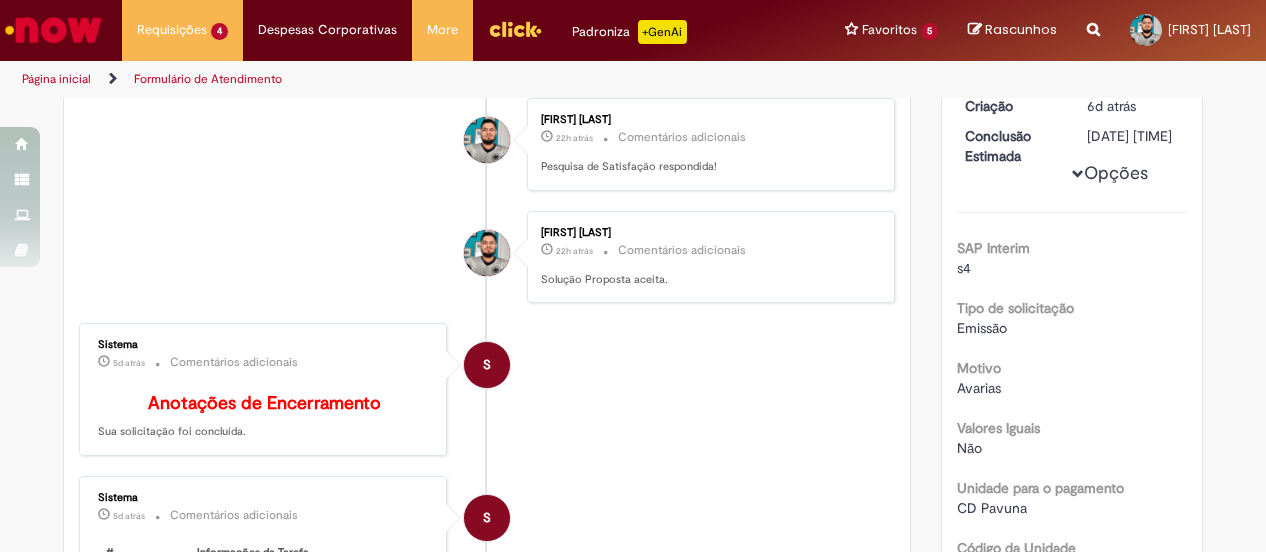 scroll, scrollTop: 0, scrollLeft: 0, axis: both 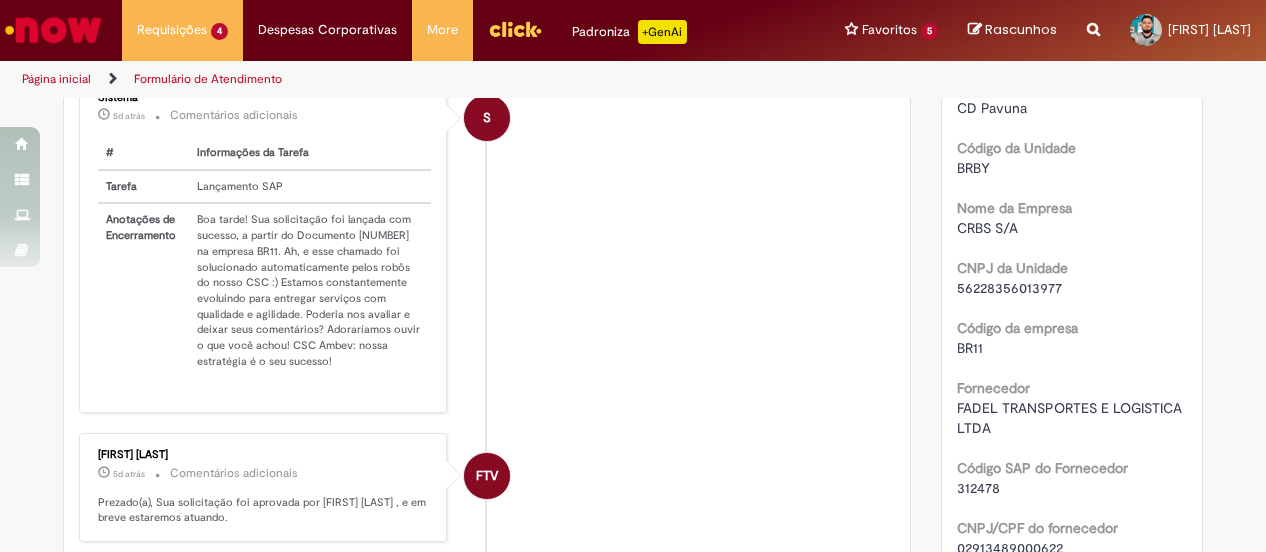 click on "FADEL TRANSPORTES E LOGISTICA LTDA" at bounding box center (1071, 418) 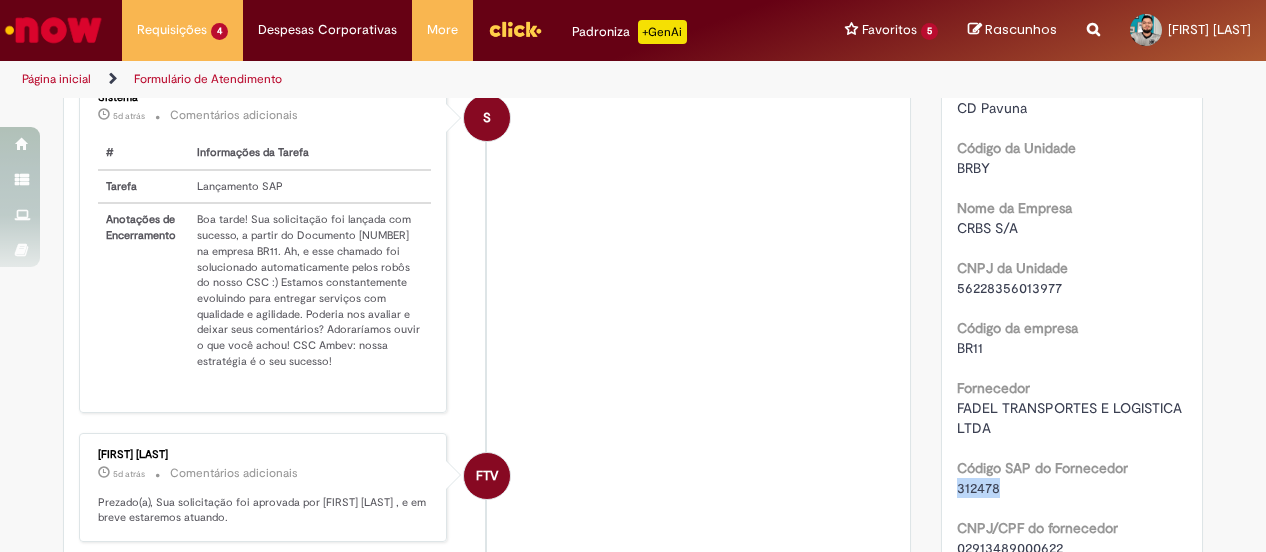 drag, startPoint x: 988, startPoint y: 509, endPoint x: 946, endPoint y: 508, distance: 42.0119 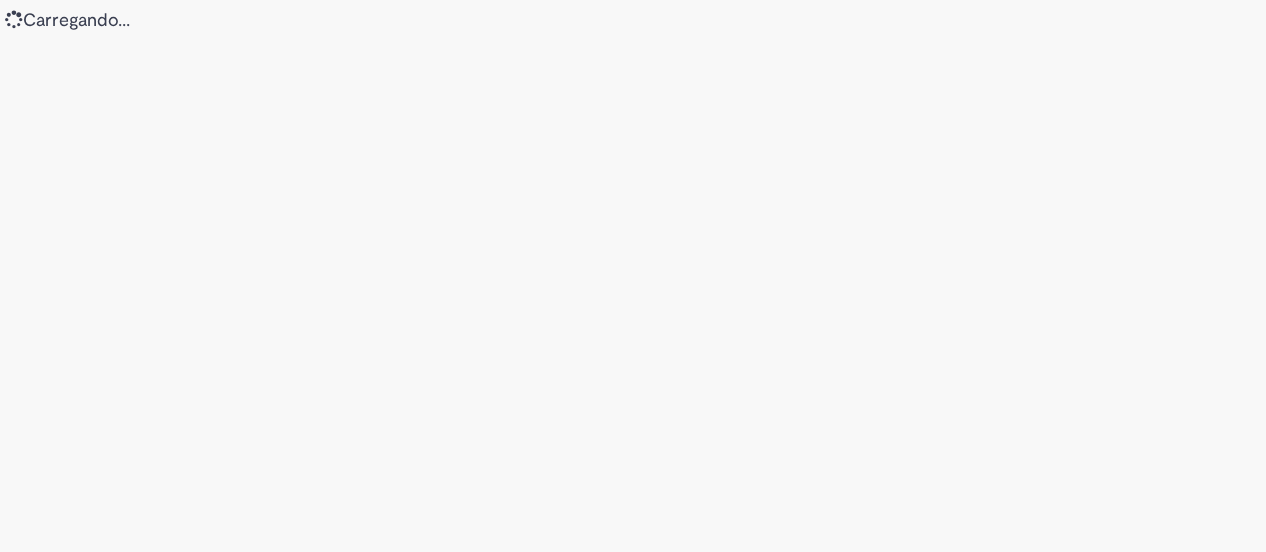 scroll, scrollTop: 0, scrollLeft: 0, axis: both 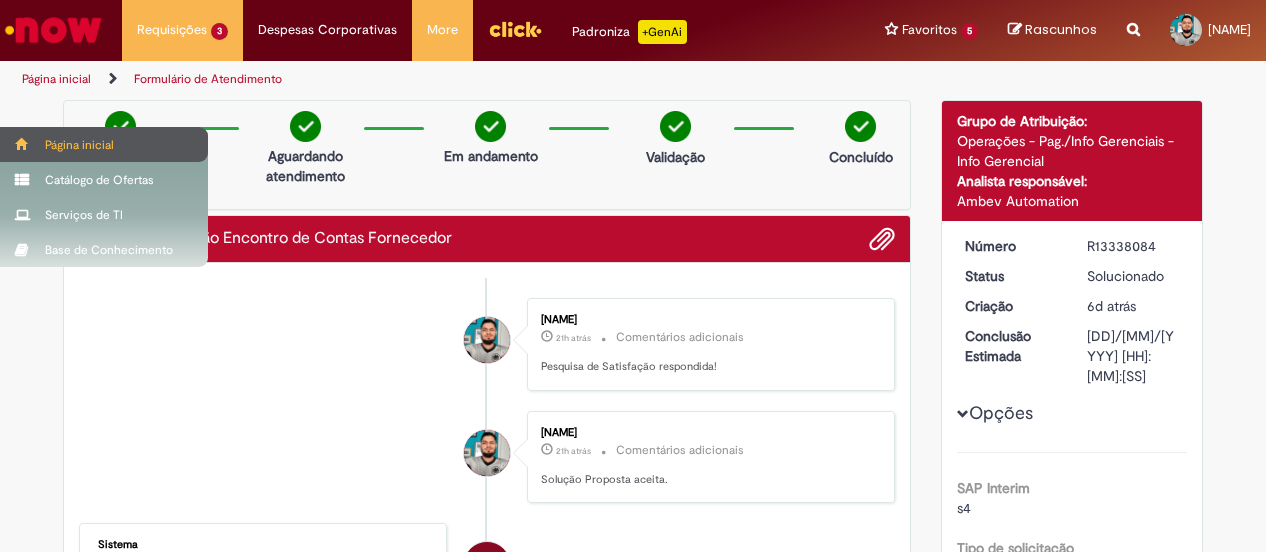 click on "Página inicial" at bounding box center [104, 144] 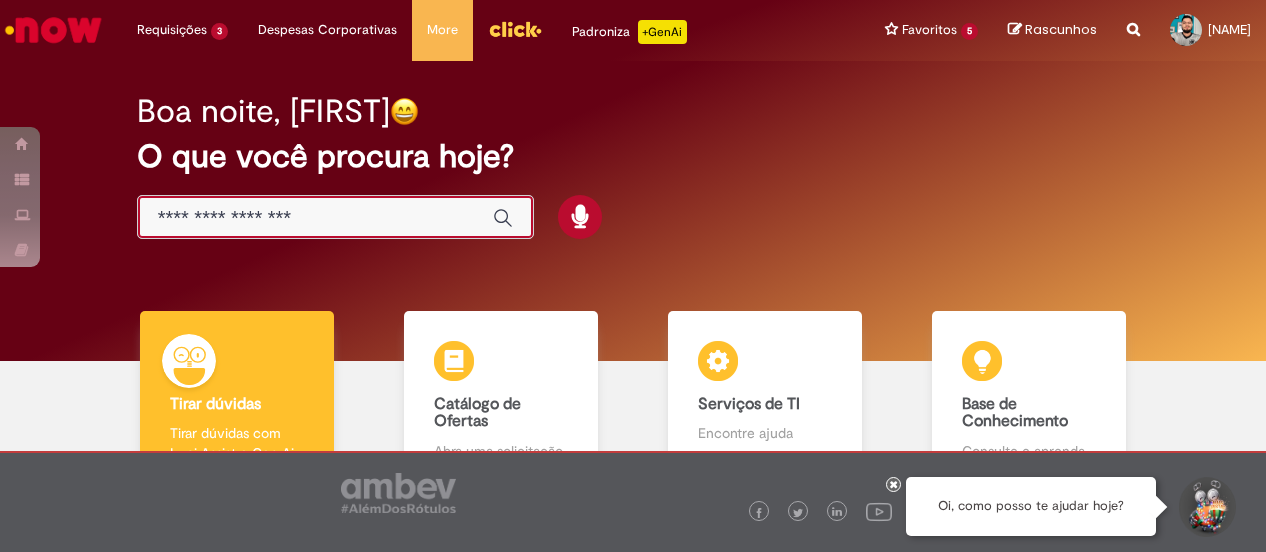 click at bounding box center [315, 218] 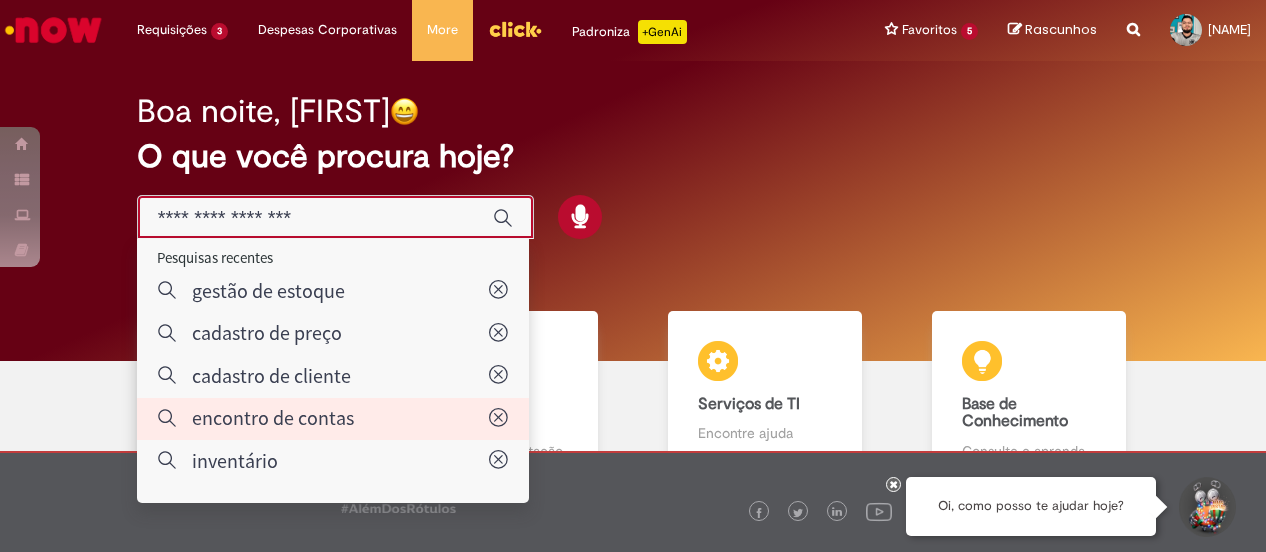 type on "**********" 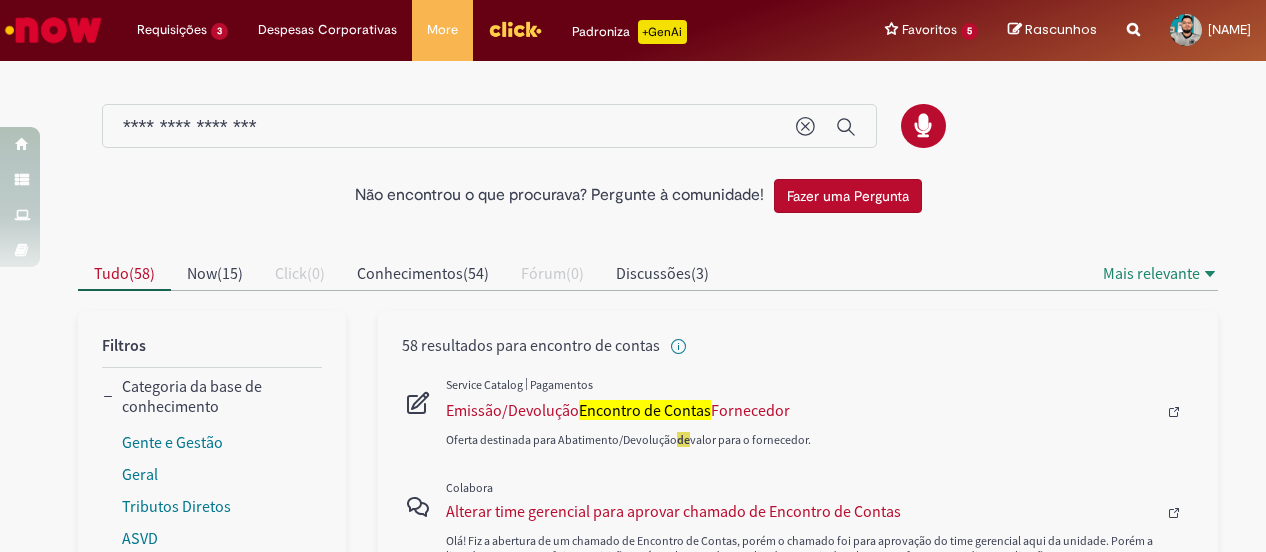 scroll, scrollTop: 100, scrollLeft: 0, axis: vertical 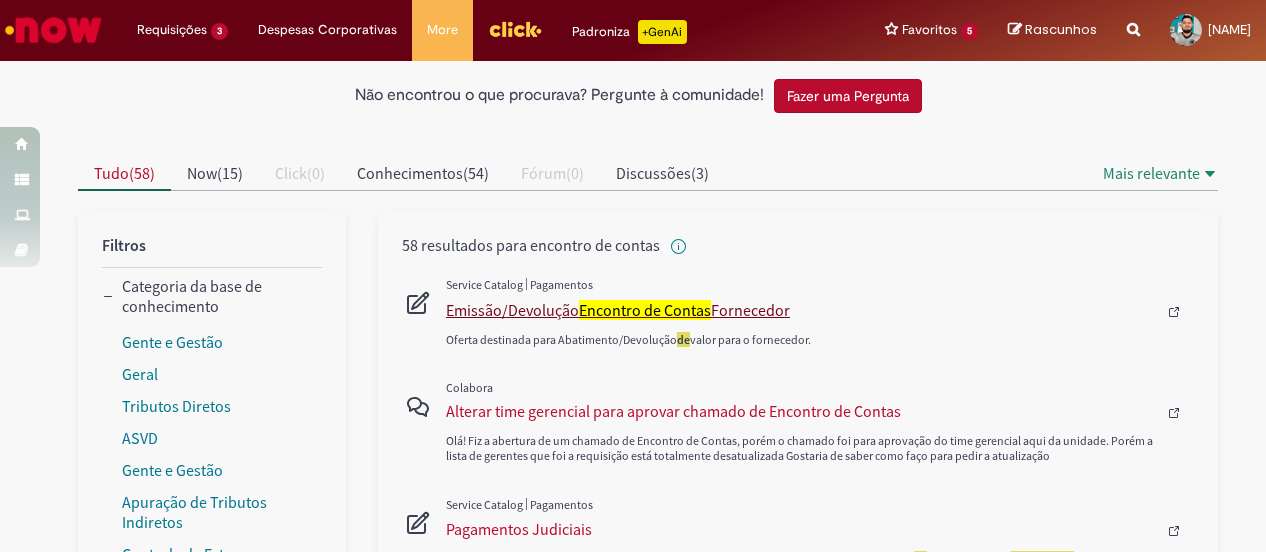 click on "Emissão/Devolução  Encontro de Contas  Fornecedor" at bounding box center (801, 310) 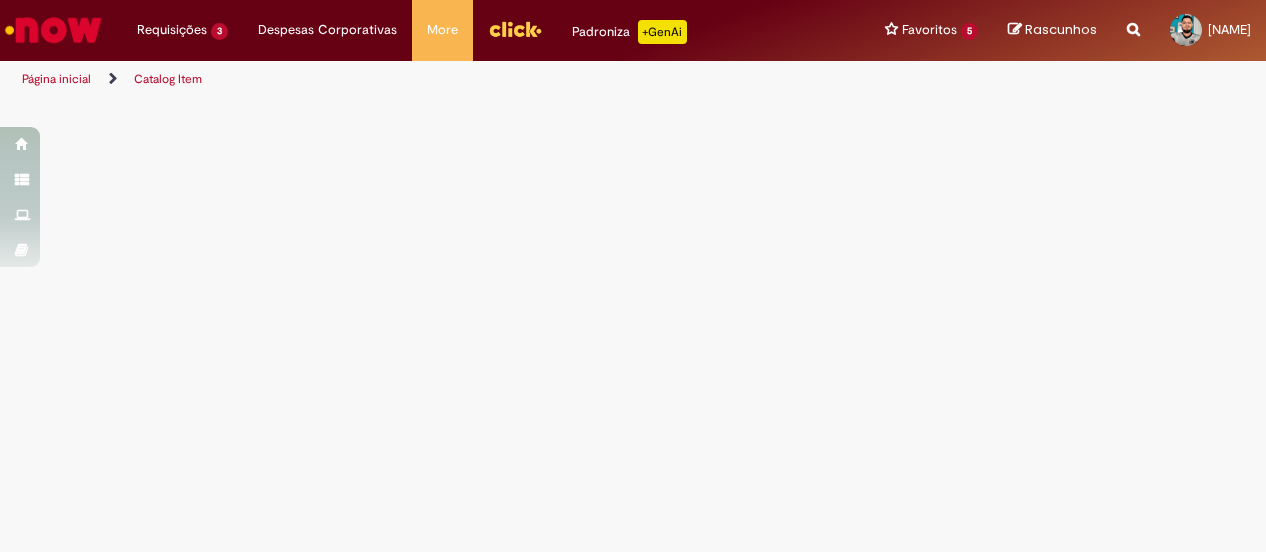 scroll, scrollTop: 0, scrollLeft: 0, axis: both 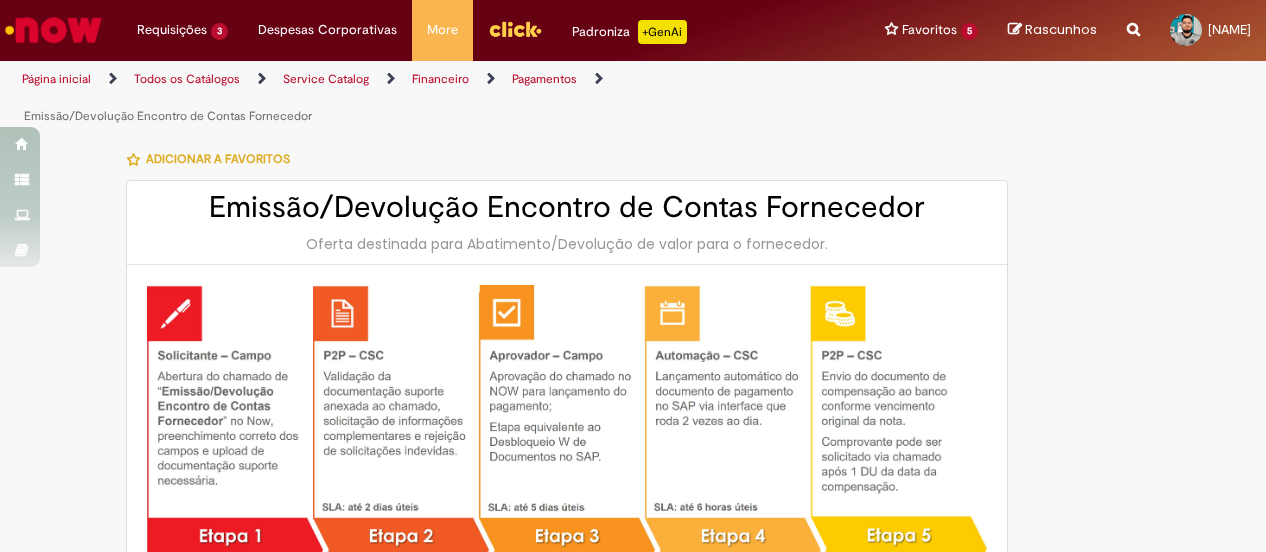 type on "********" 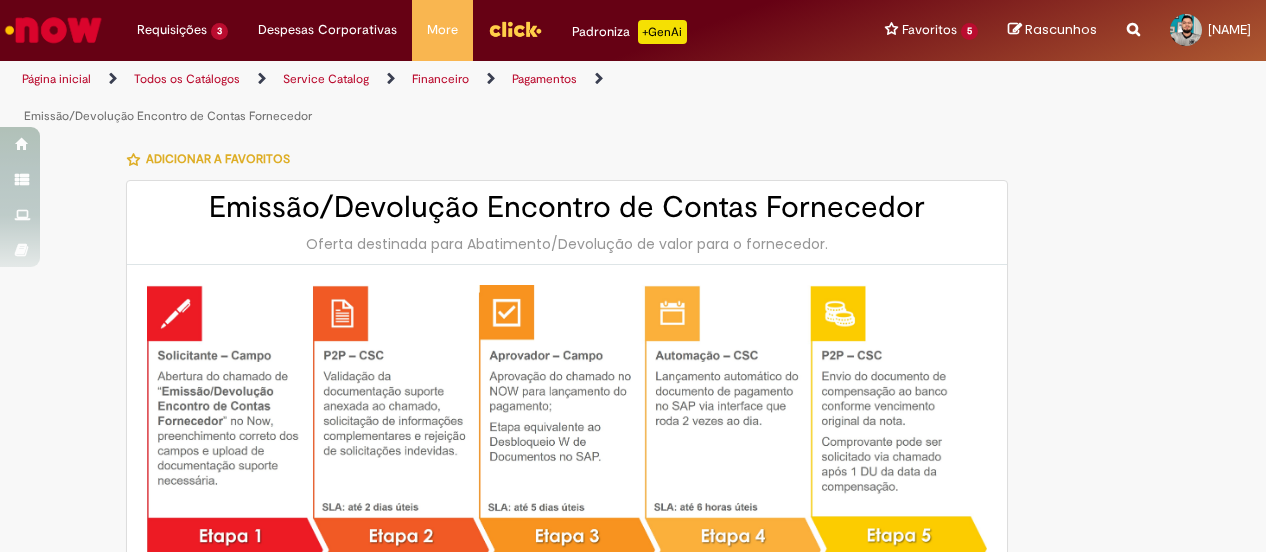 type on "**********" 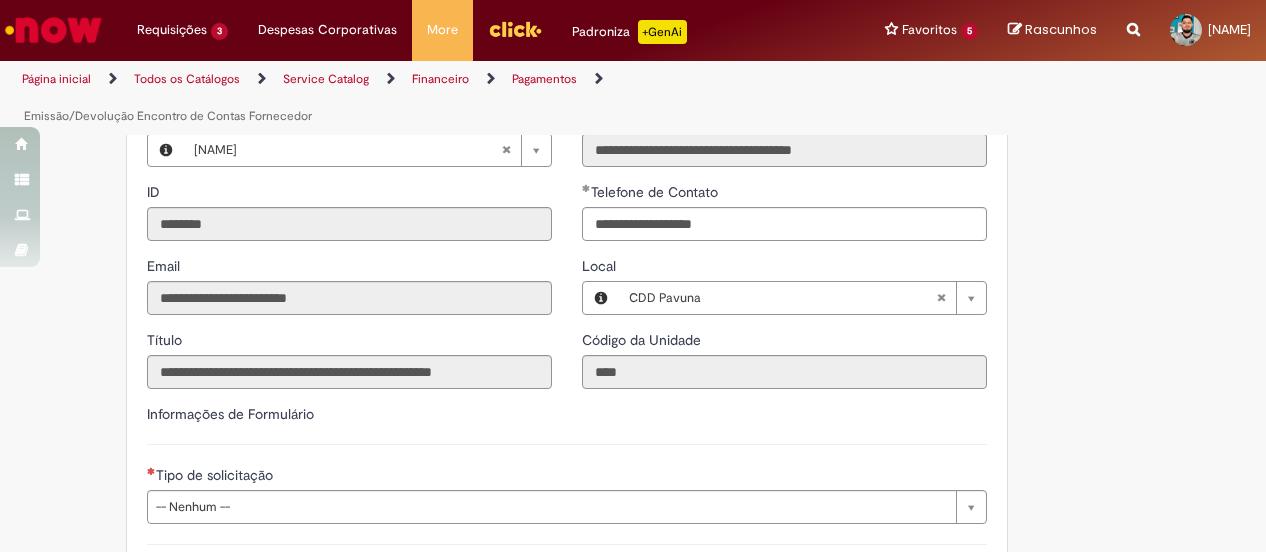 scroll, scrollTop: 1200, scrollLeft: 0, axis: vertical 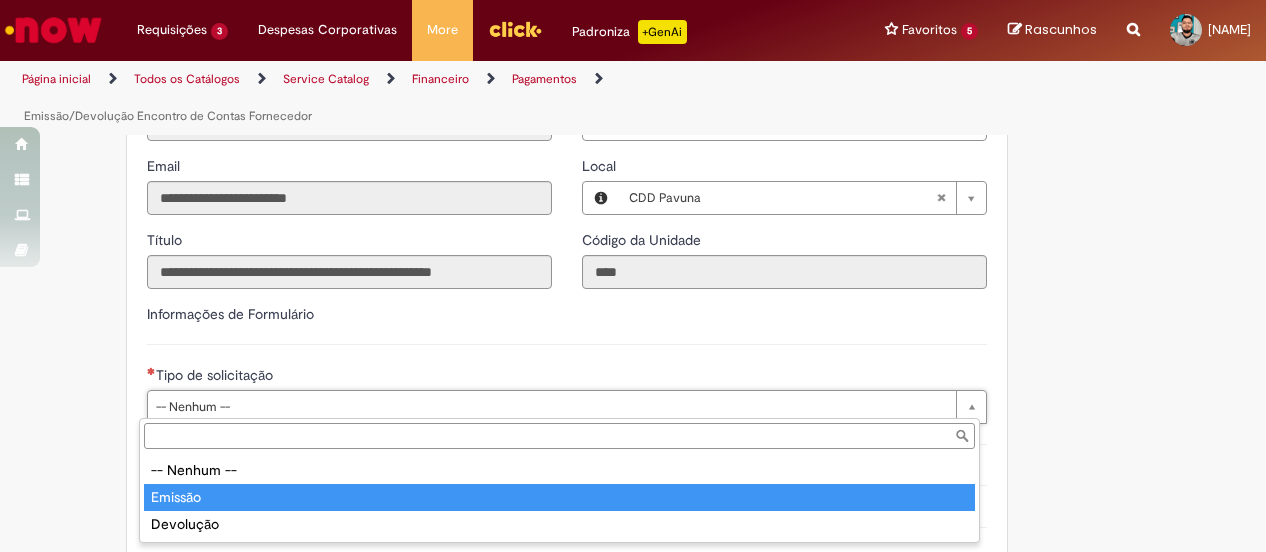 type on "*******" 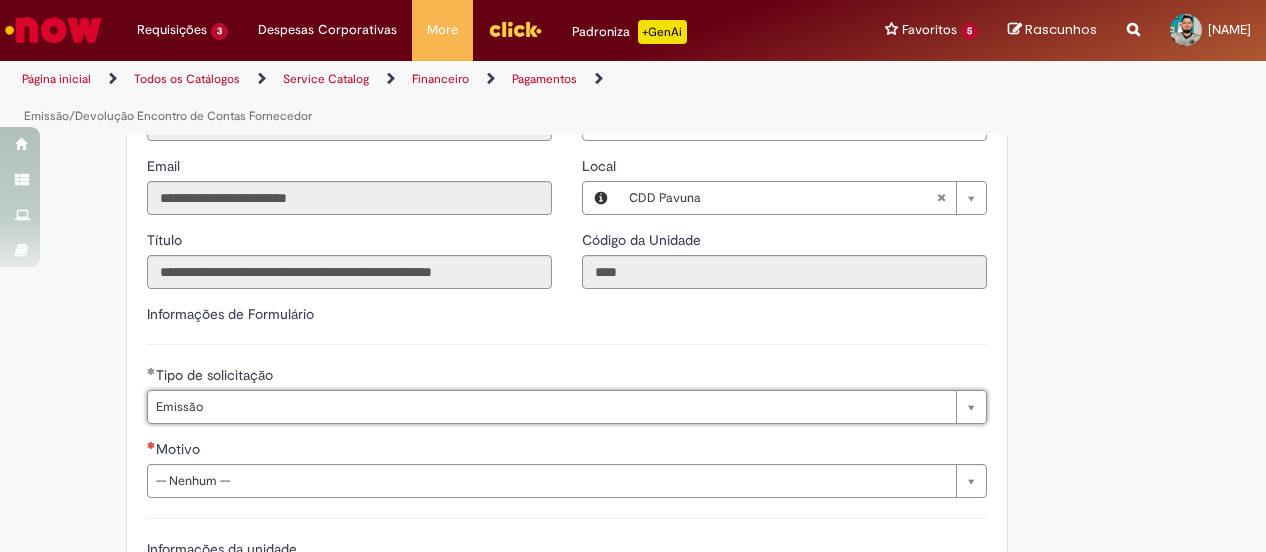 scroll, scrollTop: 1300, scrollLeft: 0, axis: vertical 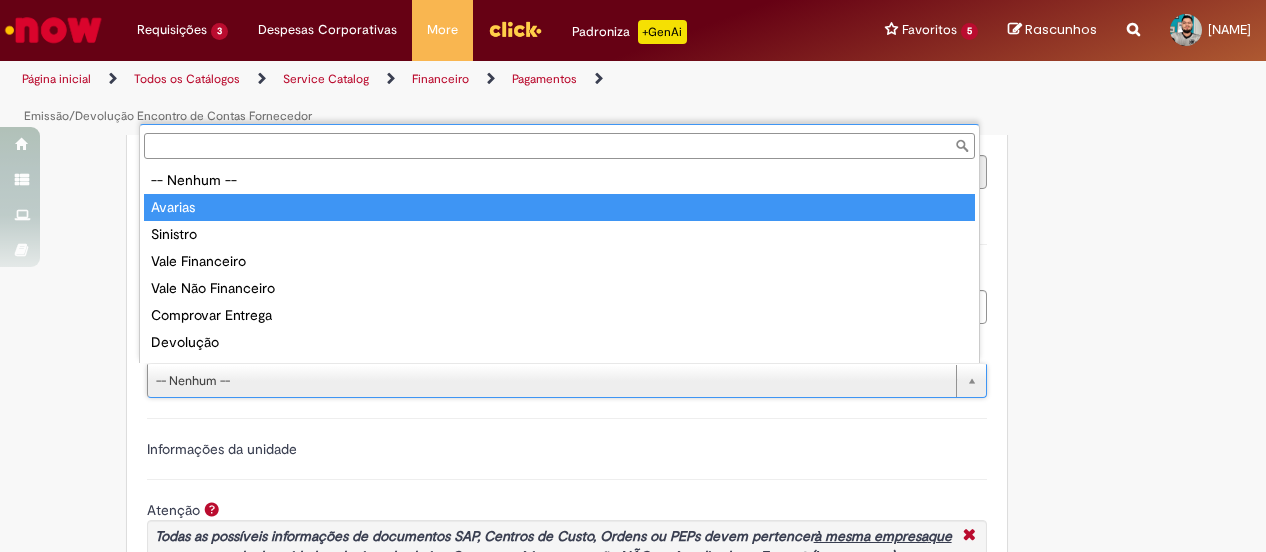 type on "*******" 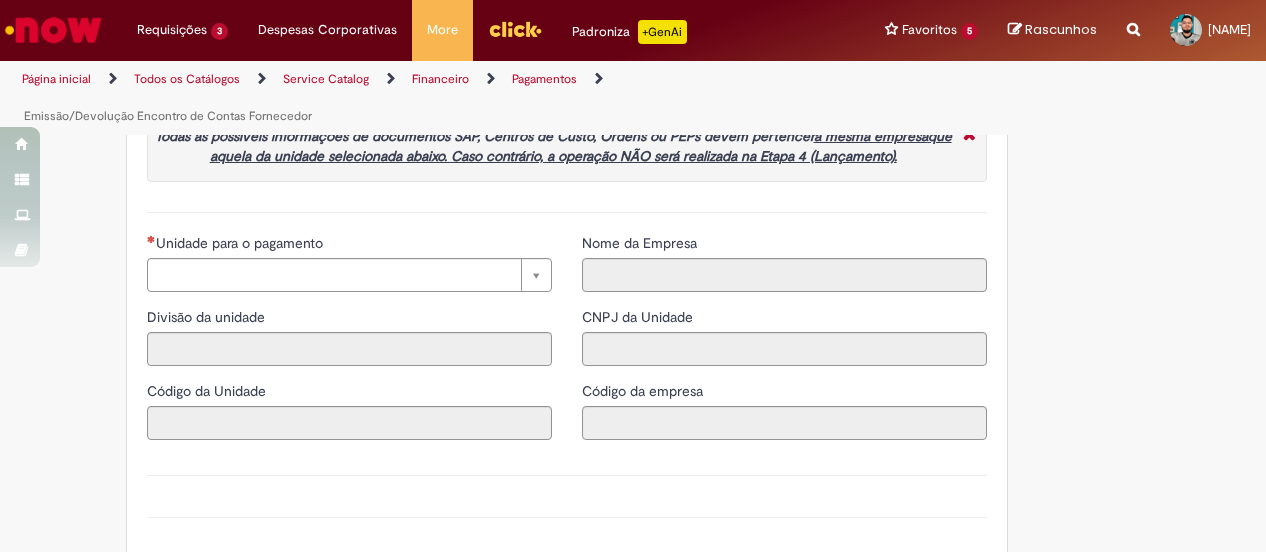 scroll, scrollTop: 1600, scrollLeft: 0, axis: vertical 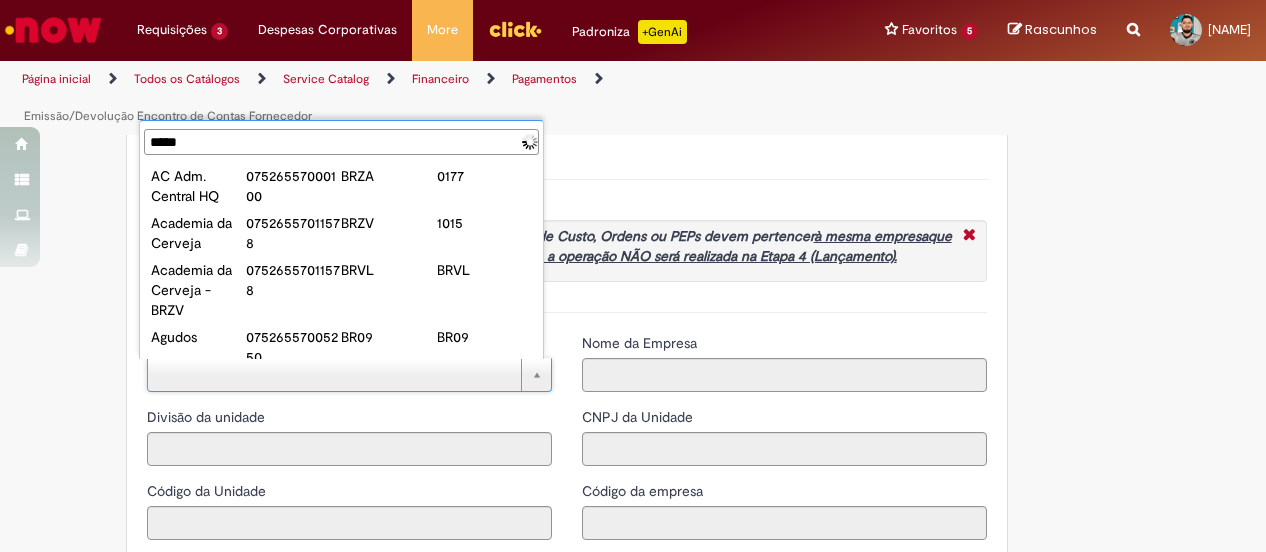 type on "******" 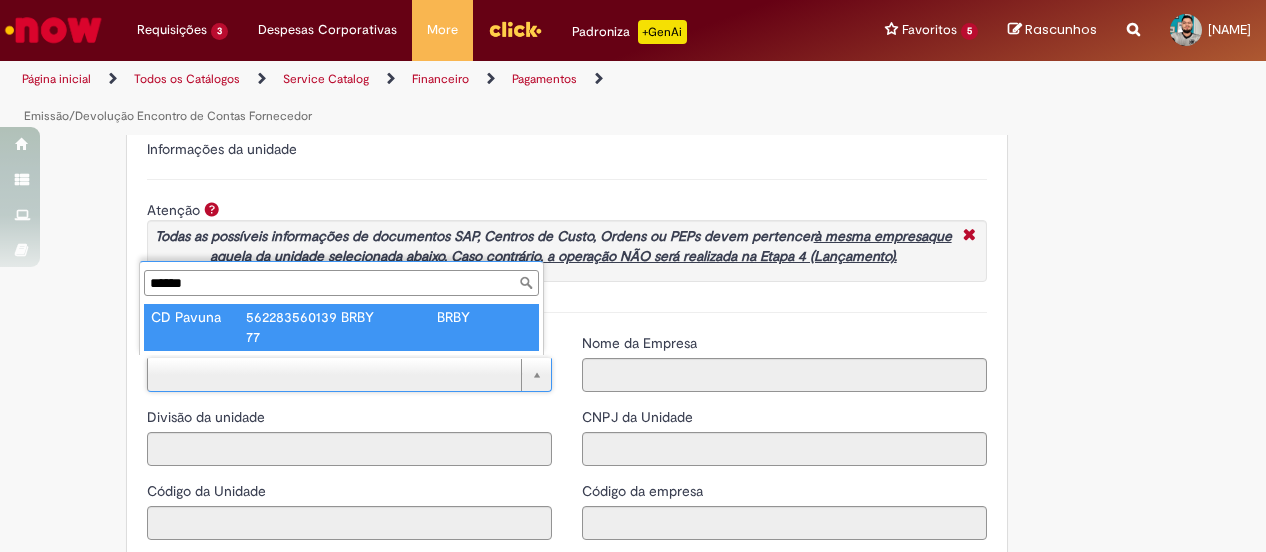 type on "*********" 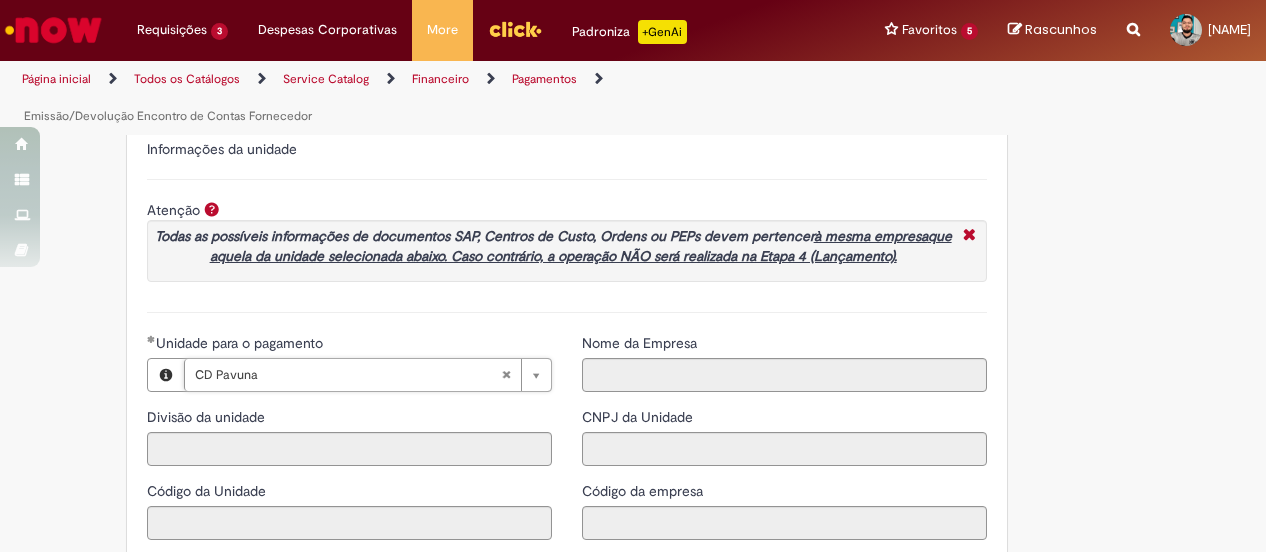 type on "****" 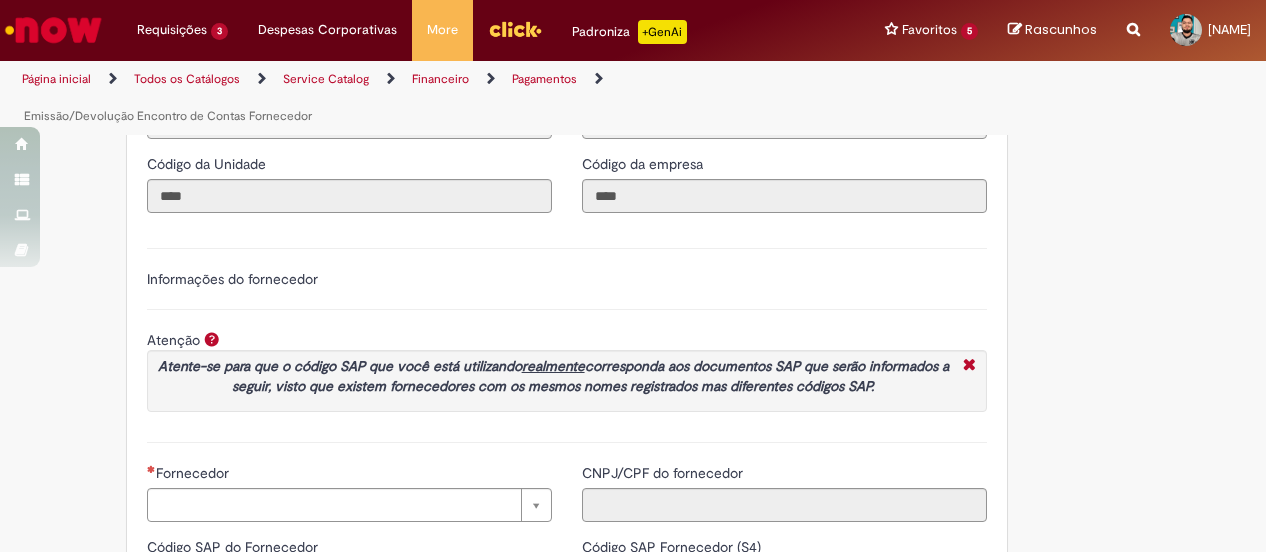 scroll, scrollTop: 2200, scrollLeft: 0, axis: vertical 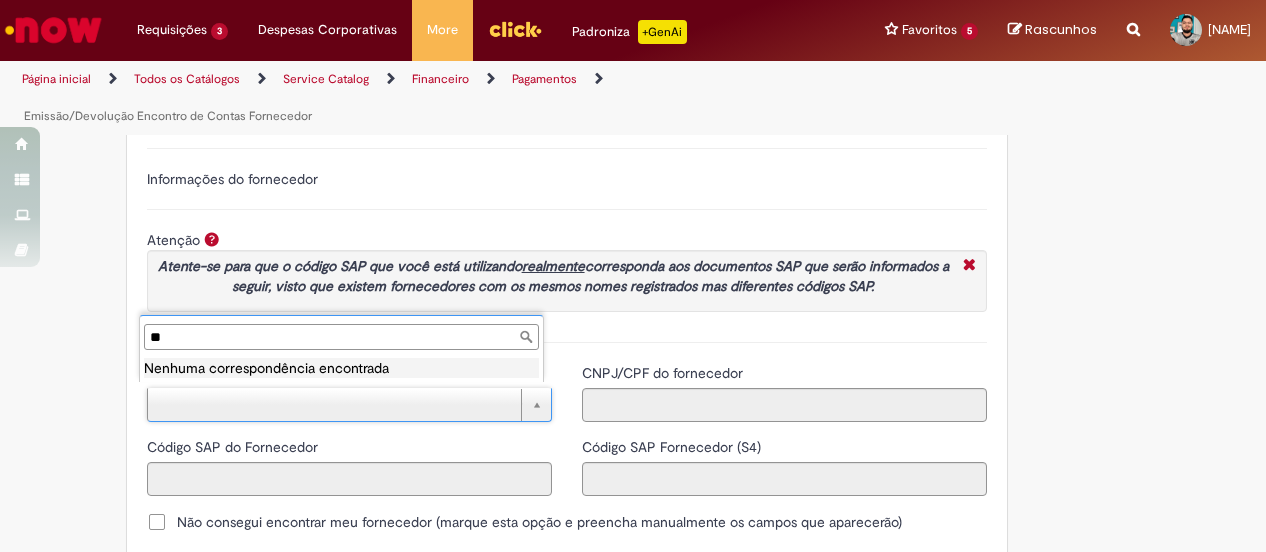 type on "*" 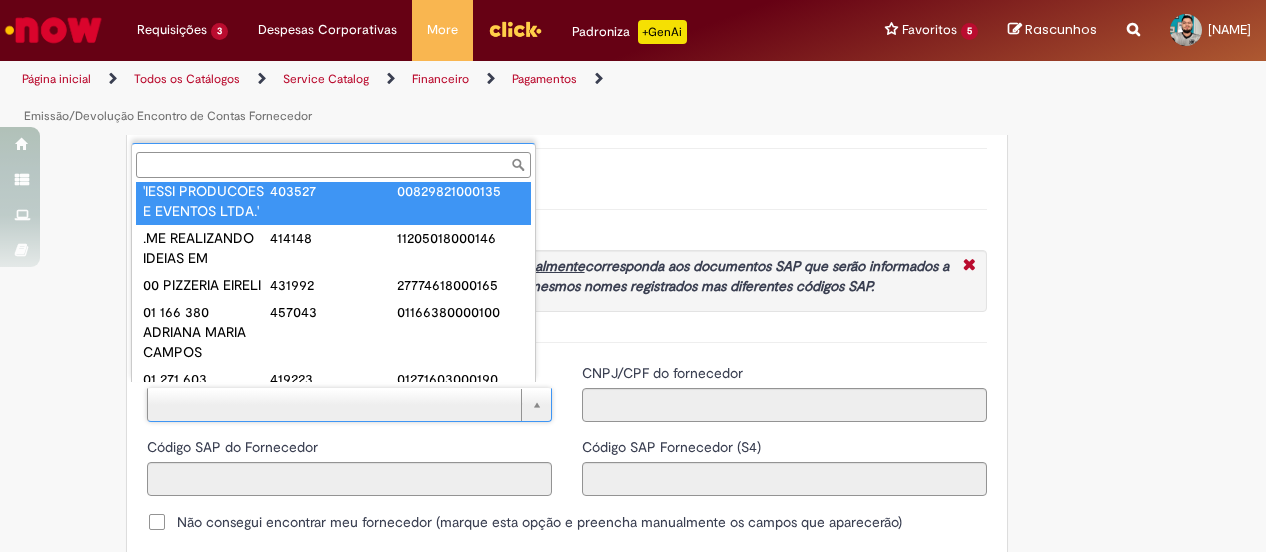 scroll, scrollTop: 50, scrollLeft: 0, axis: vertical 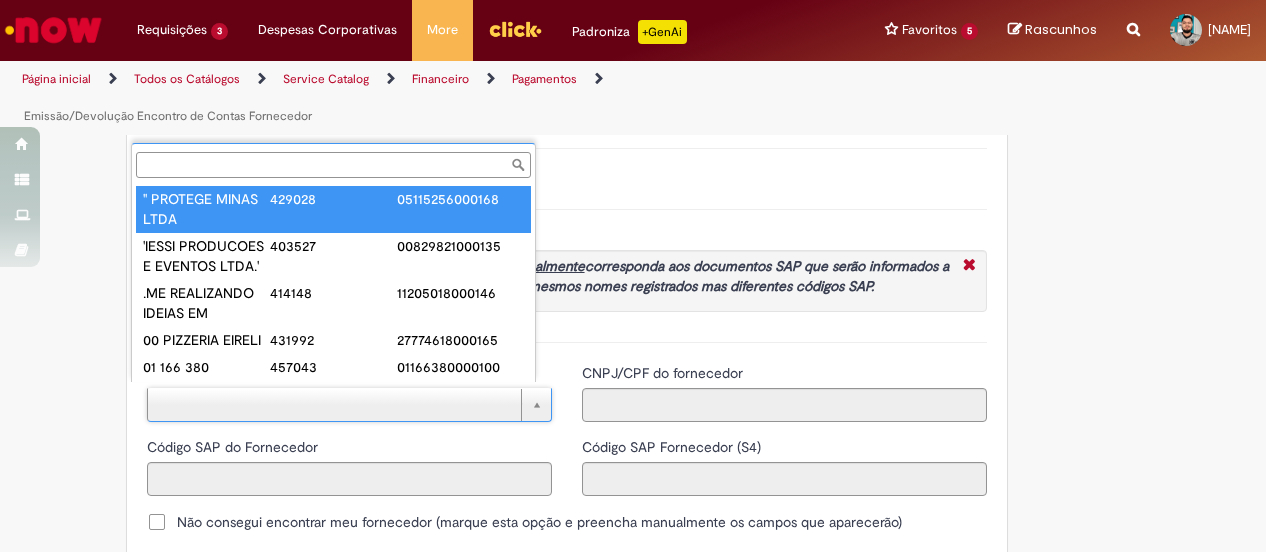click on "Fornecedor" at bounding box center (333, 165) 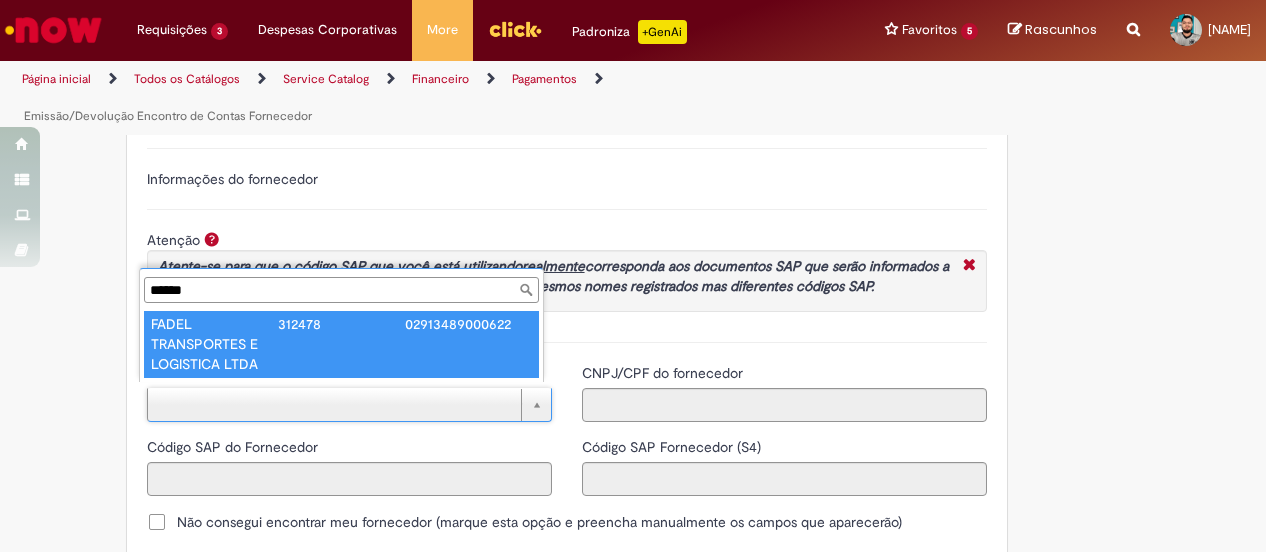 type on "******" 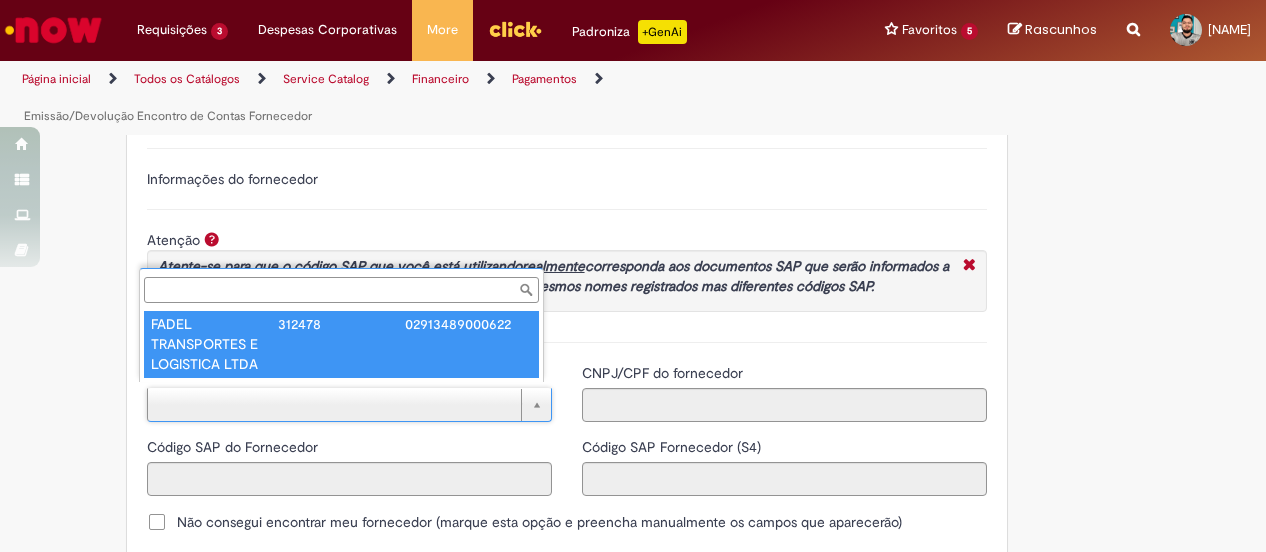 type on "******" 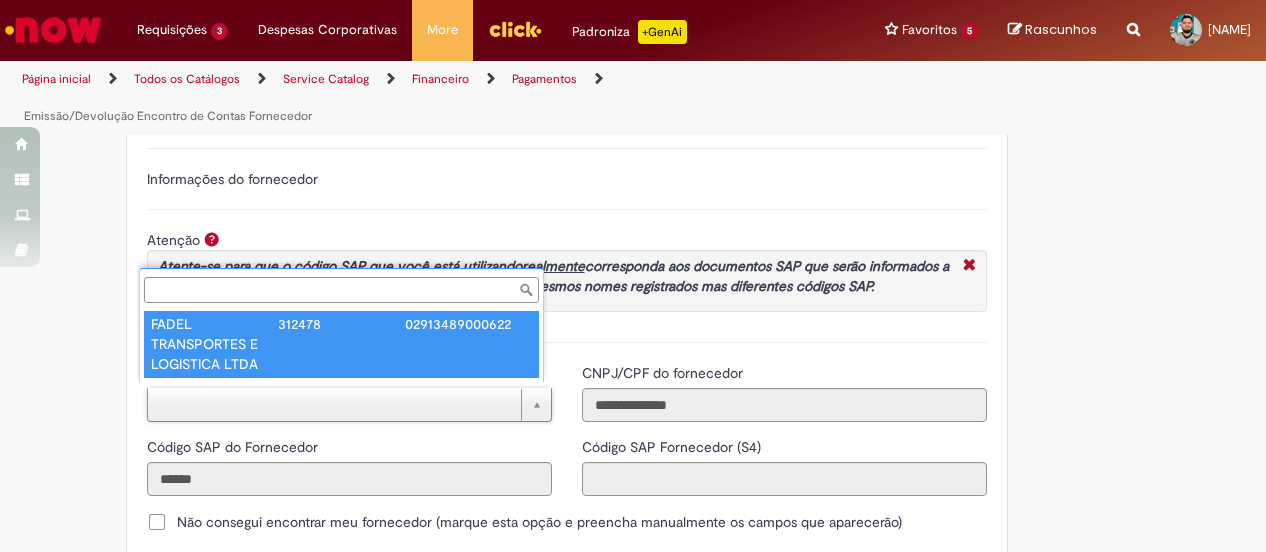 type on "**********" 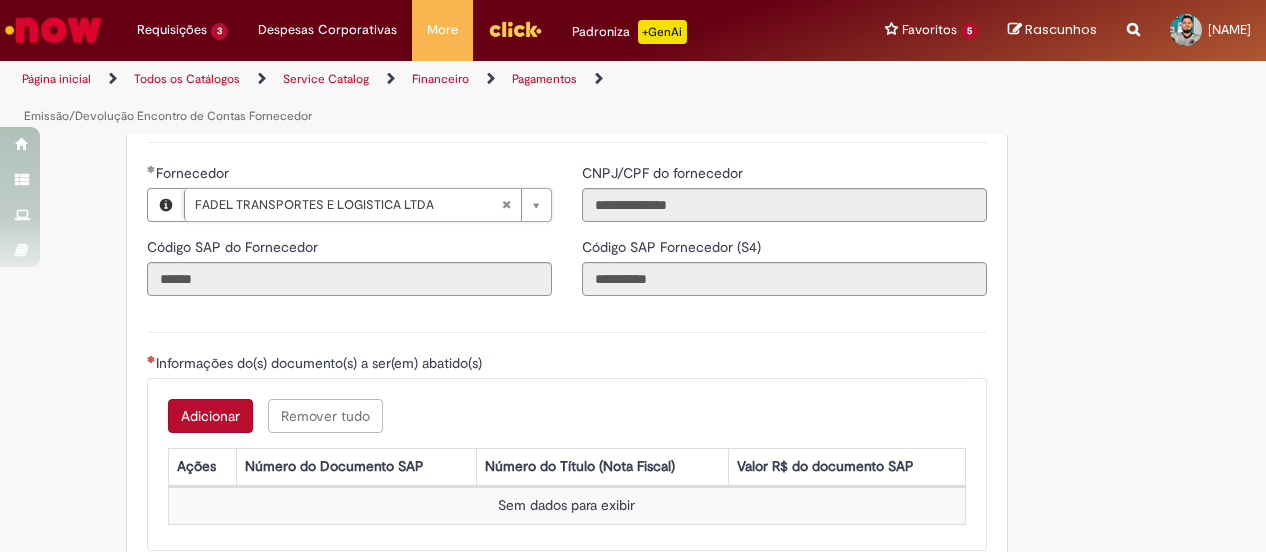 scroll, scrollTop: 2500, scrollLeft: 0, axis: vertical 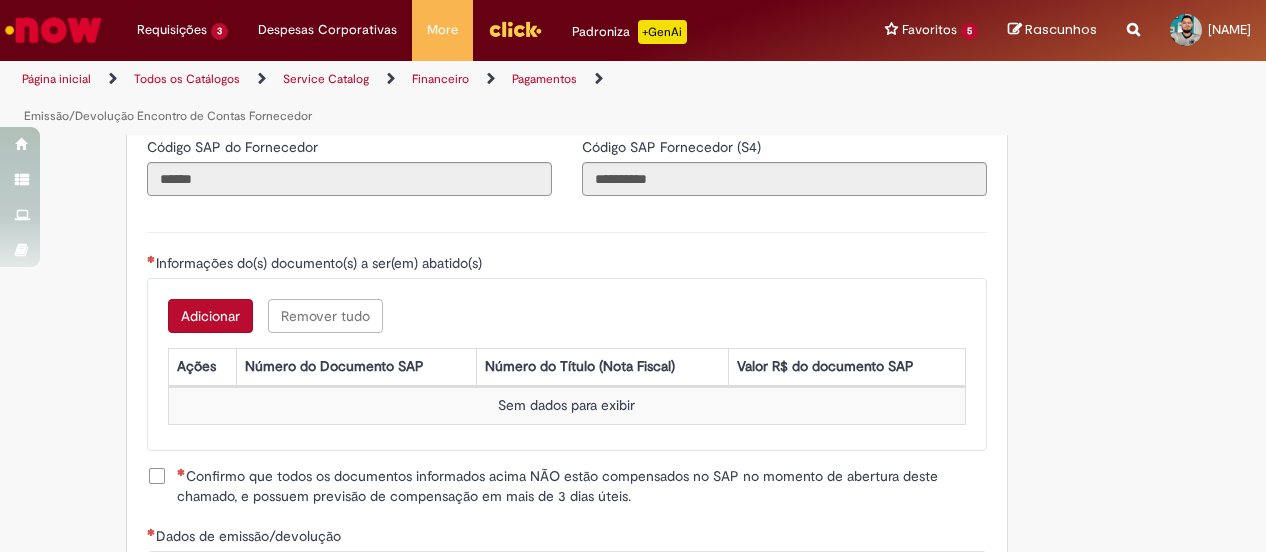 click on "Adicionar" at bounding box center (210, 316) 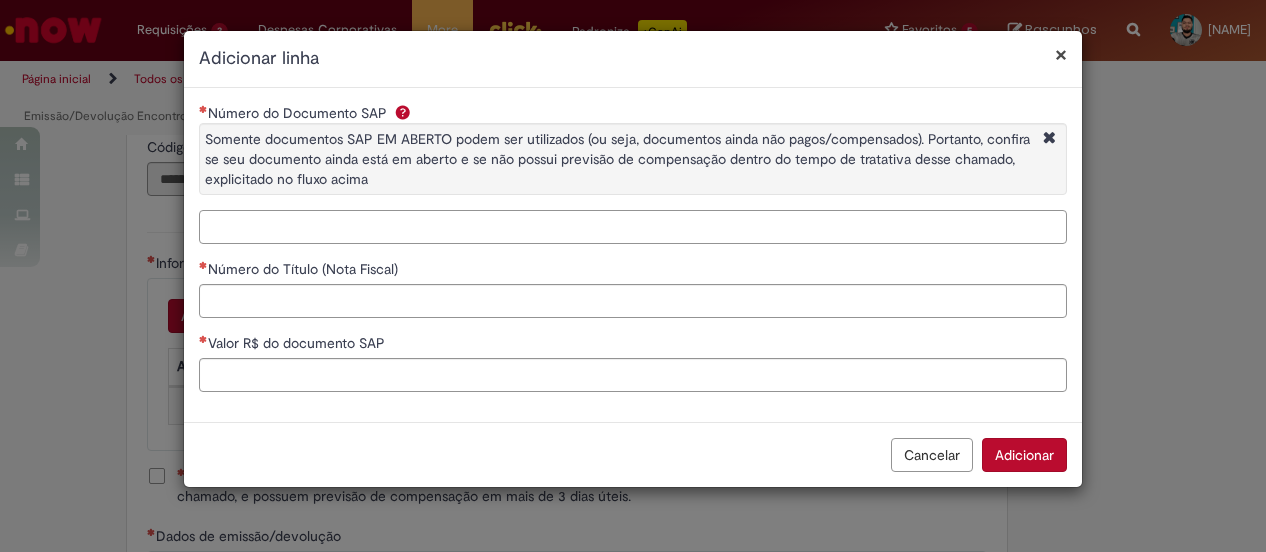 click on "Número do Documento SAP Somente documentos SAP EM ABERTO podem ser utilizados (ou seja, documentos ainda não pagos/compensados). Portanto, confira se seu documento ainda está em aberto e se não possui previsão de compensação dentro do tempo de tratativa desse chamado, explicitado no fluxo acima" at bounding box center (633, 227) 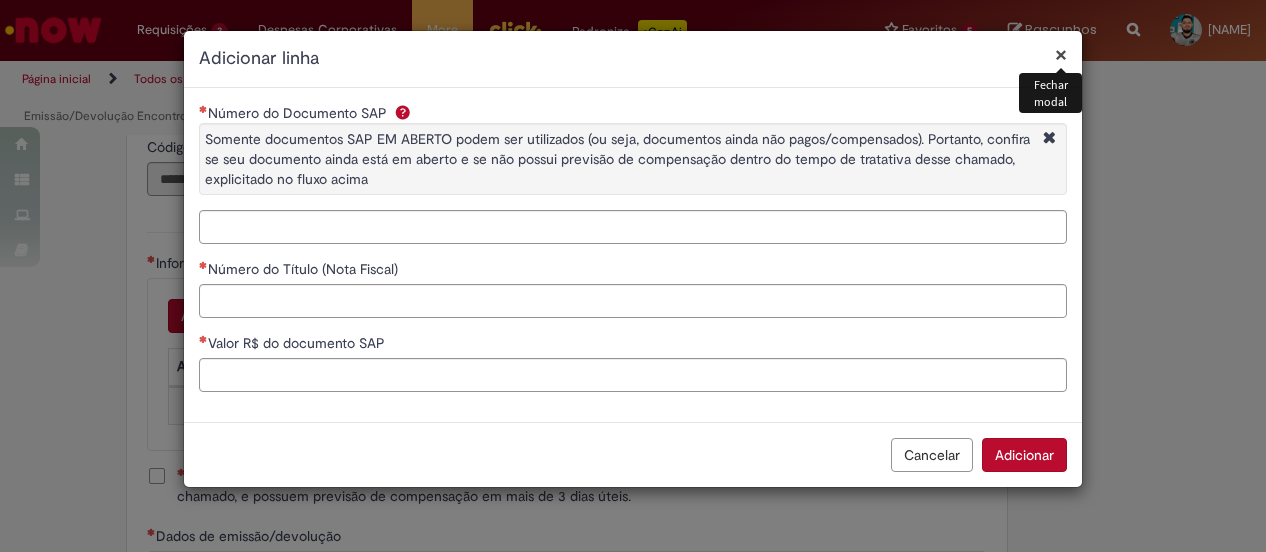 click on "×" at bounding box center [1061, 54] 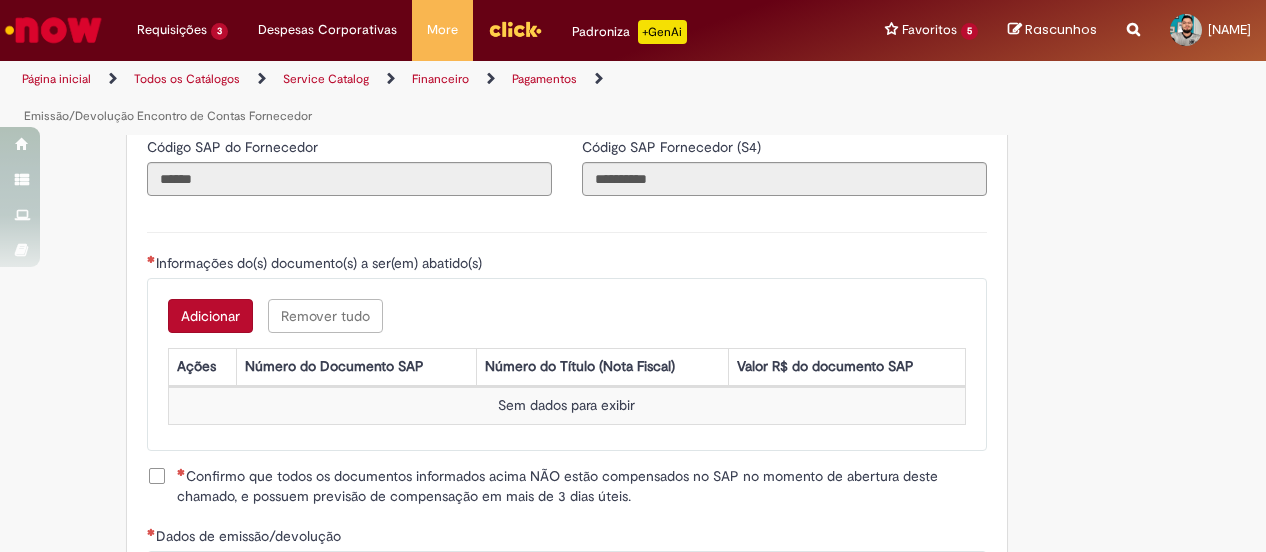 scroll, scrollTop: 2600, scrollLeft: 0, axis: vertical 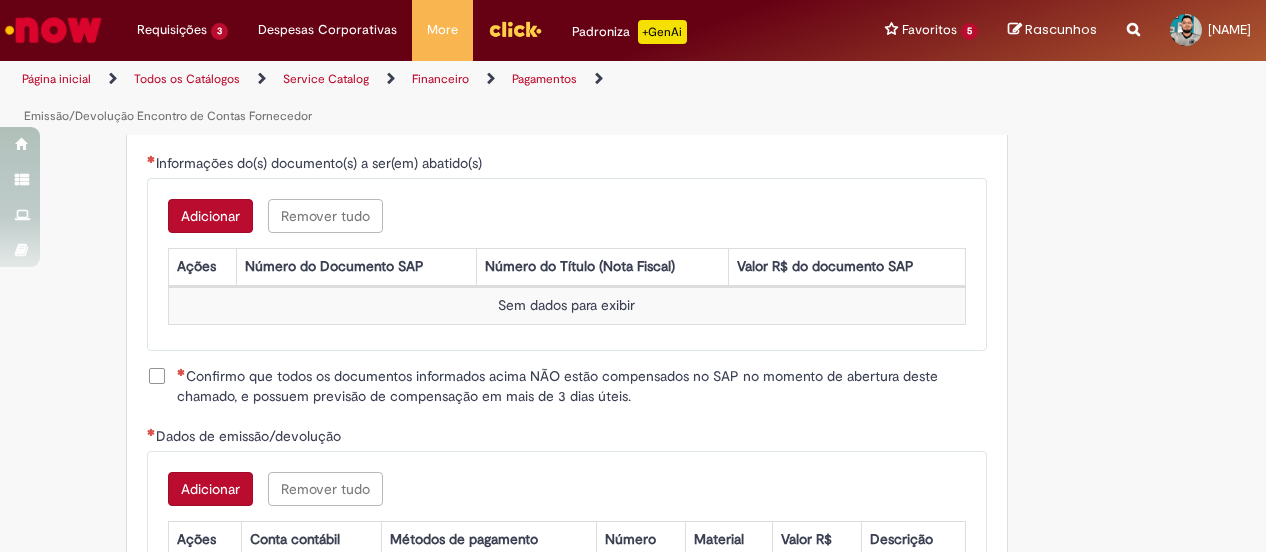 click on "Adicionar" at bounding box center [210, 216] 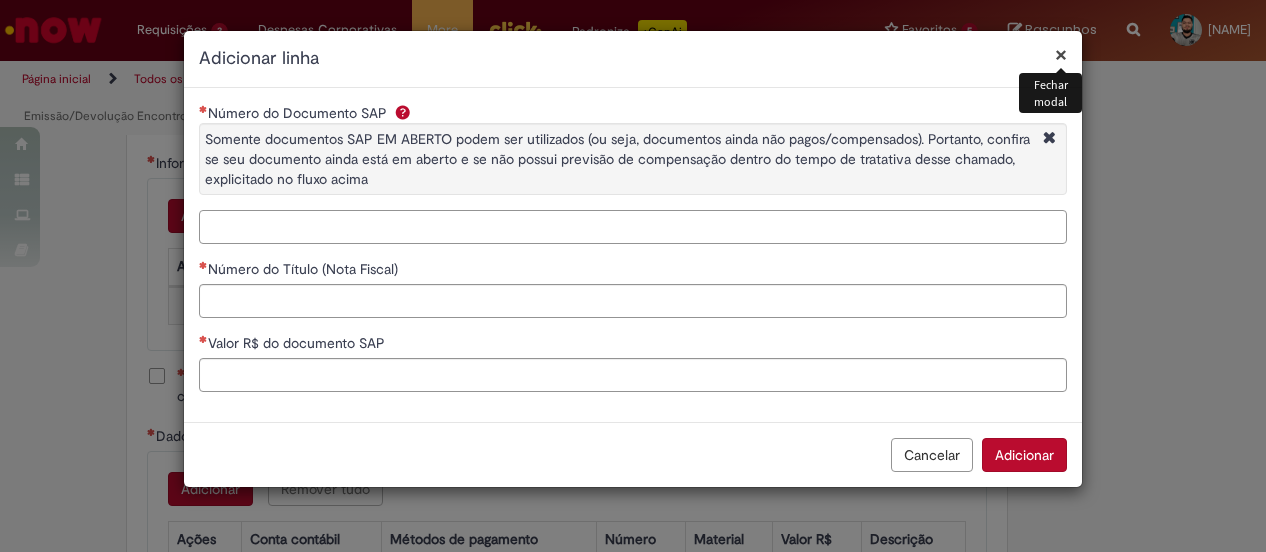 click on "Número do Documento SAP Somente documentos SAP EM ABERTO podem ser utilizados (ou seja, documentos ainda não pagos/compensados). Portanto, confira se seu documento ainda está em aberto e se não possui previsão de compensação dentro do tempo de tratativa desse chamado, explicitado no fluxo acima" at bounding box center [633, 227] 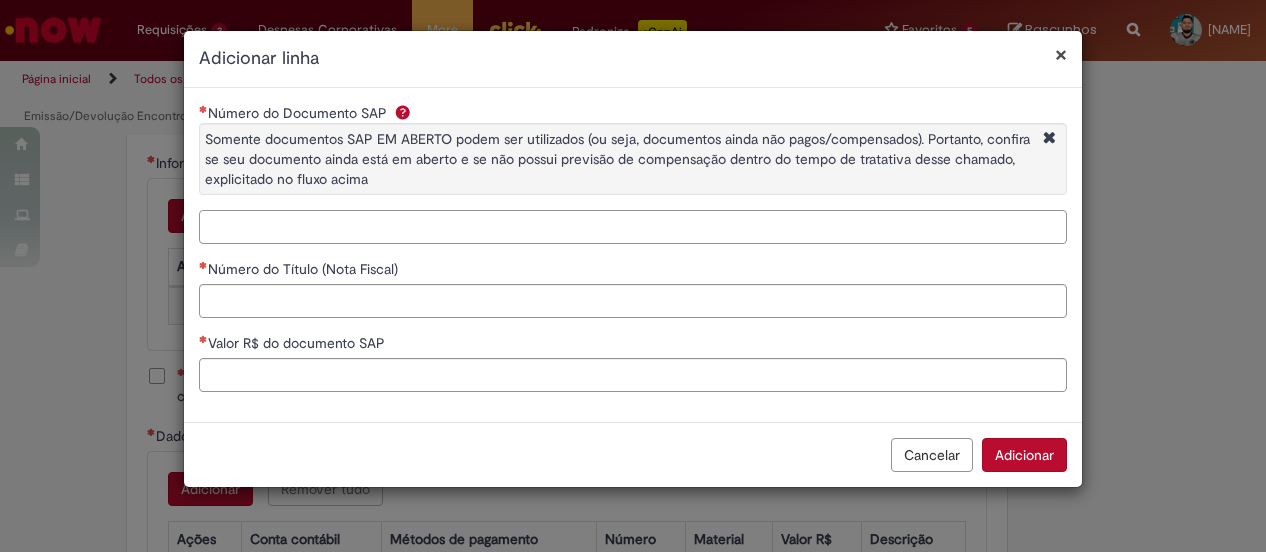 paste on "**********" 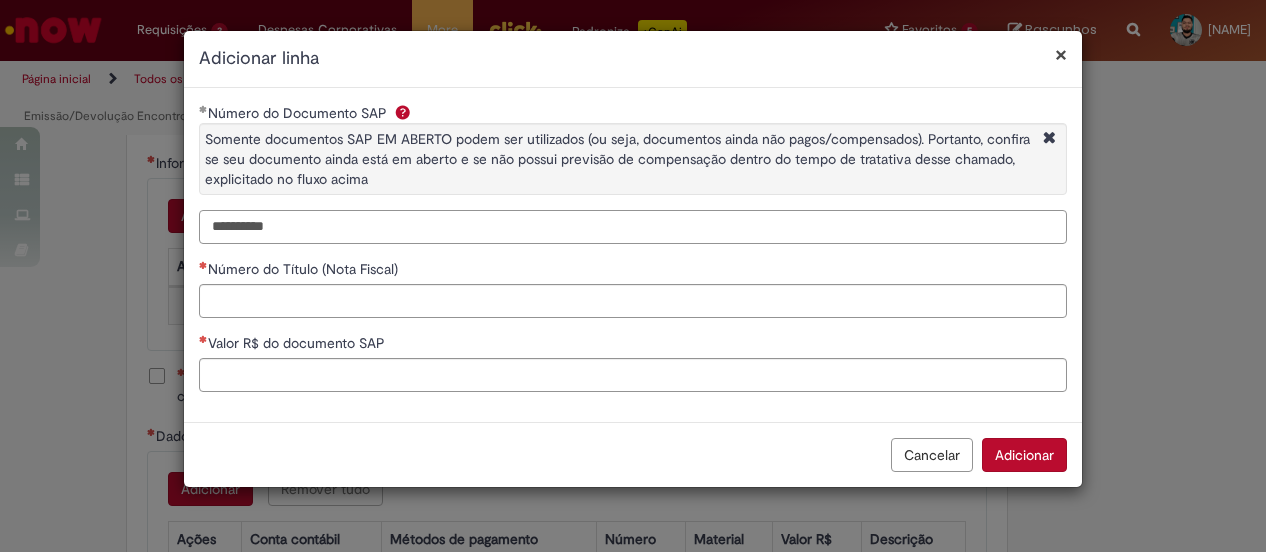 type on "**********" 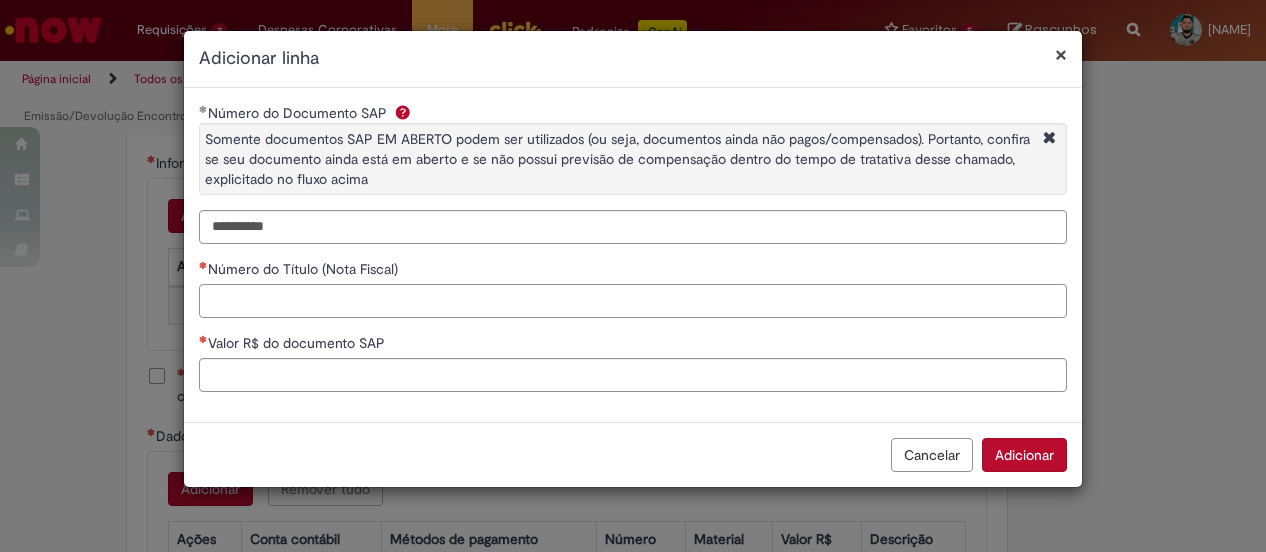 click on "Número do Título (Nota Fiscal)" at bounding box center [633, 301] 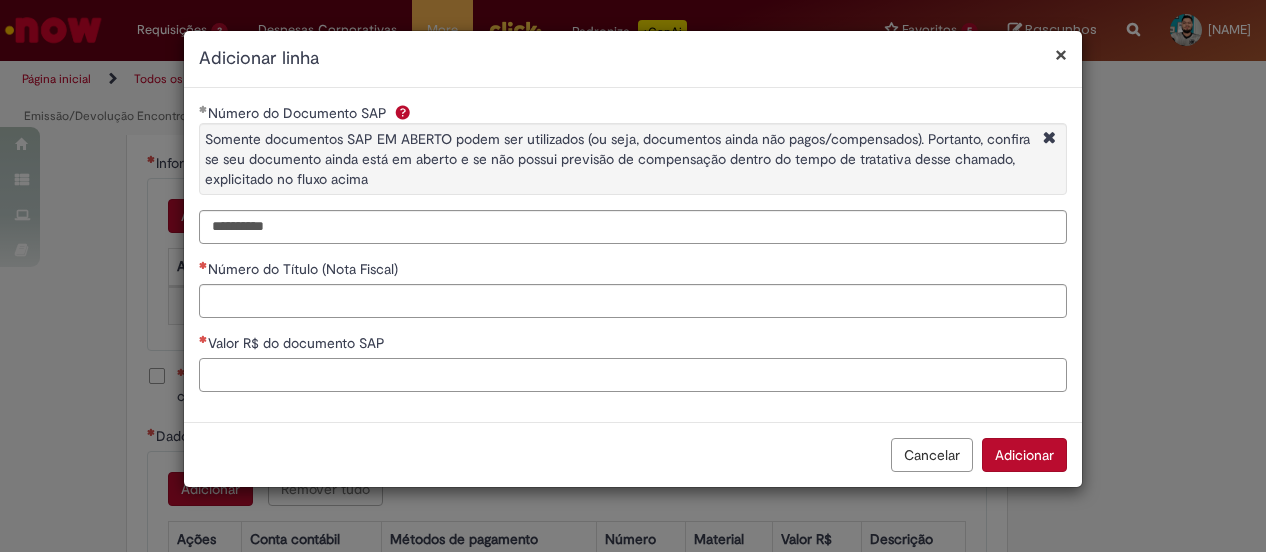 click on "Valor R$ do documento SAP" at bounding box center [633, 375] 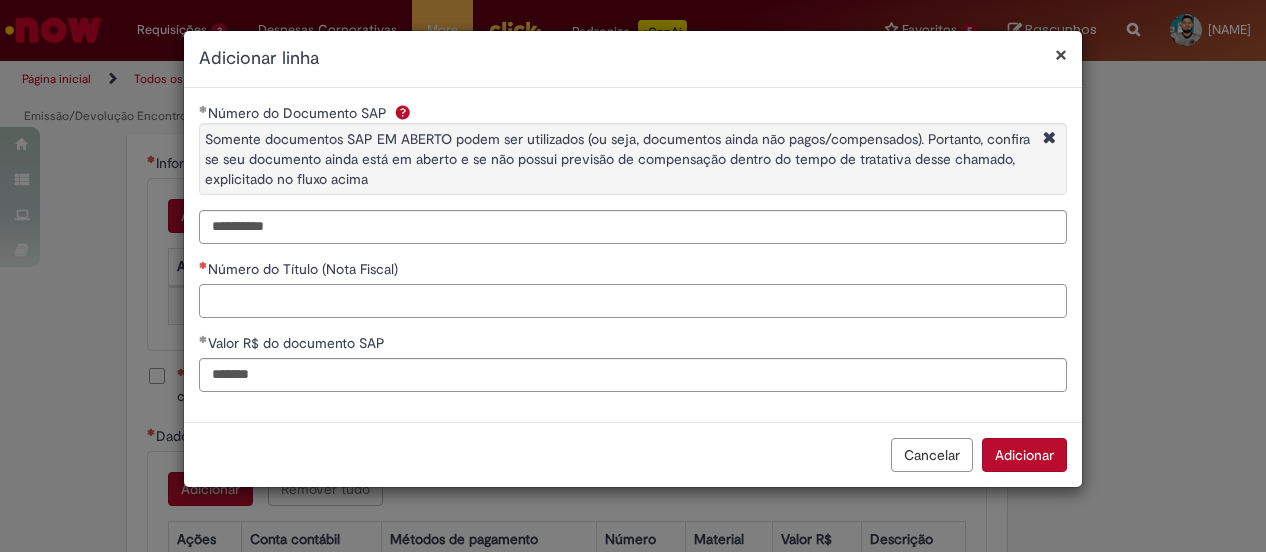 type on "********" 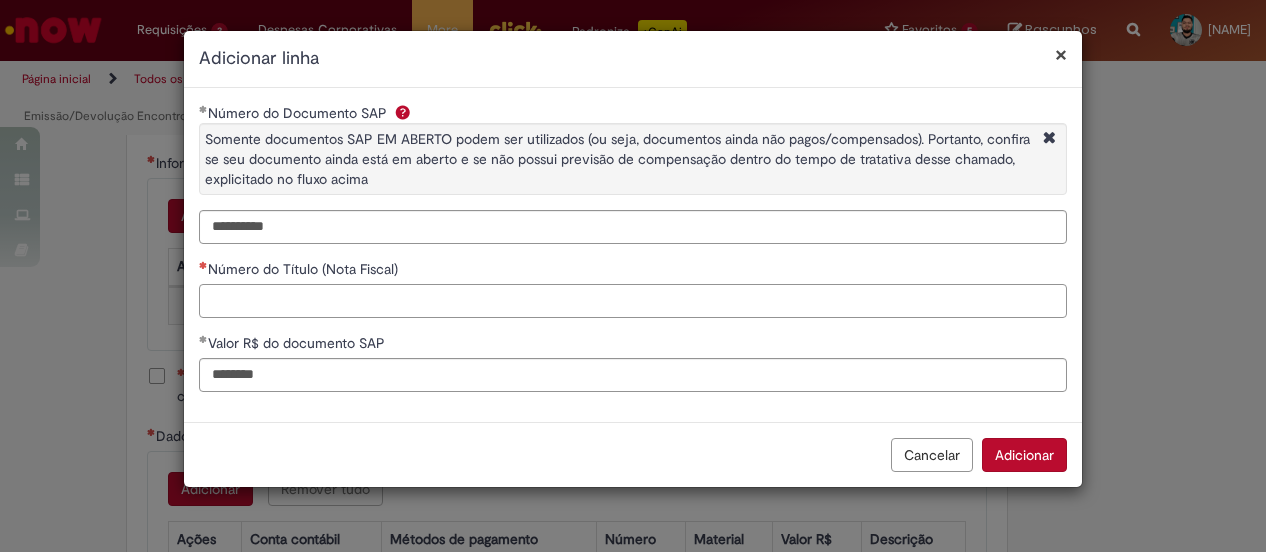 click on "Número do Título (Nota Fiscal)" at bounding box center (633, 301) 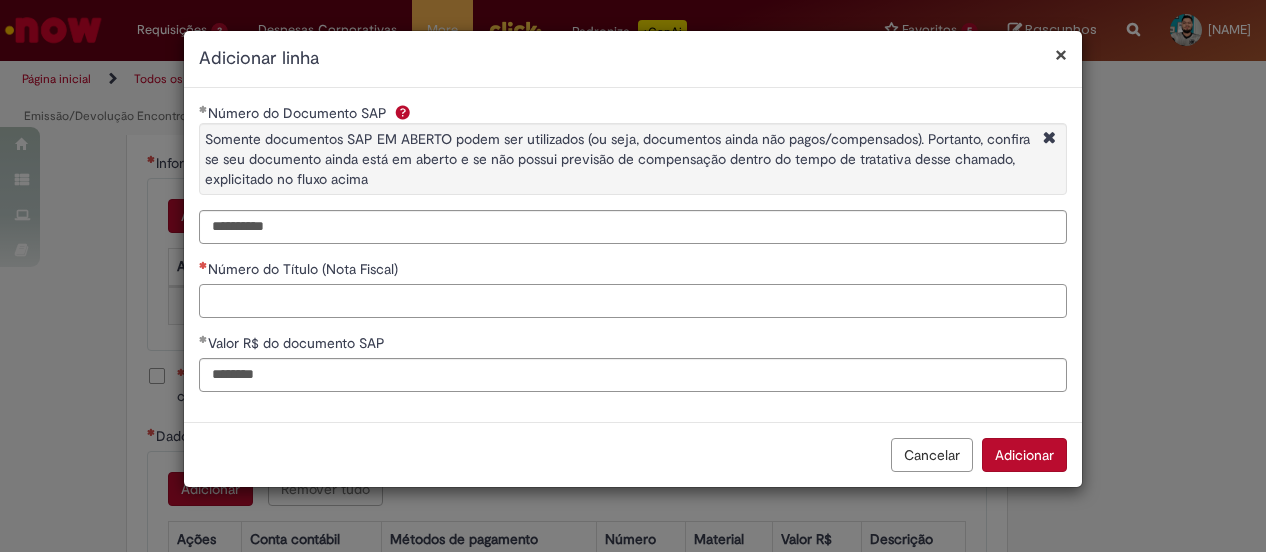 paste on "******" 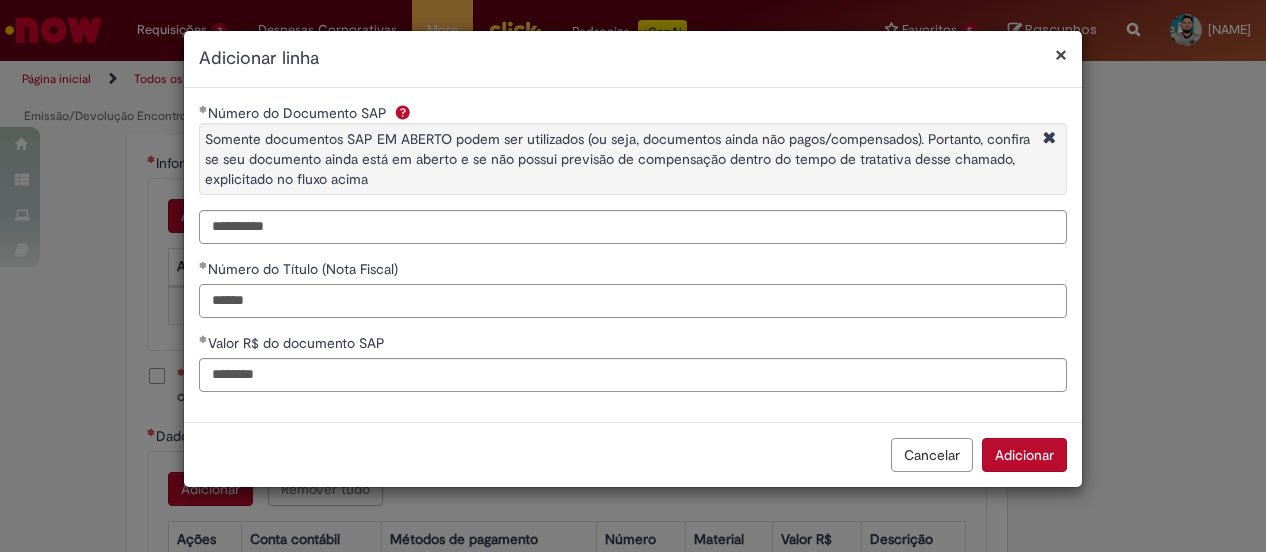 type on "******" 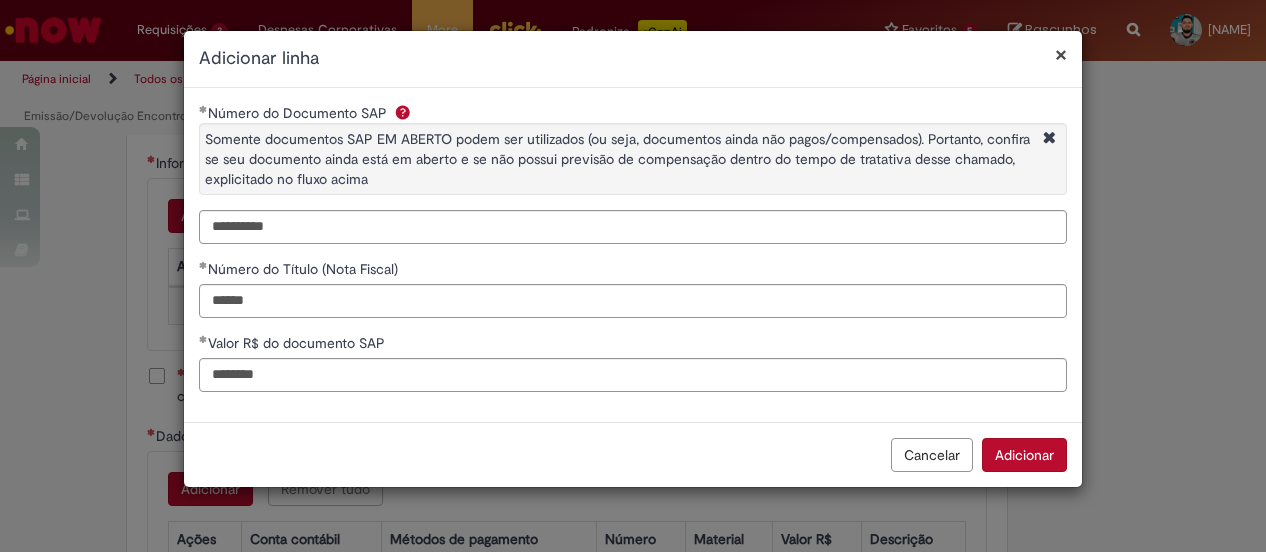 click on "**********" at bounding box center [633, 255] 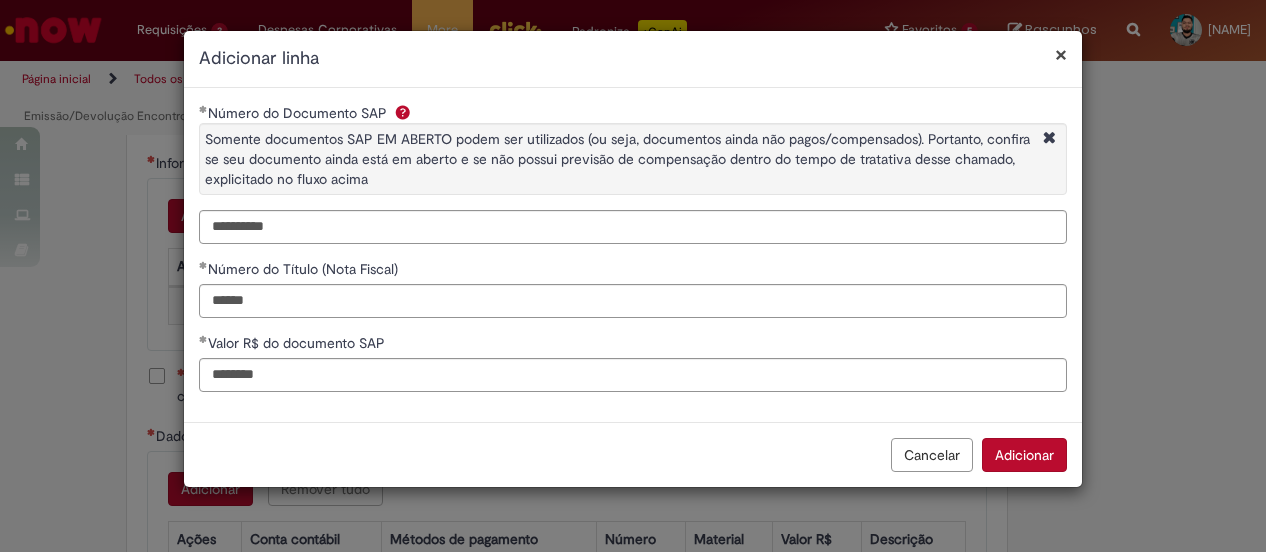 click on "Adicionar" at bounding box center (1024, 455) 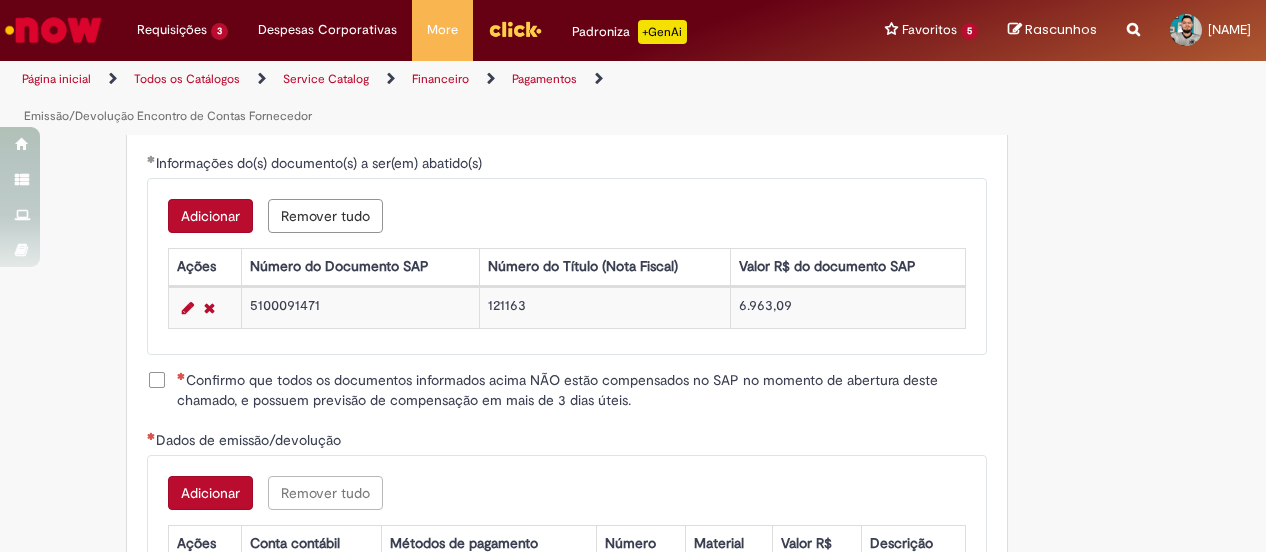 scroll, scrollTop: 2700, scrollLeft: 0, axis: vertical 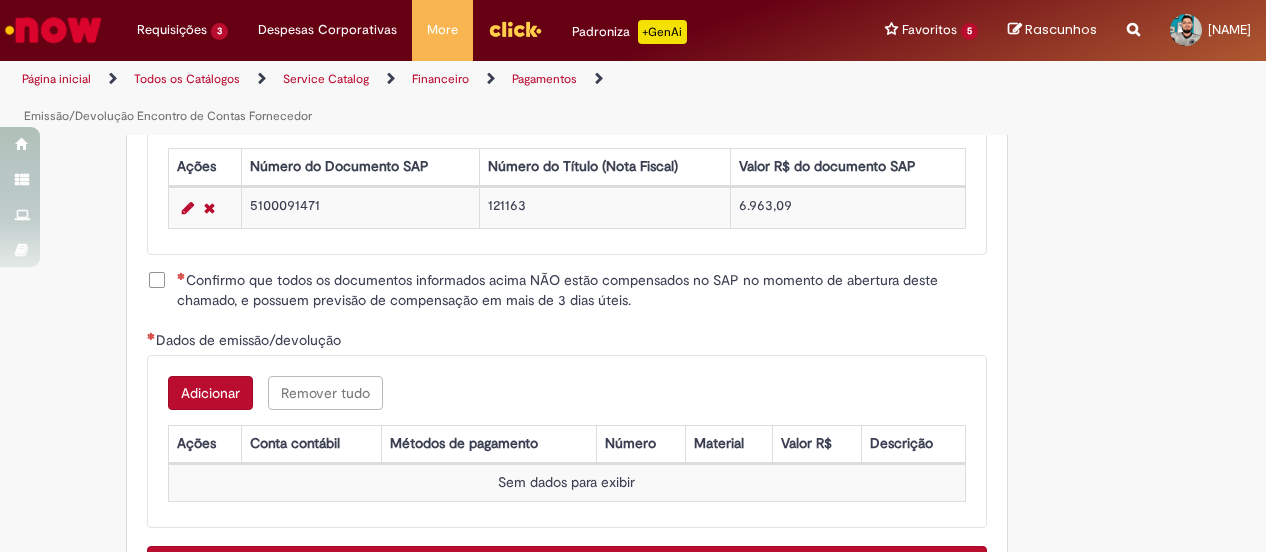 click on "Confirmo que todos os documentos informados acima NÃO estão compensados no SAP no momento de abertura deste chamado, e possuem previsão de compensação em mais de 3 dias úteis." at bounding box center [582, 290] 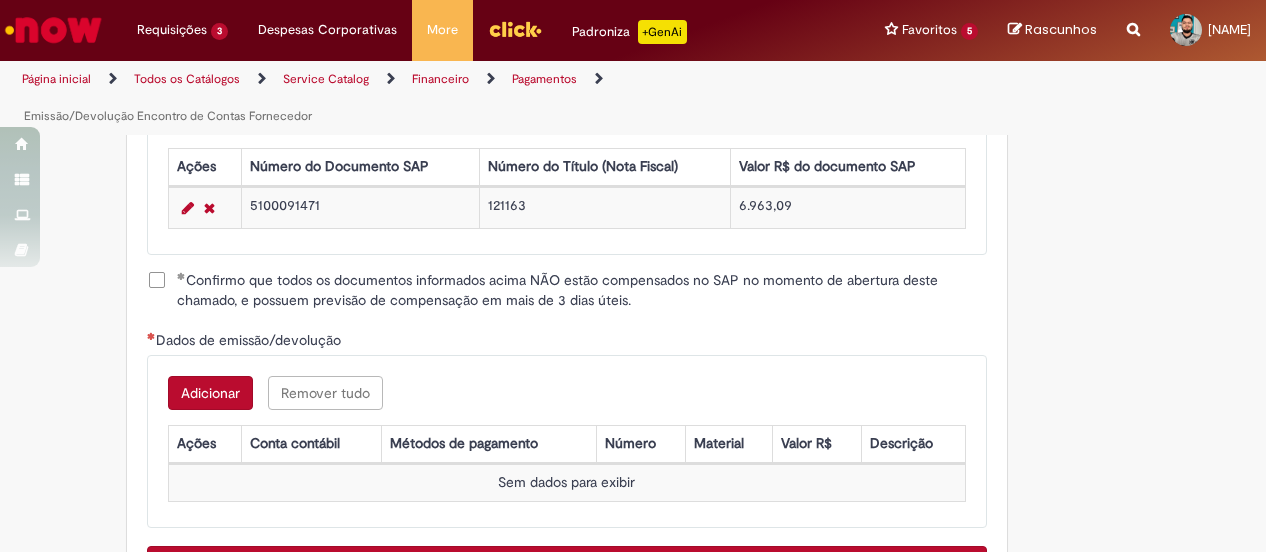 scroll, scrollTop: 2800, scrollLeft: 0, axis: vertical 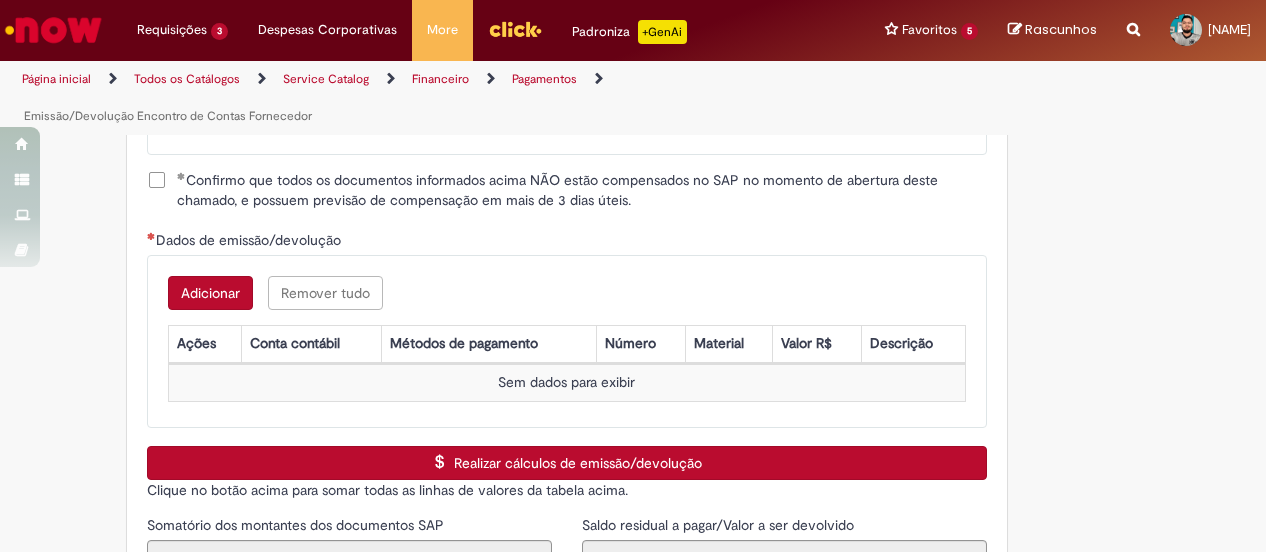 click on "Adicionar" at bounding box center (210, 293) 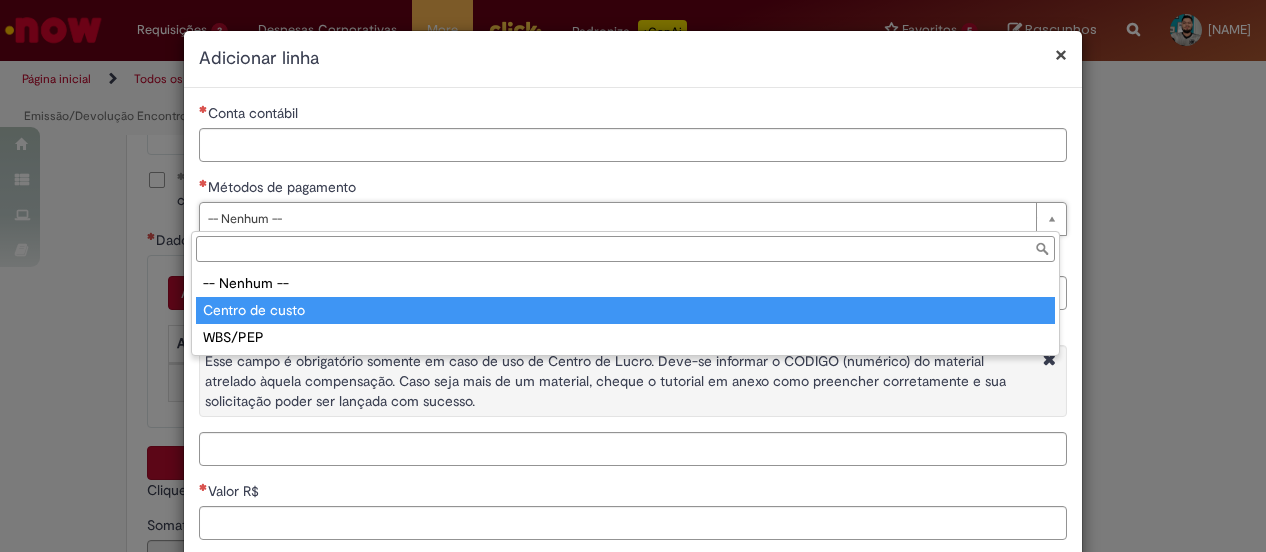 type on "**********" 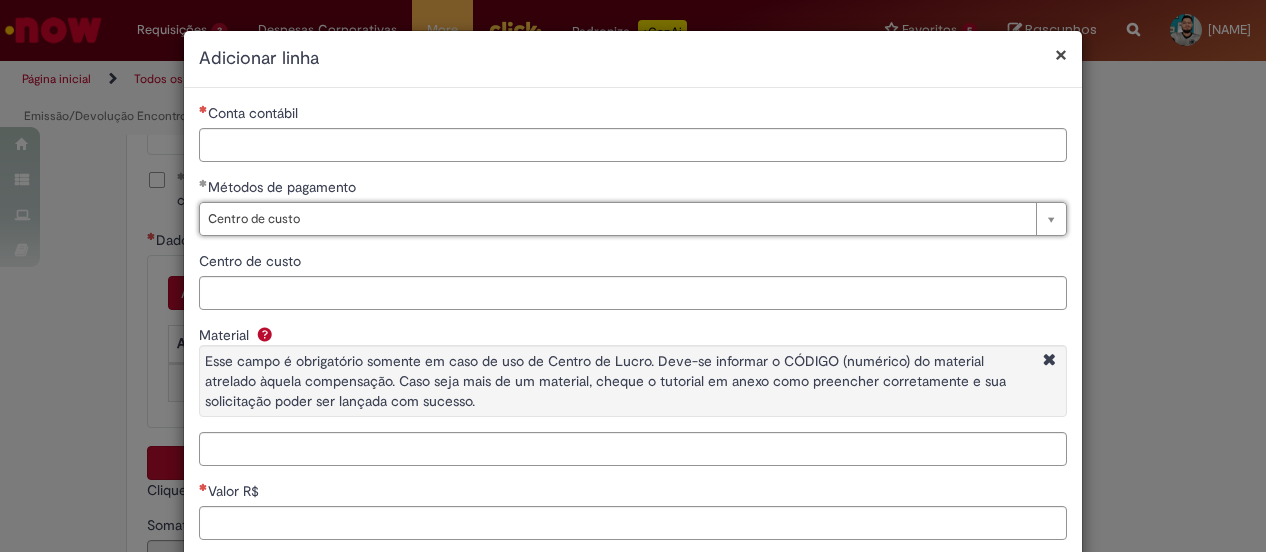 click on "Conta contábil" at bounding box center (633, 115) 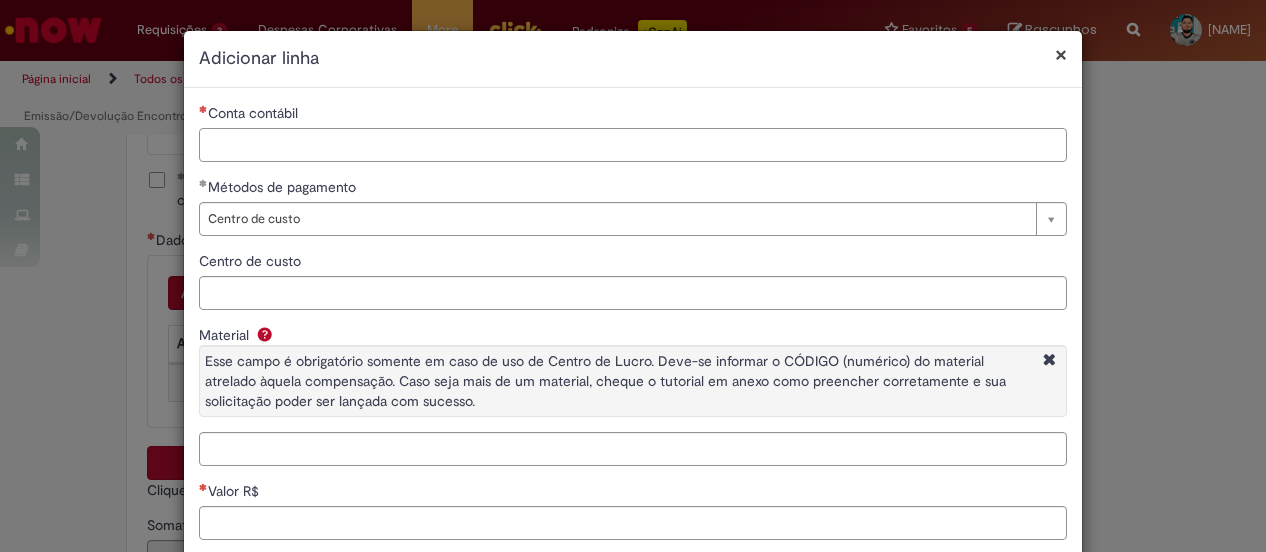 click on "Conta contábil" at bounding box center (633, 145) 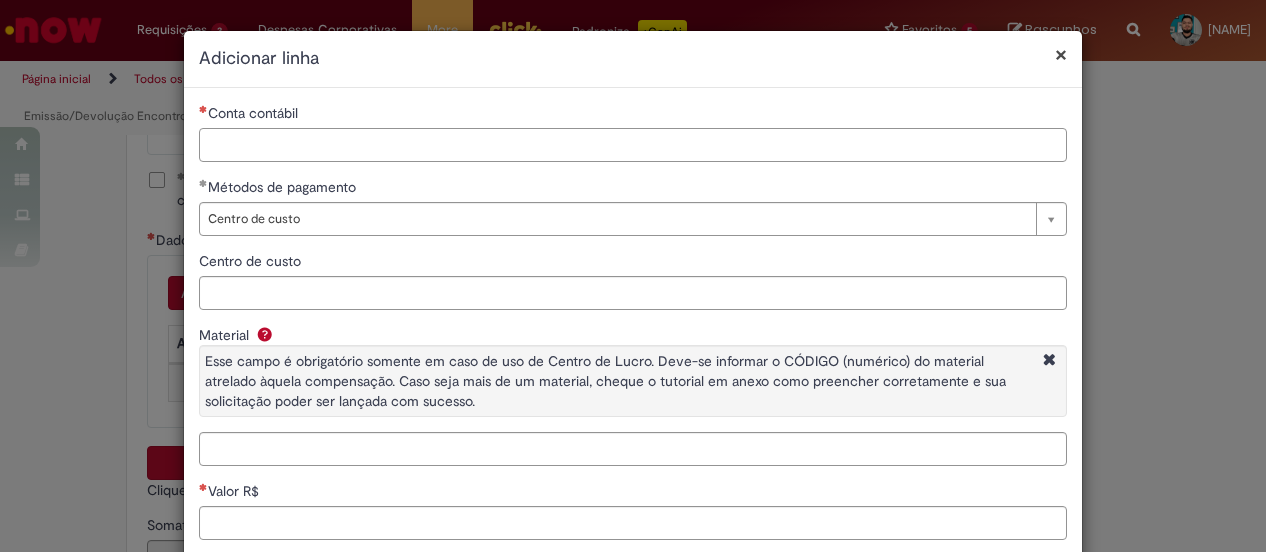 click on "Conta contábil" at bounding box center [633, 145] 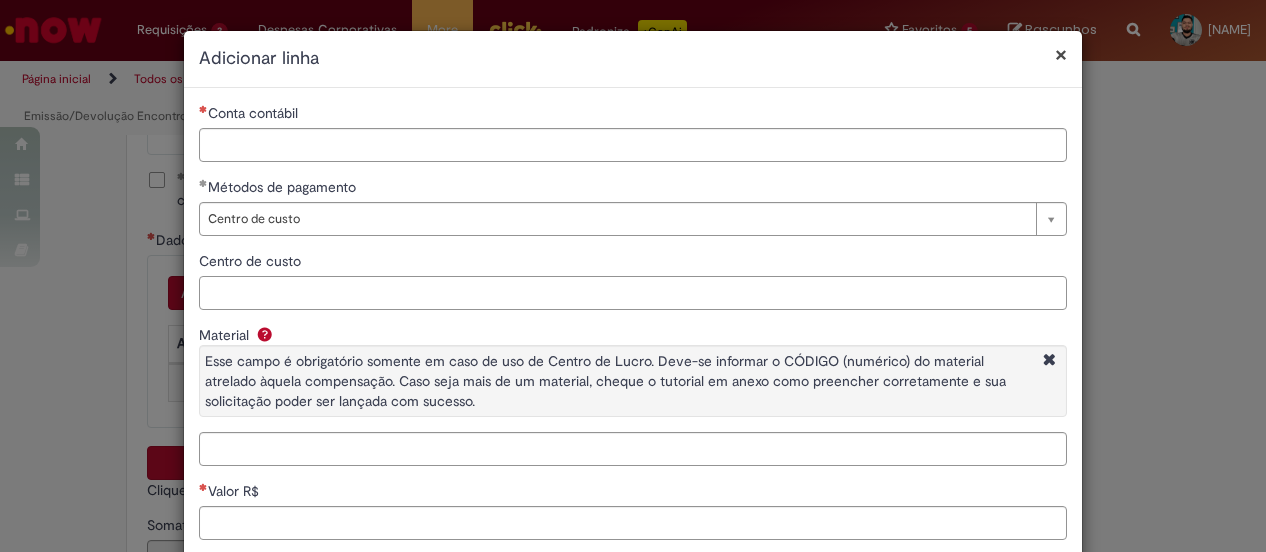 click on "Centro de custo" at bounding box center [633, 293] 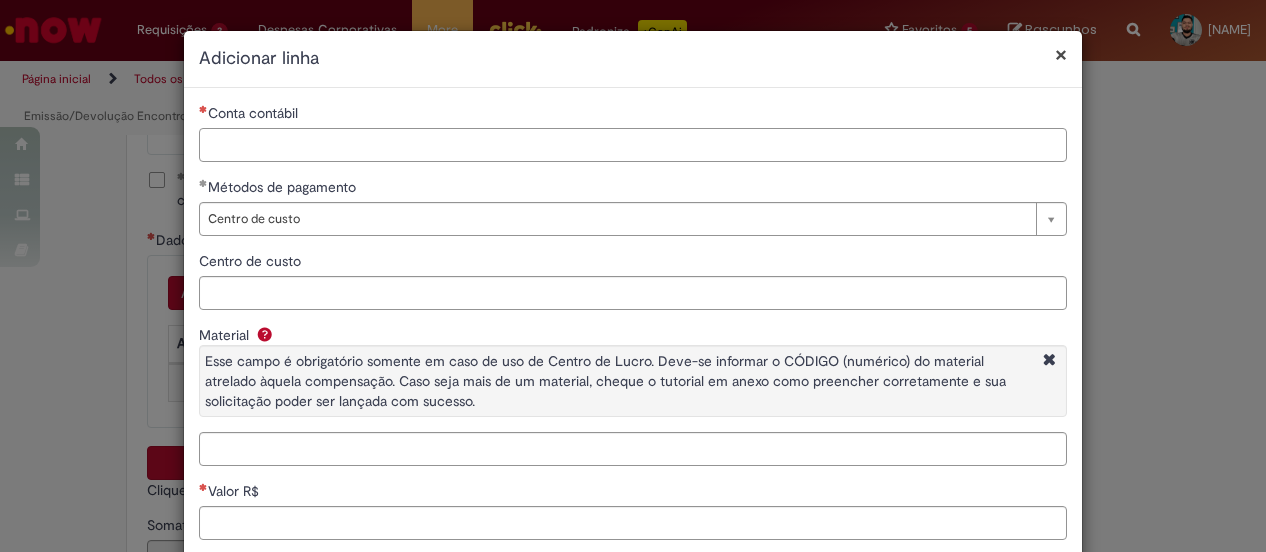 click on "Conta contábil" at bounding box center (633, 145) 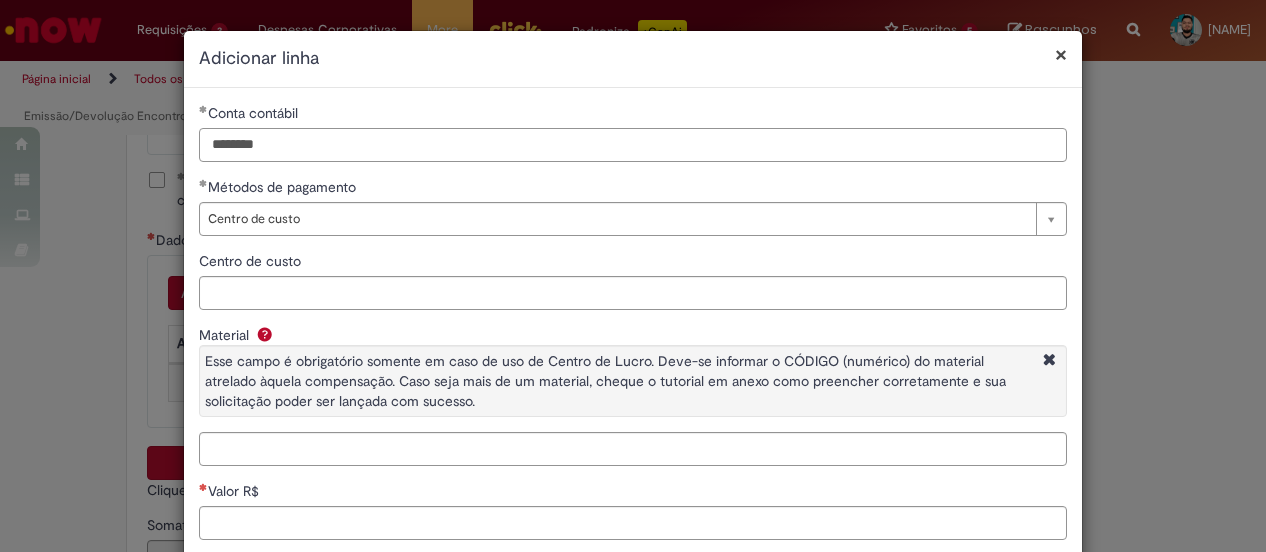 type on "********" 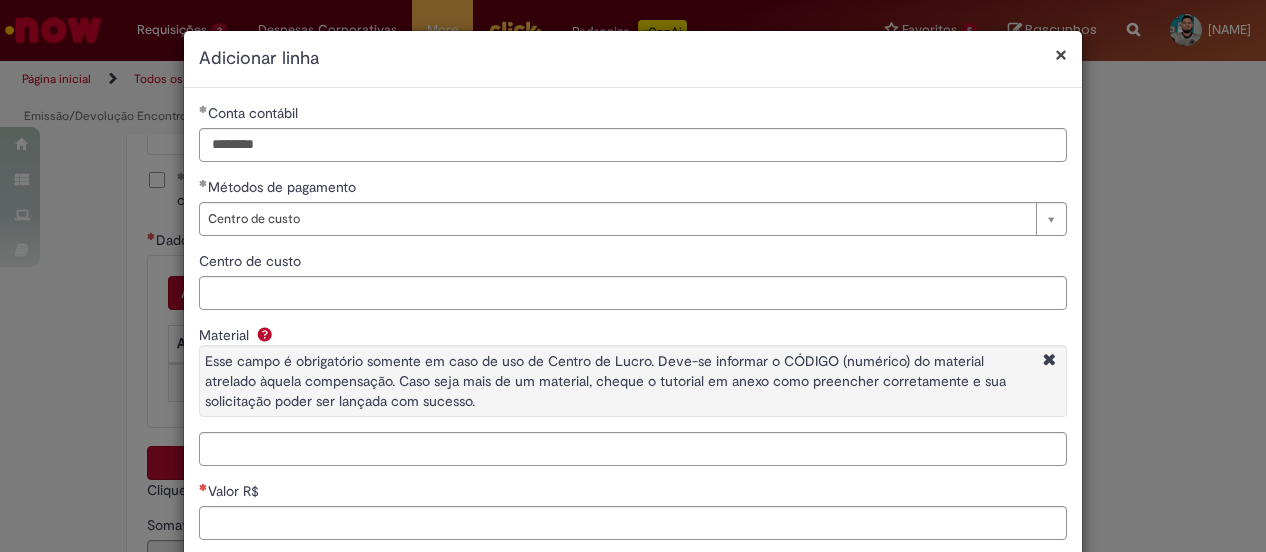 click on "**********" at bounding box center (633, 375) 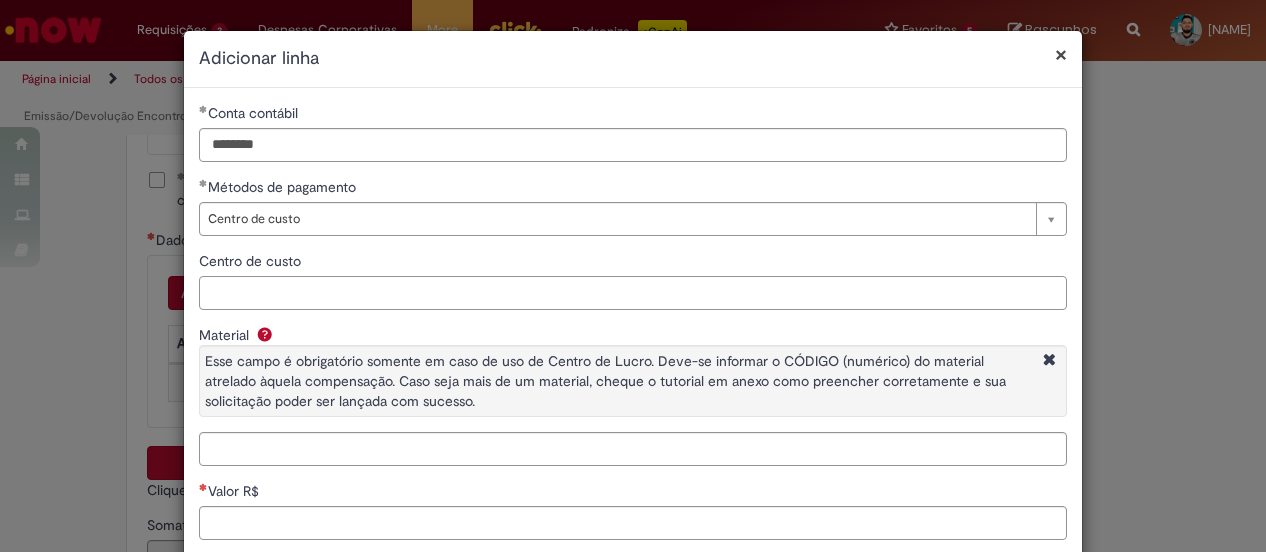 click on "Centro de custo" at bounding box center [633, 293] 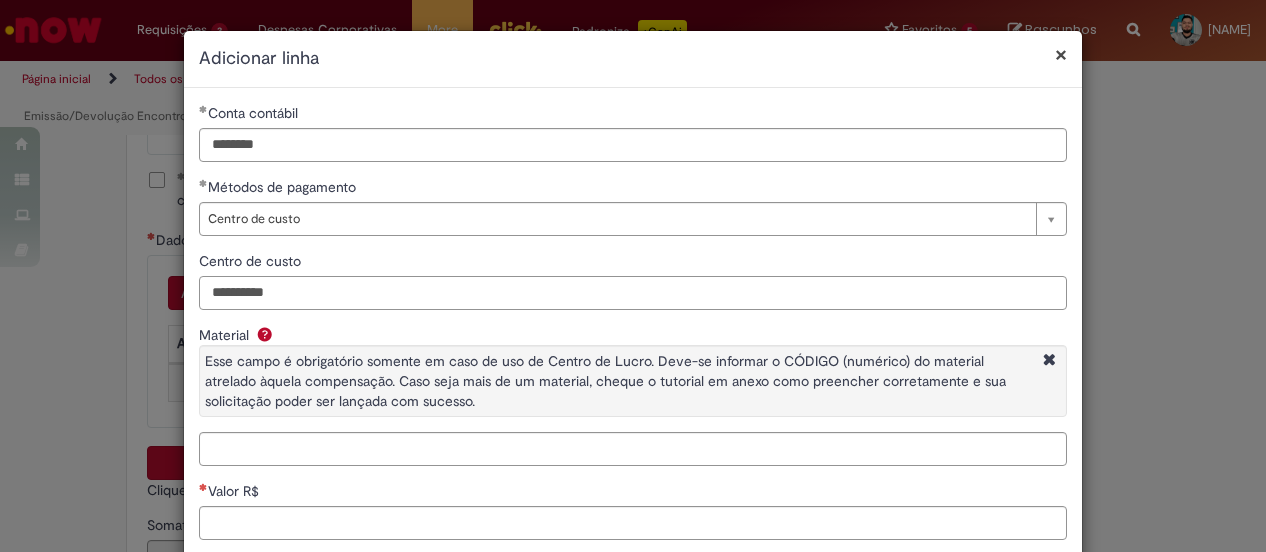 type on "**********" 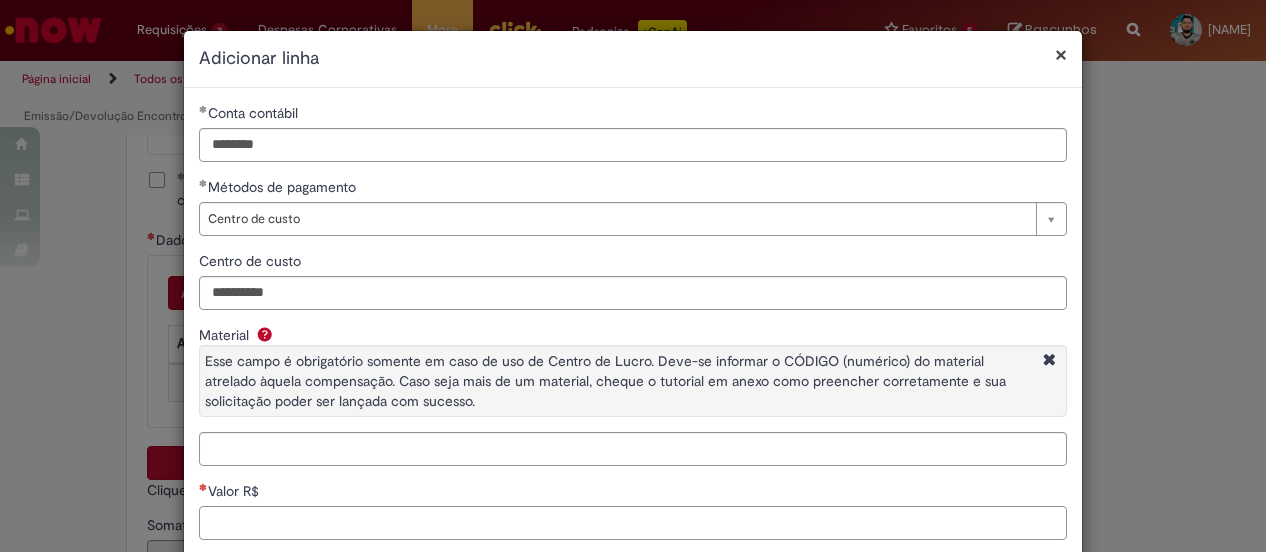 click on "Valor R$" at bounding box center (633, 523) 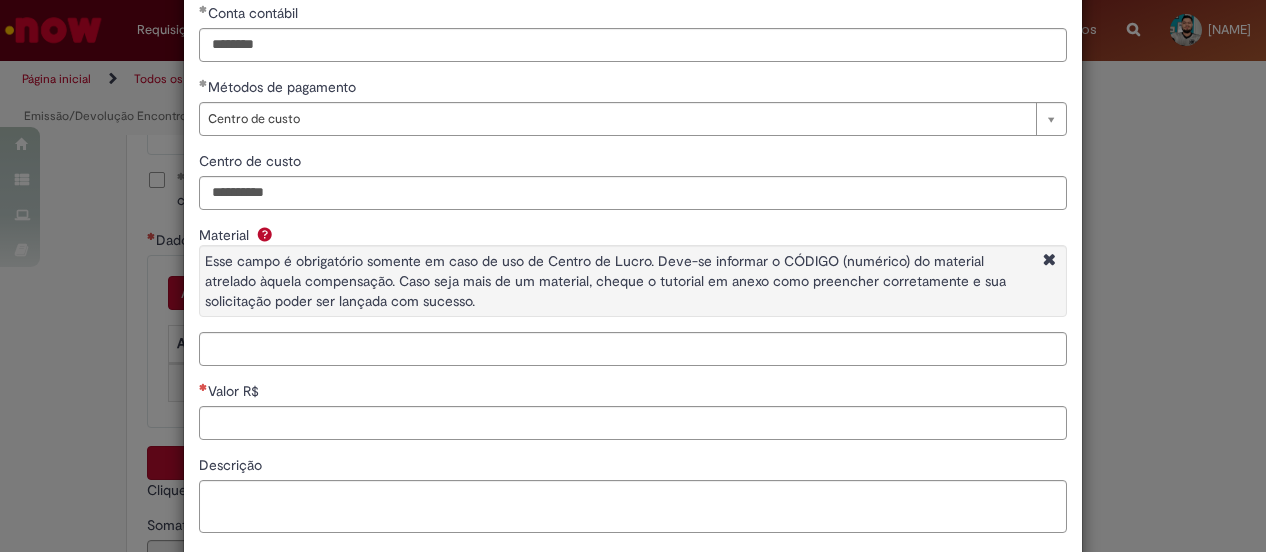 scroll, scrollTop: 200, scrollLeft: 0, axis: vertical 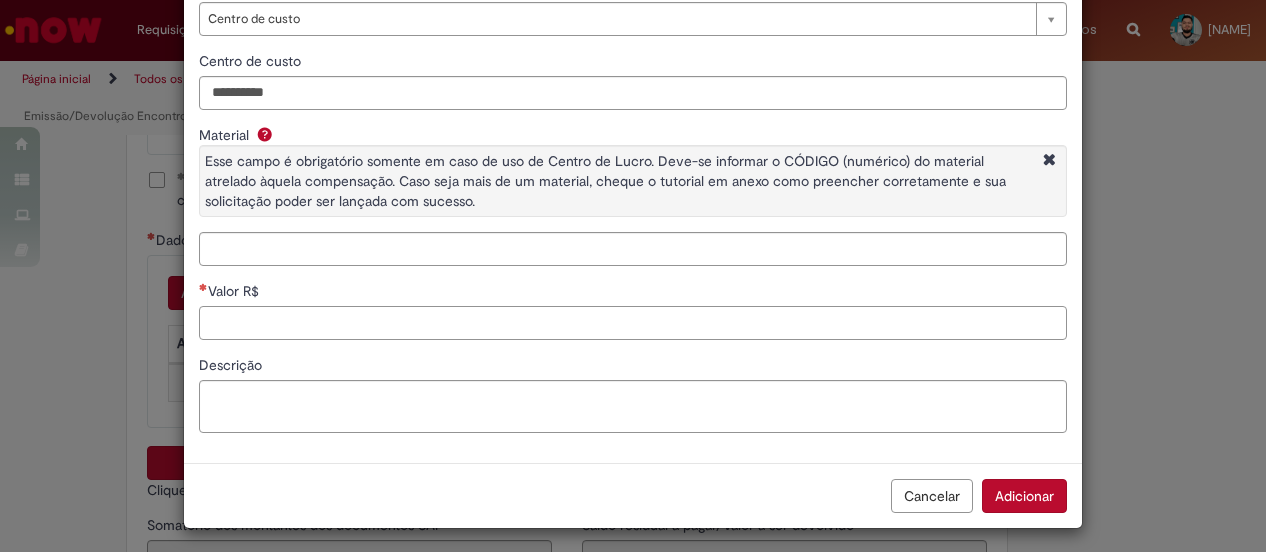 click on "Valor R$" at bounding box center (633, 323) 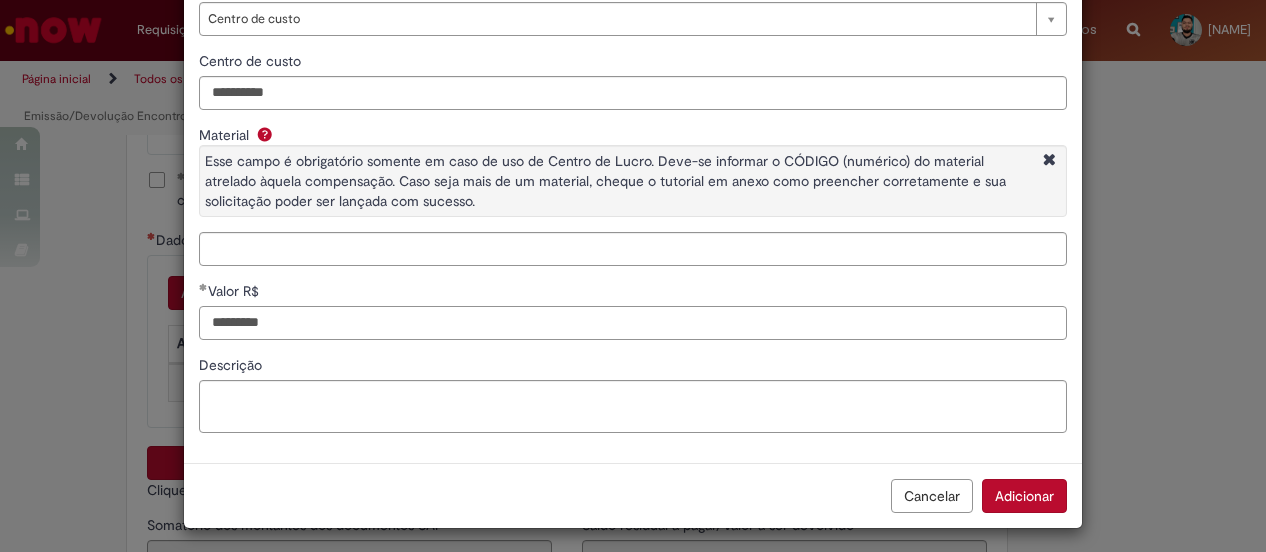type on "********" 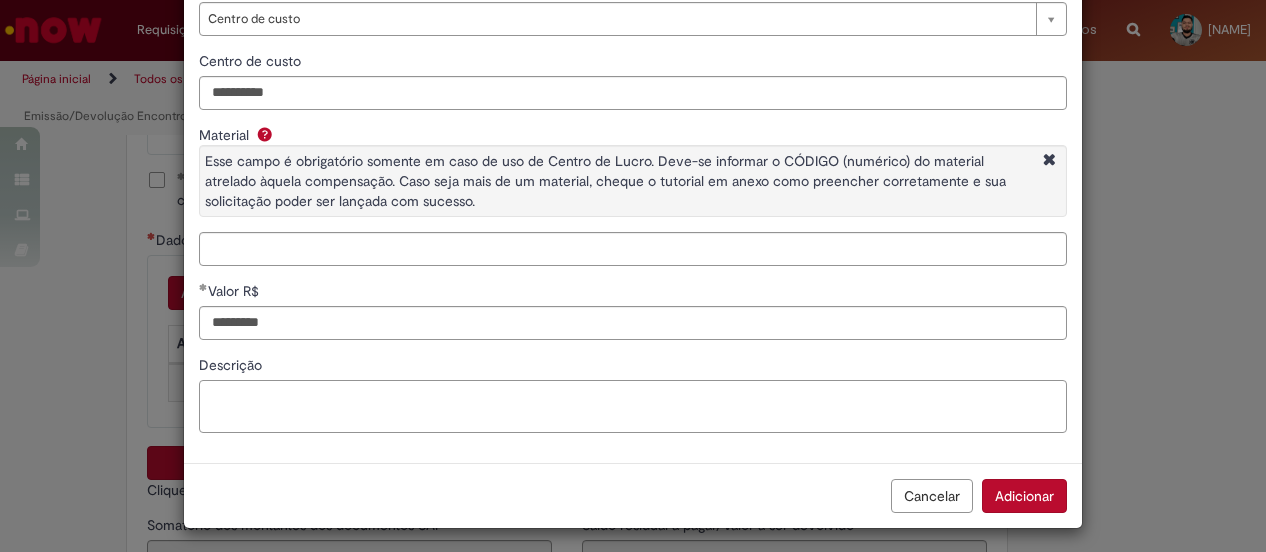 type 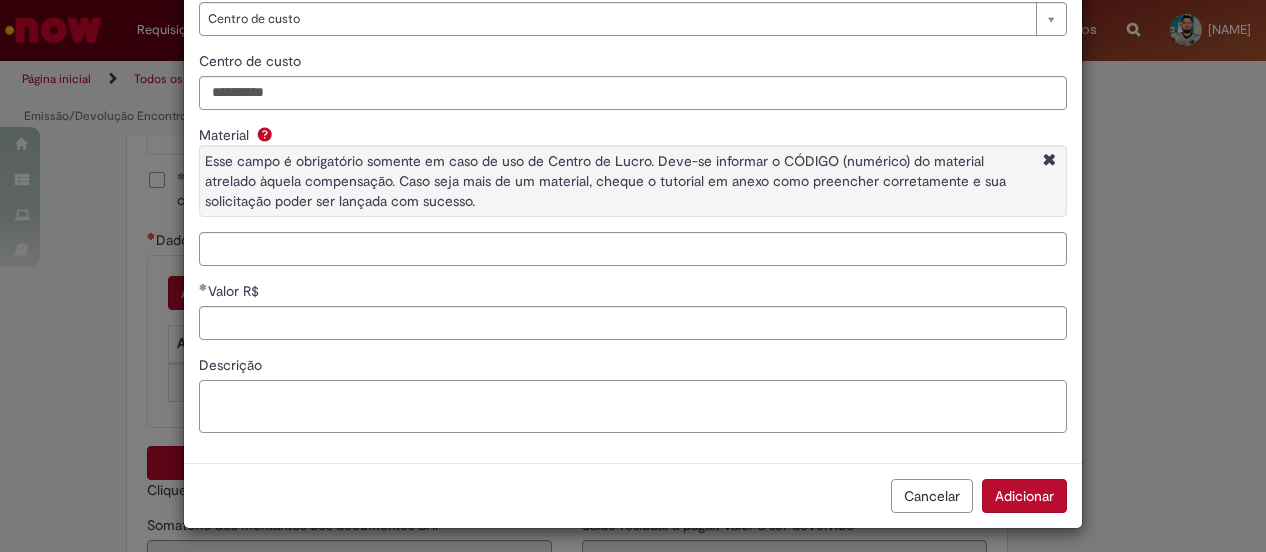 click on "Descrição" at bounding box center (633, 394) 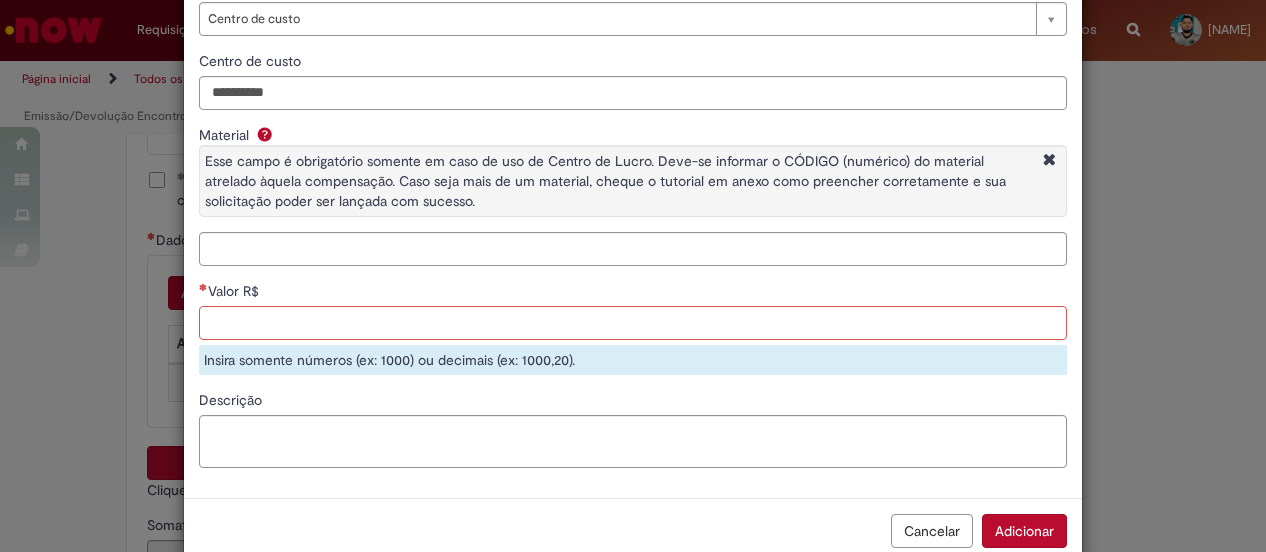 click on "Valor R$" at bounding box center [633, 323] 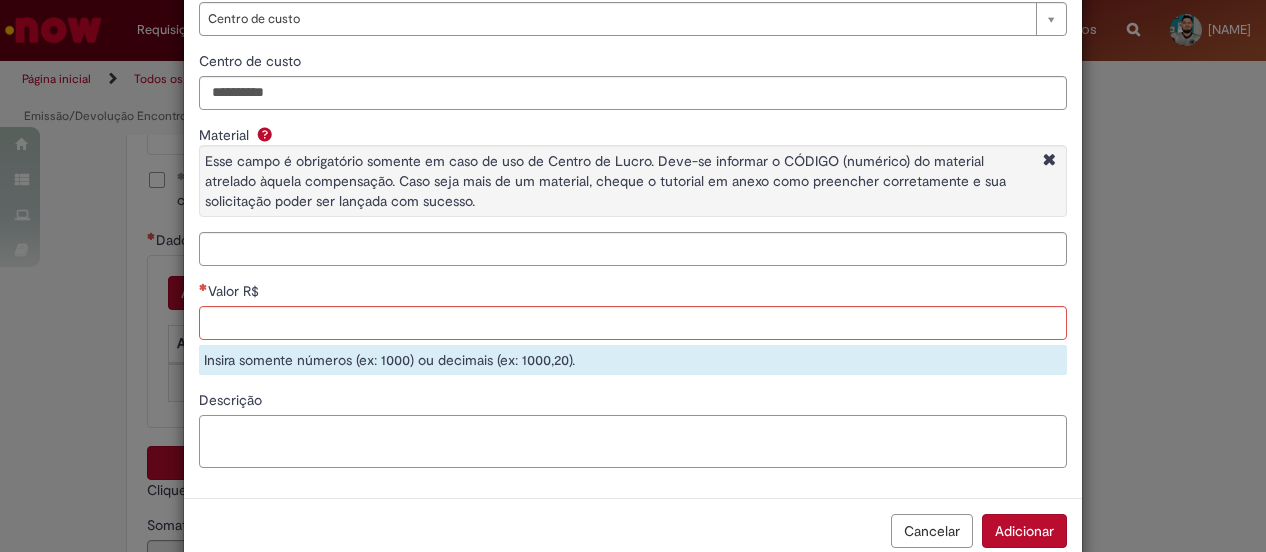 click on "Descrição" at bounding box center [633, 441] 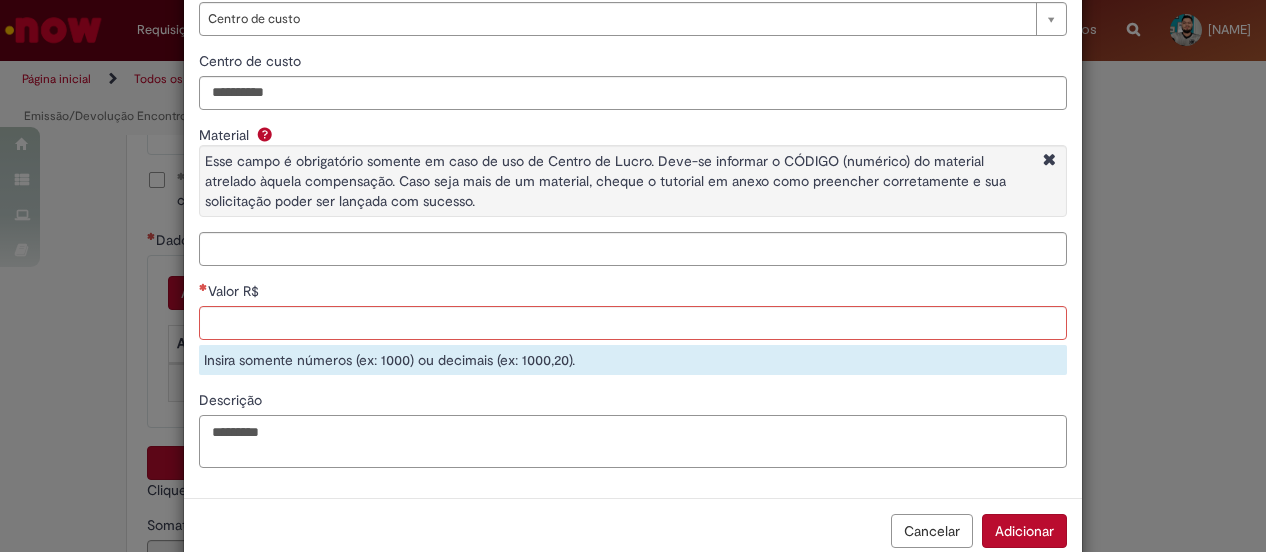 click on "********" at bounding box center (633, 441) 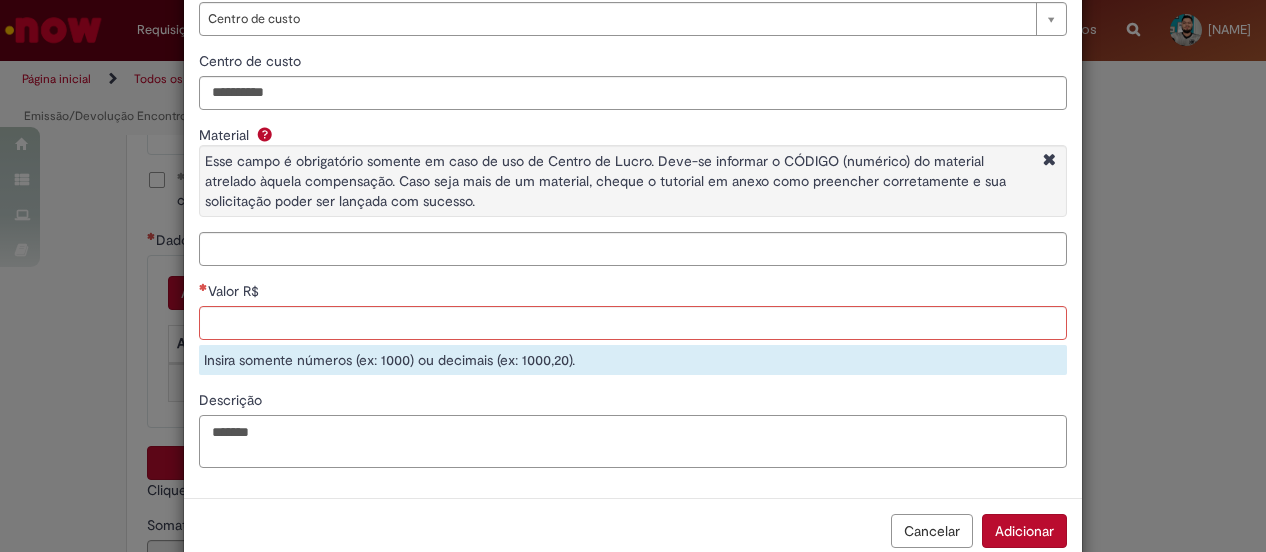 drag, startPoint x: 264, startPoint y: 423, endPoint x: 150, endPoint y: 430, distance: 114.21471 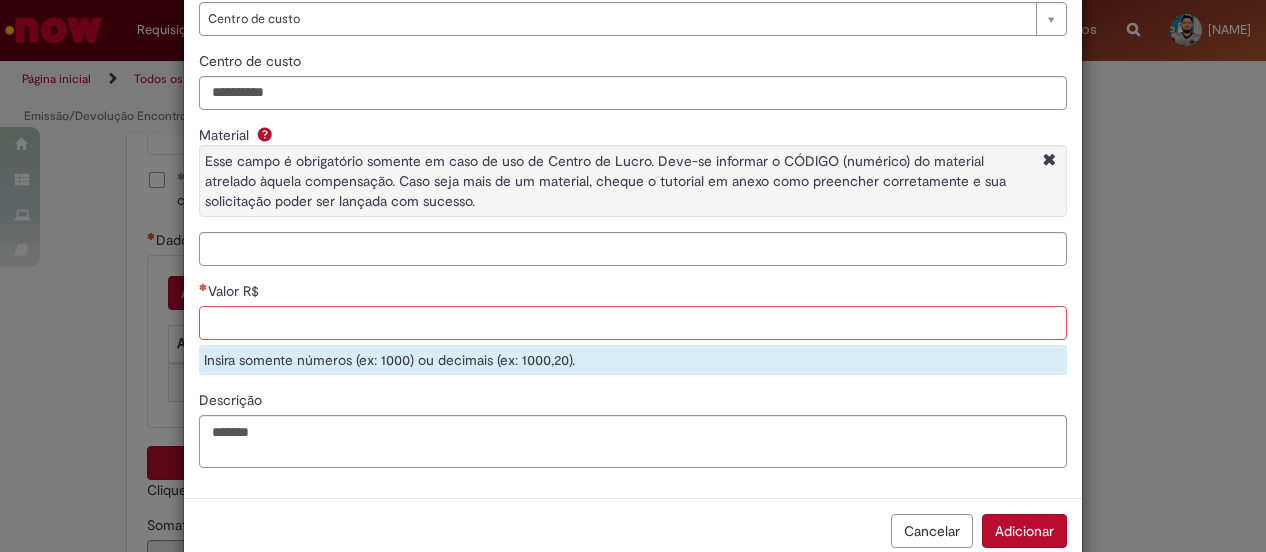 click on "Valor R$" at bounding box center [633, 323] 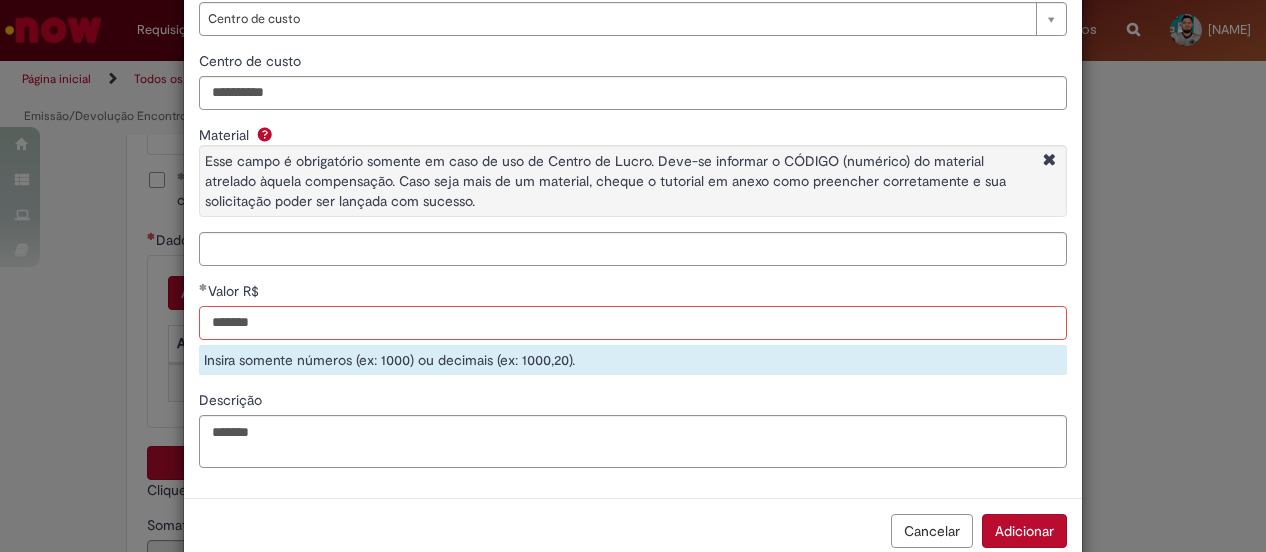 type on "******" 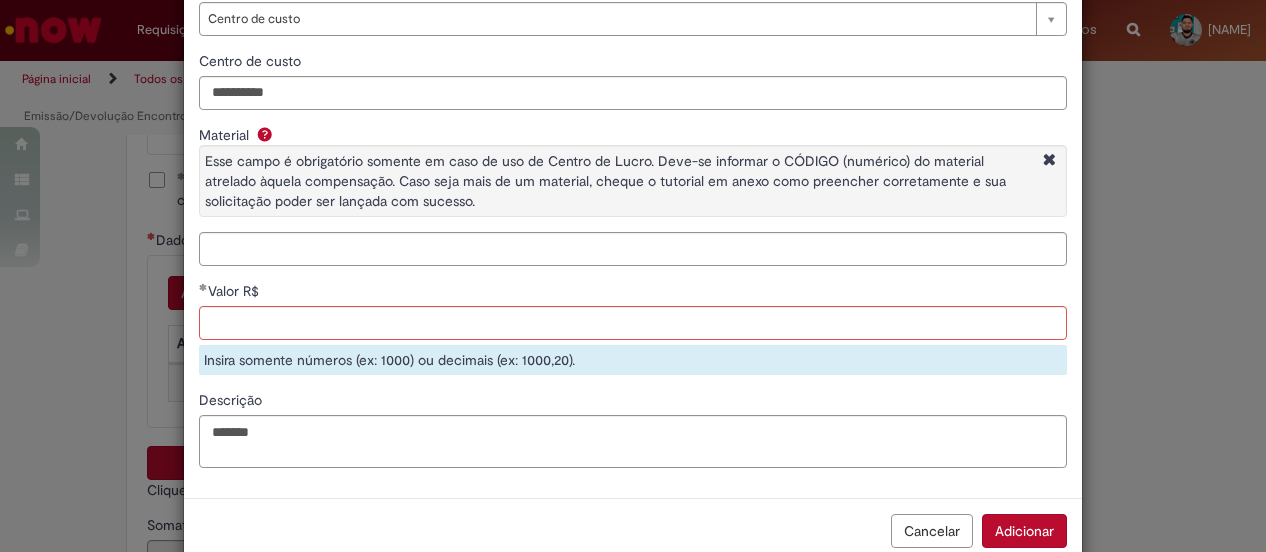 click on "Descrição" at bounding box center (633, 402) 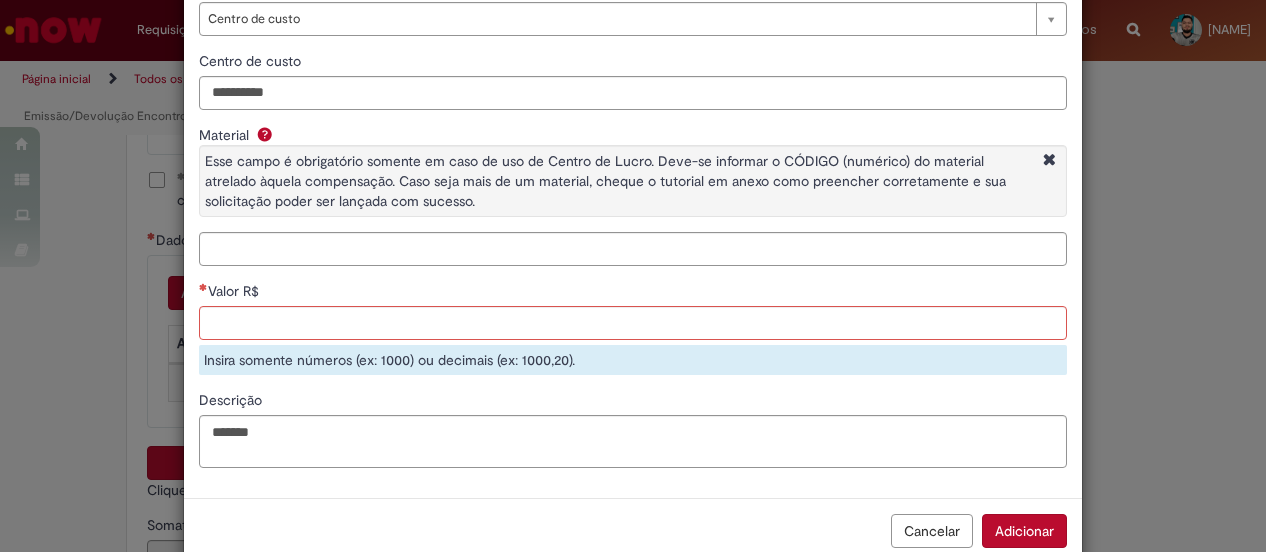 scroll, scrollTop: 200, scrollLeft: 0, axis: vertical 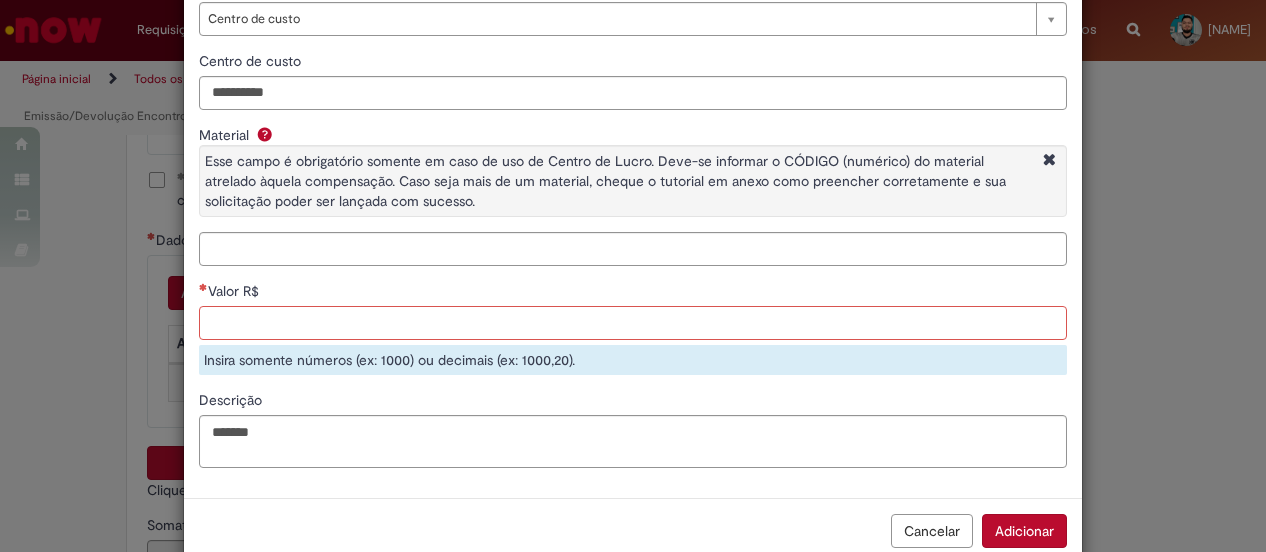 click on "Valor R$" at bounding box center (633, 323) 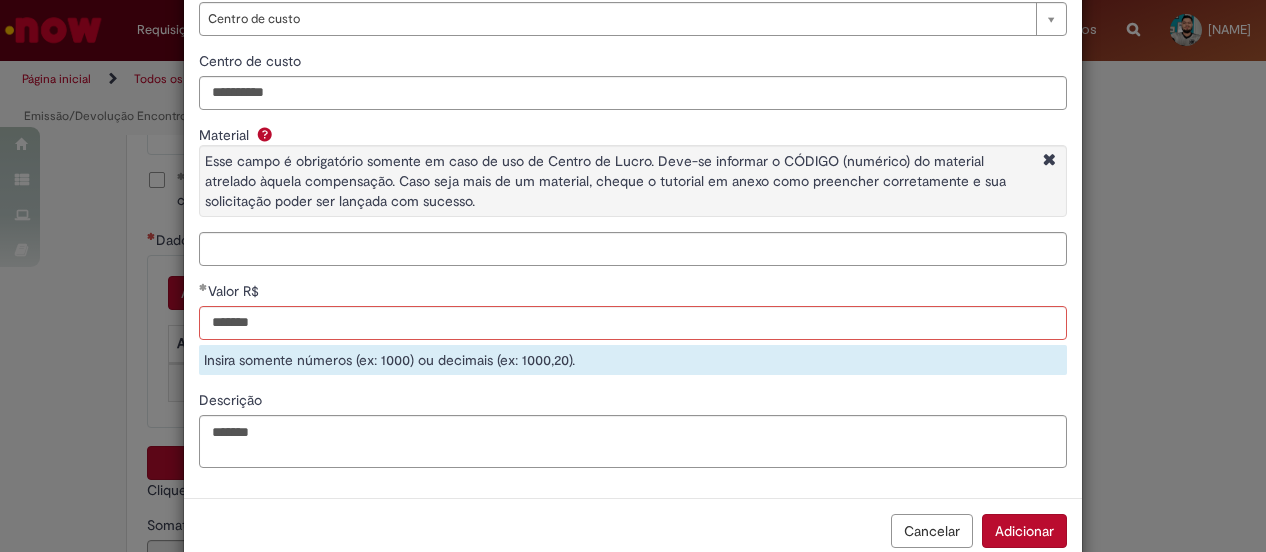 click on "**********" at bounding box center [633, 197] 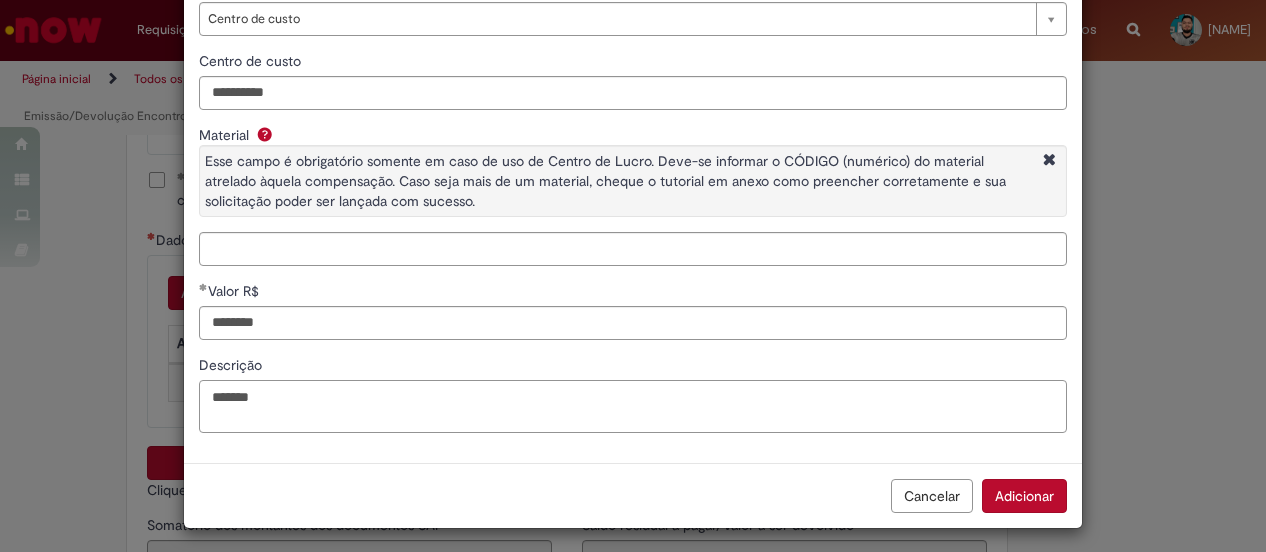 scroll, scrollTop: 200, scrollLeft: 0, axis: vertical 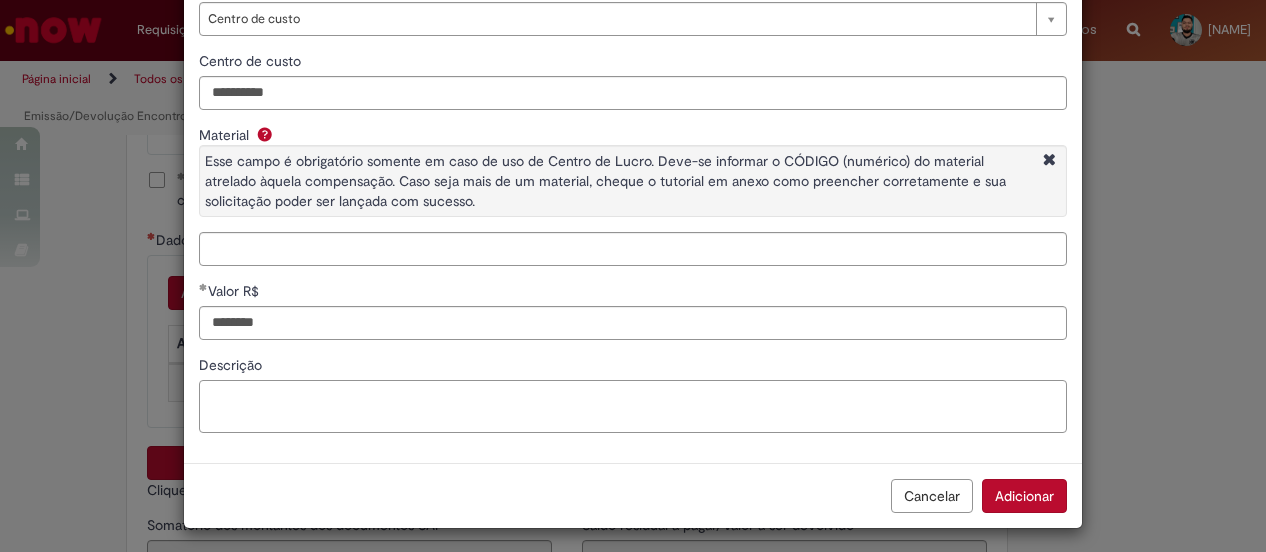 paste on "**********" 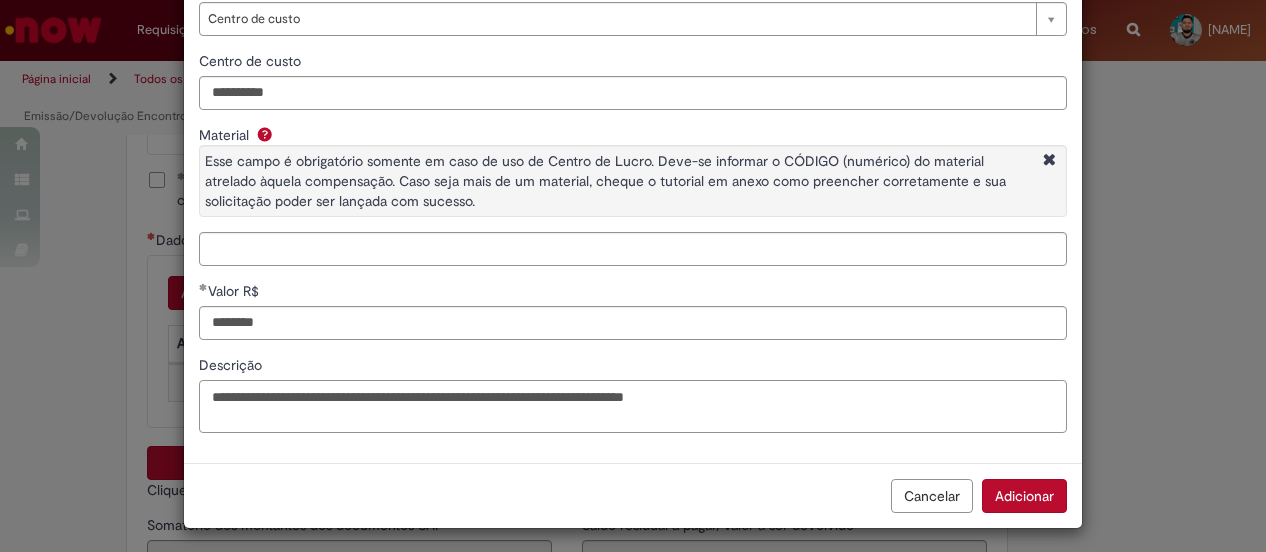 click on "**********" at bounding box center (633, 406) 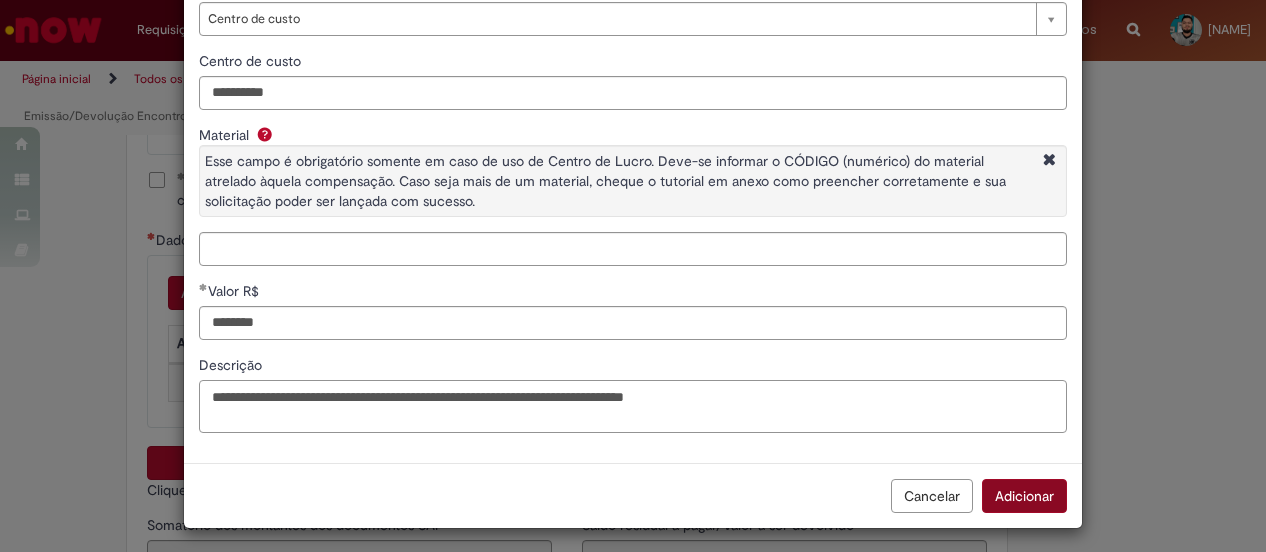 type on "**********" 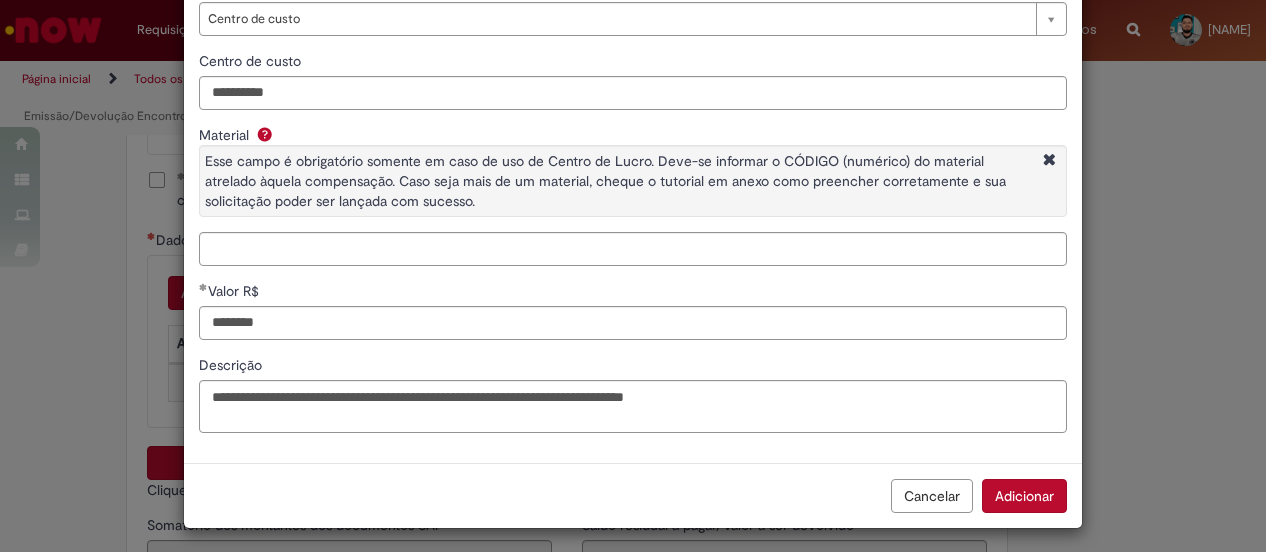 click on "Adicionar" at bounding box center (1024, 496) 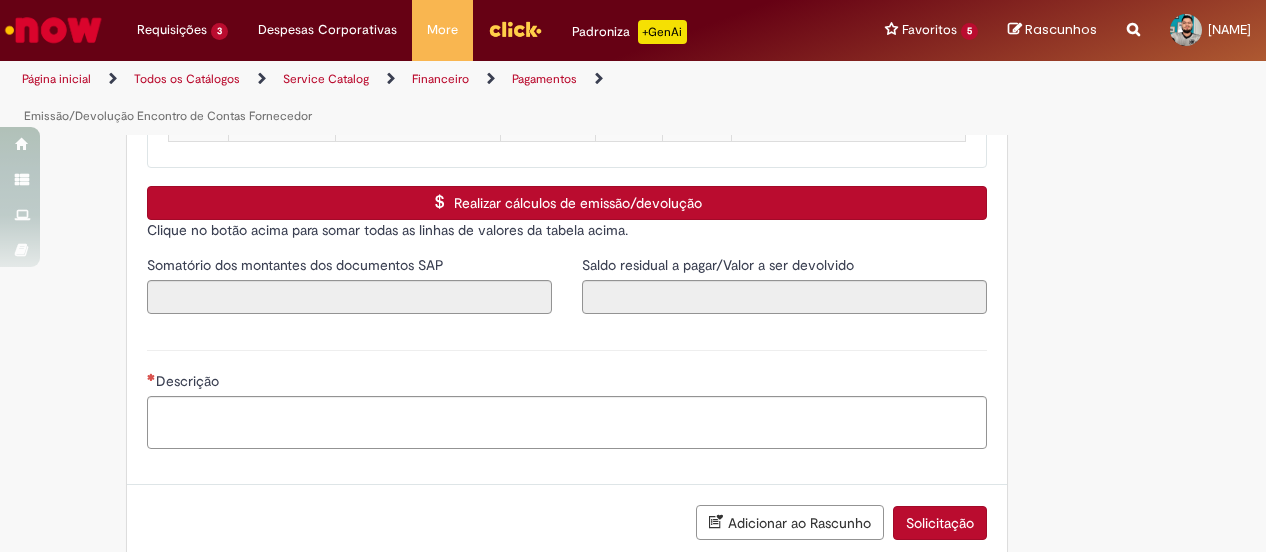 scroll, scrollTop: 3000, scrollLeft: 0, axis: vertical 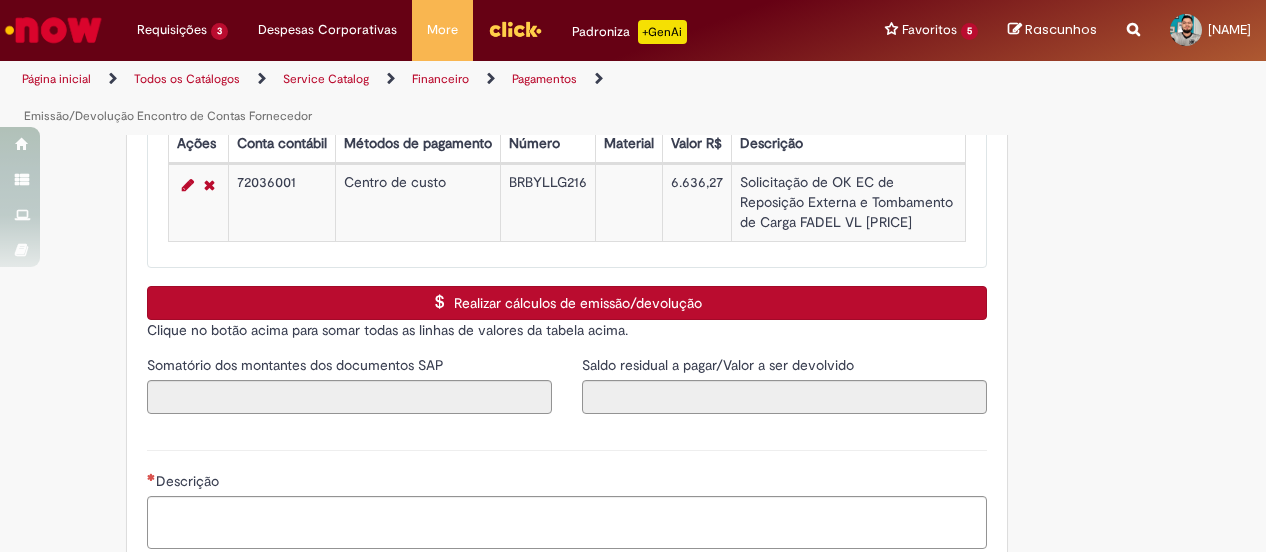 click on "Realizar cálculos de emissão/devolução" at bounding box center [567, 303] 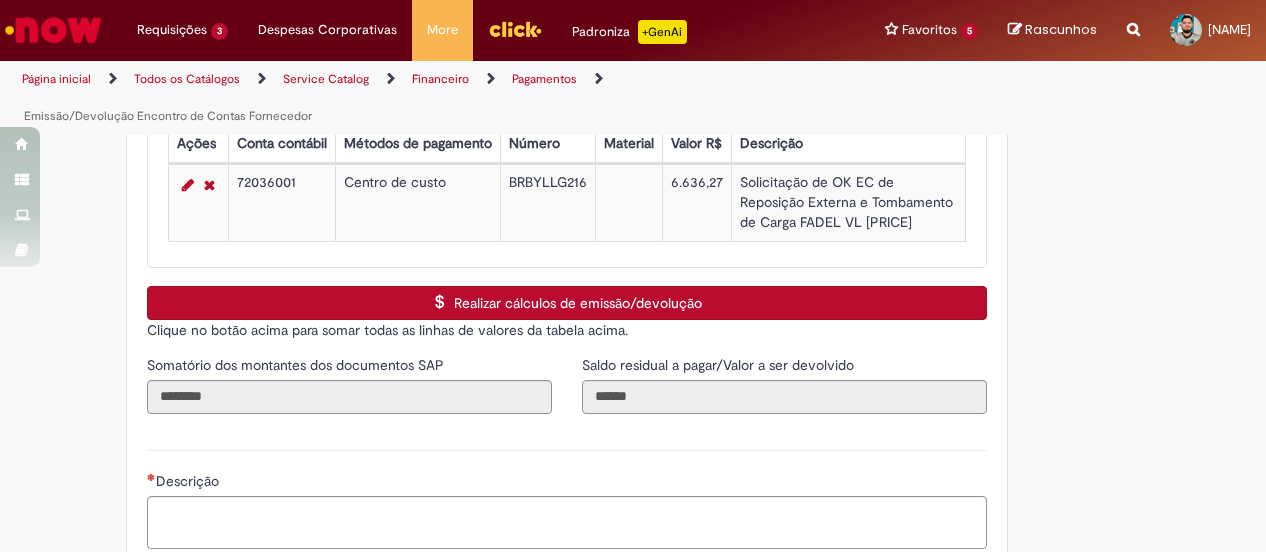 scroll, scrollTop: 3100, scrollLeft: 0, axis: vertical 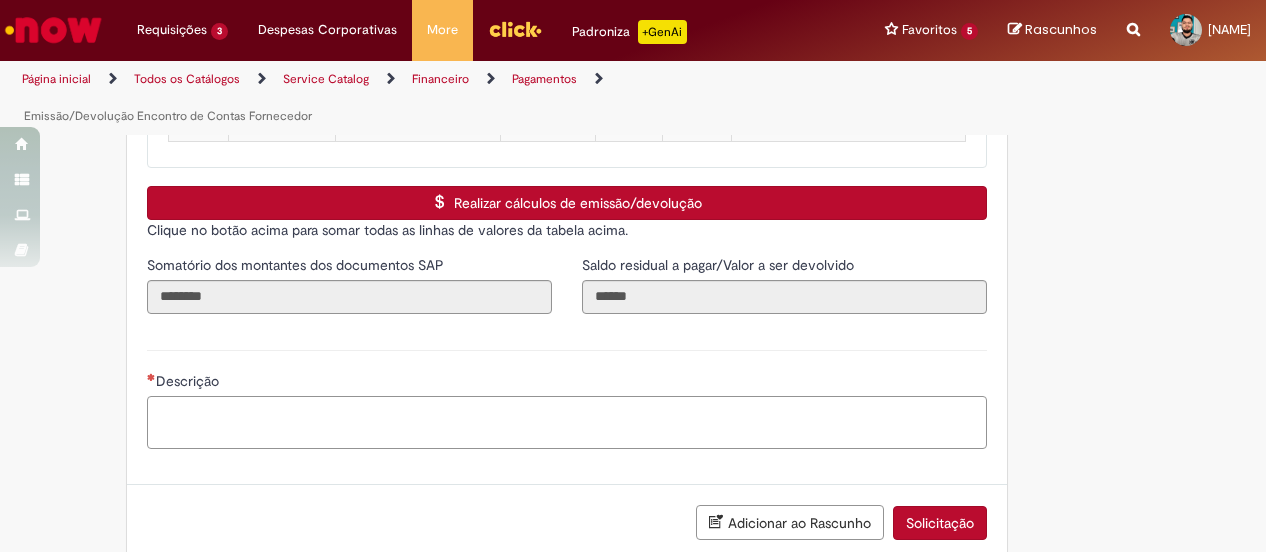 click on "Descrição" at bounding box center (567, 422) 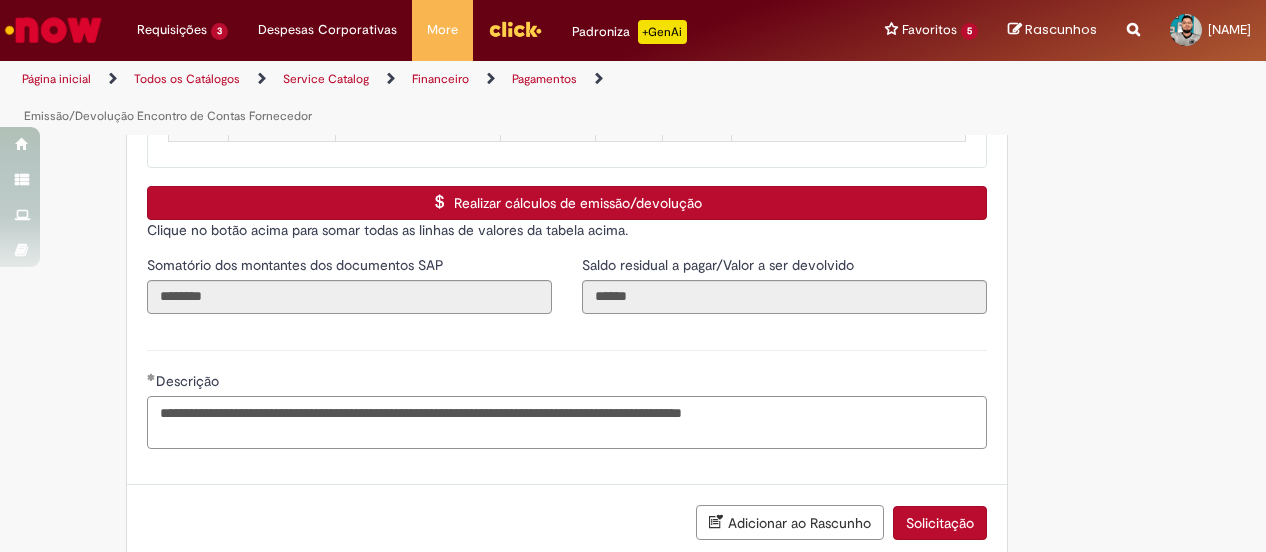 type on "**********" 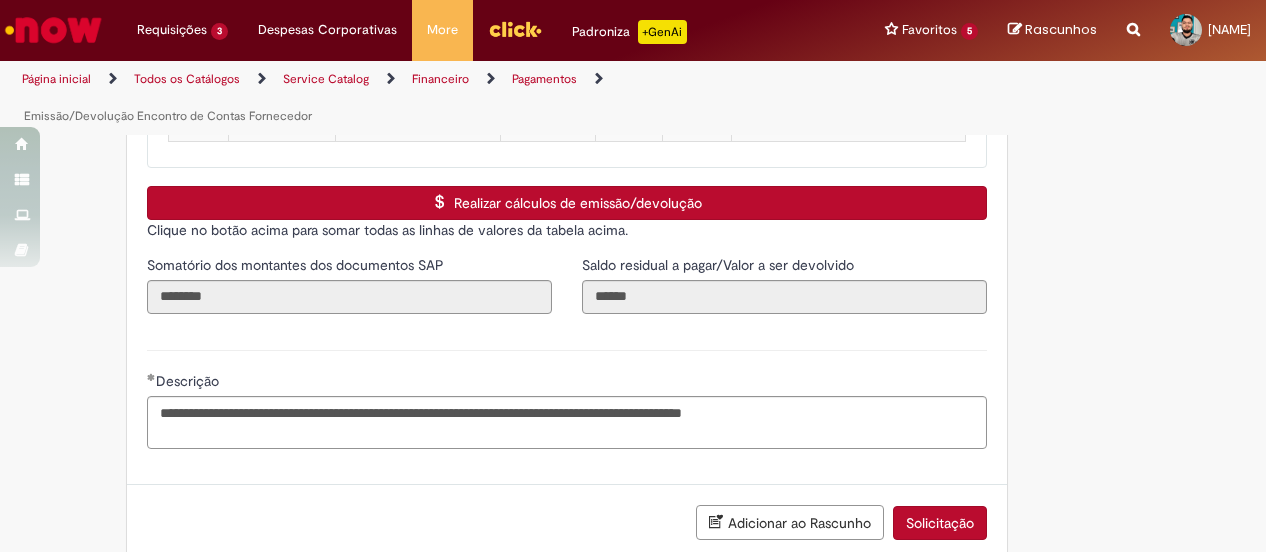 click on "**********" at bounding box center [567, -714] 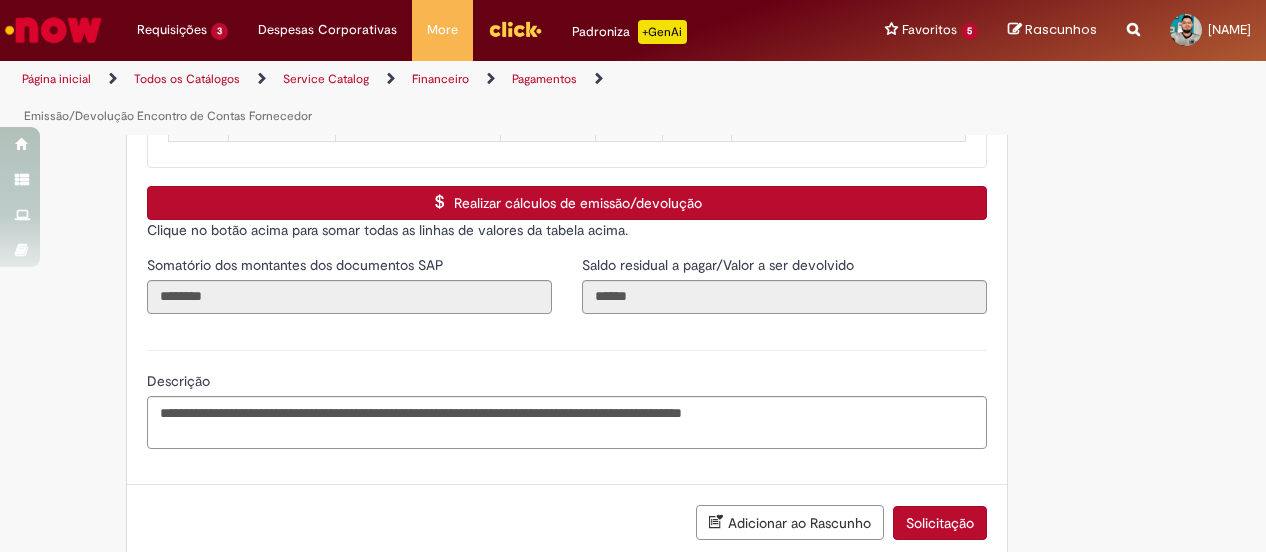 scroll, scrollTop: 3204, scrollLeft: 0, axis: vertical 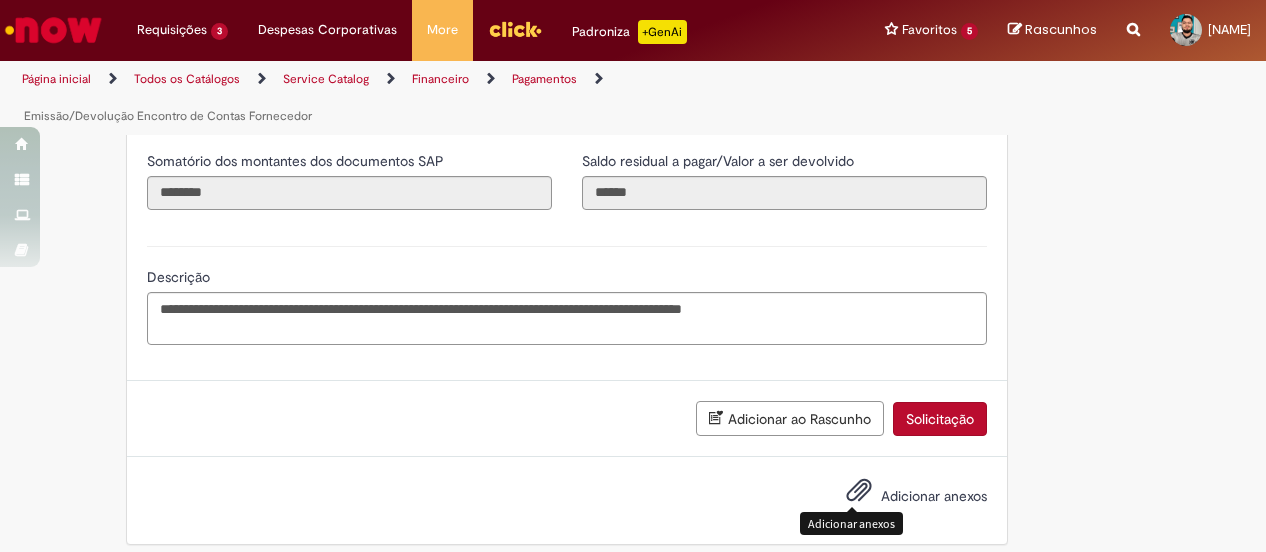 click at bounding box center (859, 491) 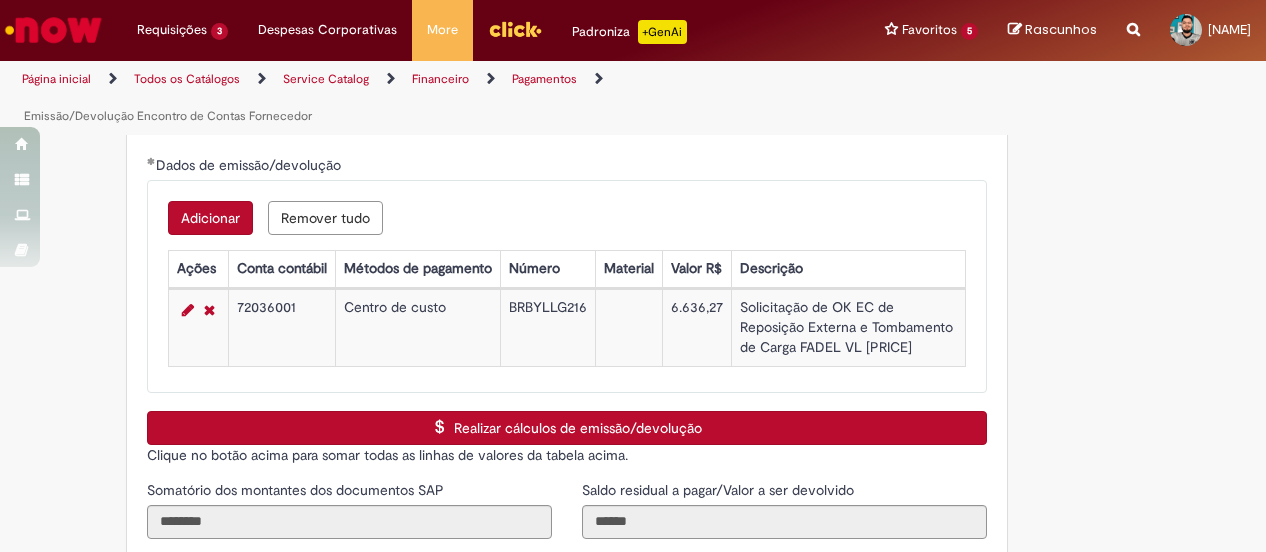 scroll, scrollTop: 3275, scrollLeft: 0, axis: vertical 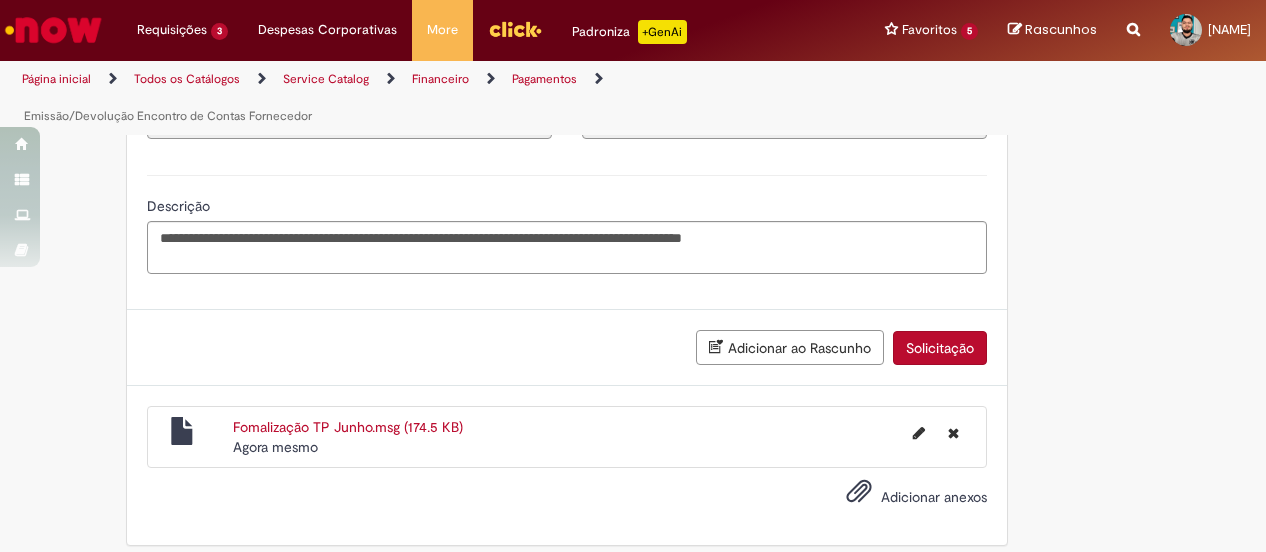 click on "Solicitação" at bounding box center [940, 348] 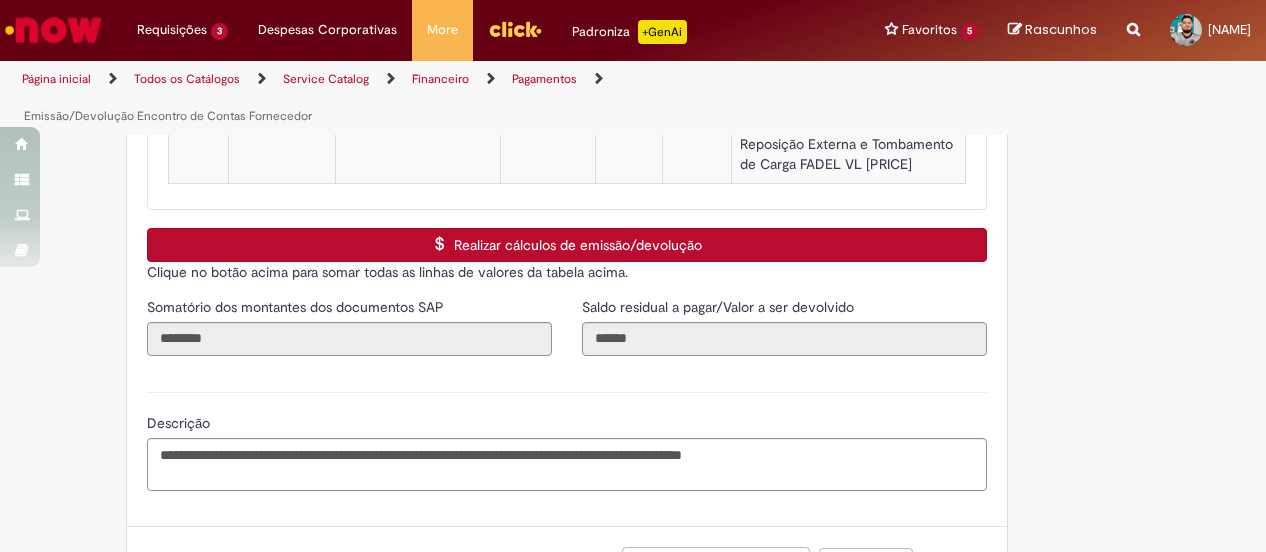 scroll, scrollTop: 3158, scrollLeft: 0, axis: vertical 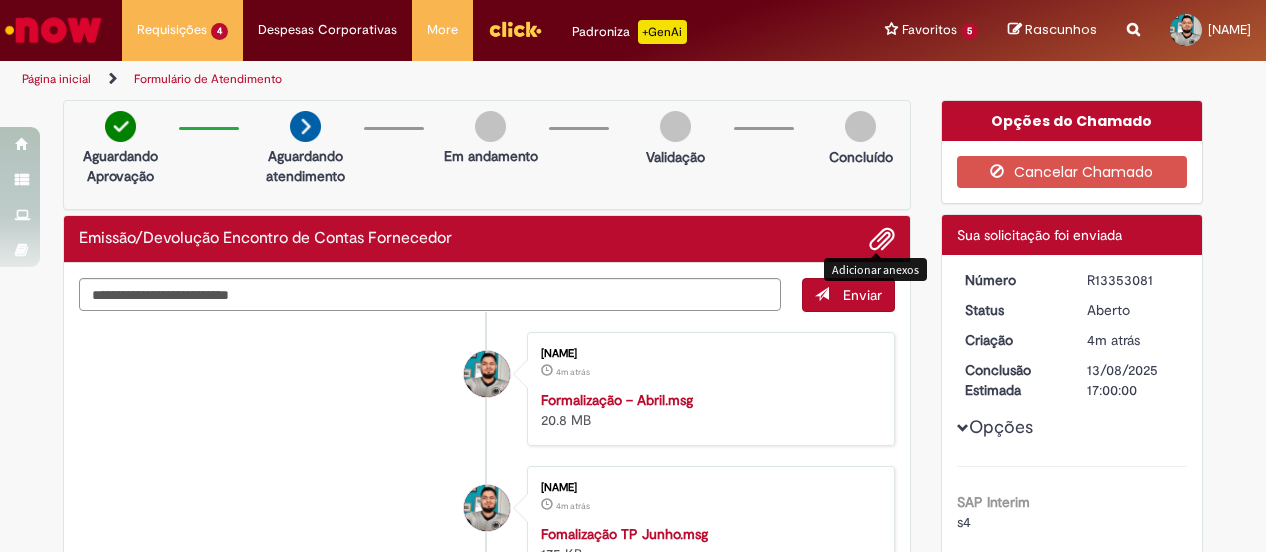 click at bounding box center (882, 240) 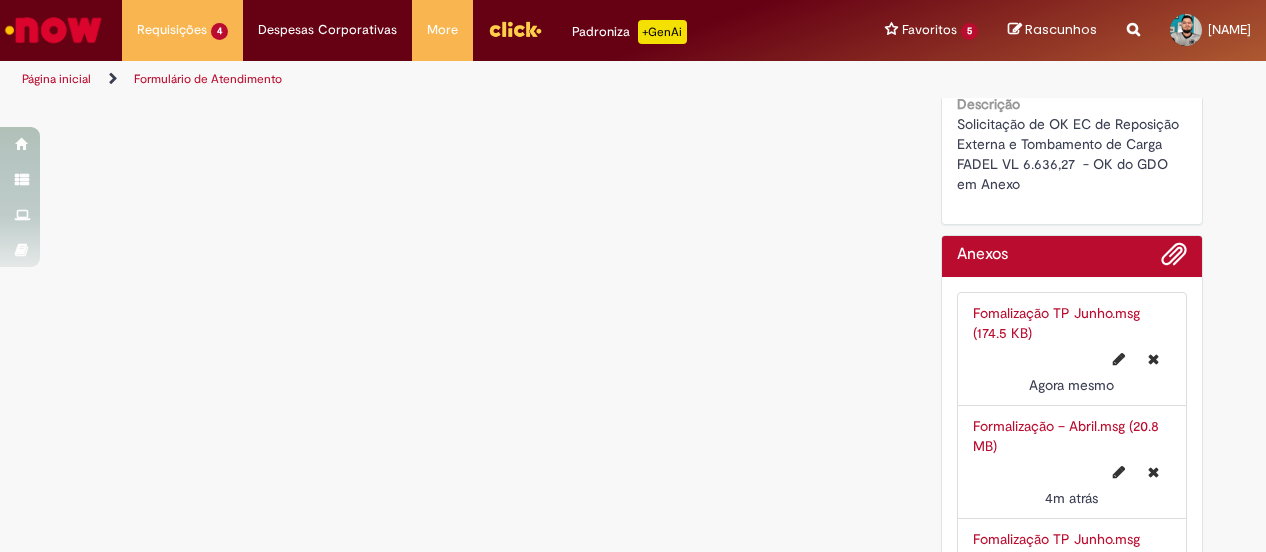 scroll, scrollTop: 2038, scrollLeft: 0, axis: vertical 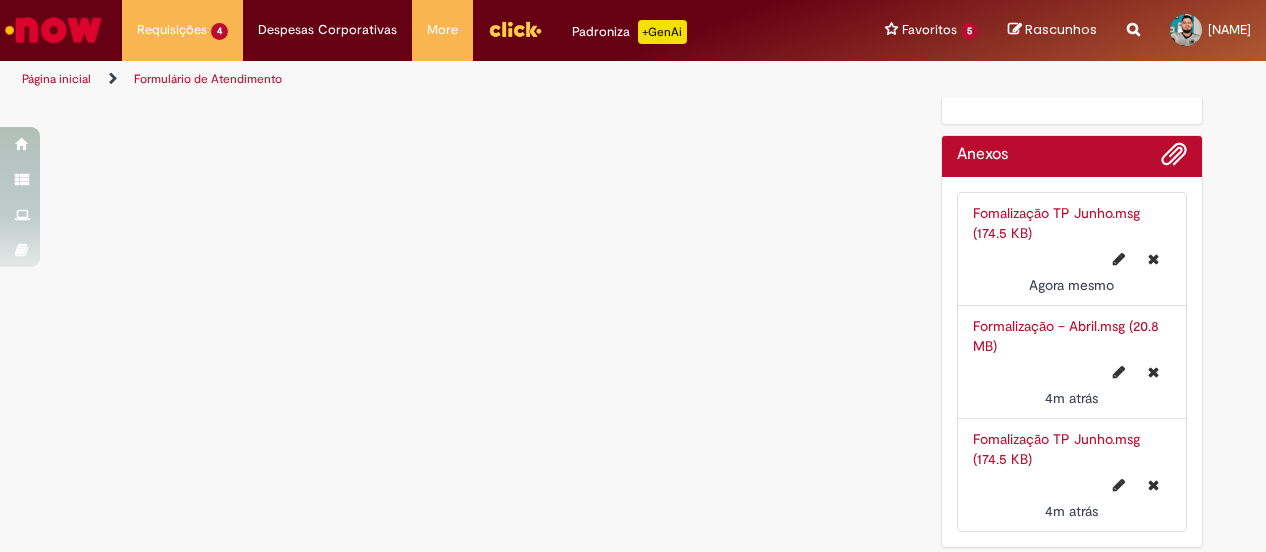 click on "Verificar Código de Barras
Aguardando Aprovação
Aguardando atendimento
Em andamento
Validação
Concluído
Emissão/Devolução Encontro de Contas Fornecedor
Enviar
Carregando anexo...
Daniel Gigot De Sousa
Agora mesmo Agora mesmo
Fomalização TP Junho.msg  175 KB" at bounding box center (633, -690) 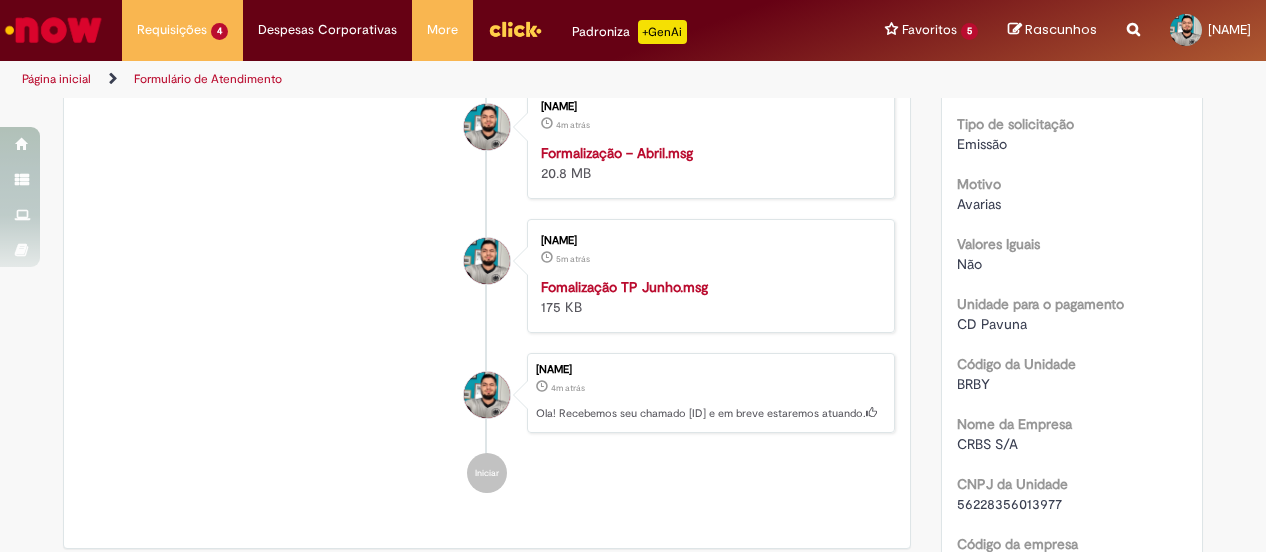 scroll, scrollTop: 0, scrollLeft: 0, axis: both 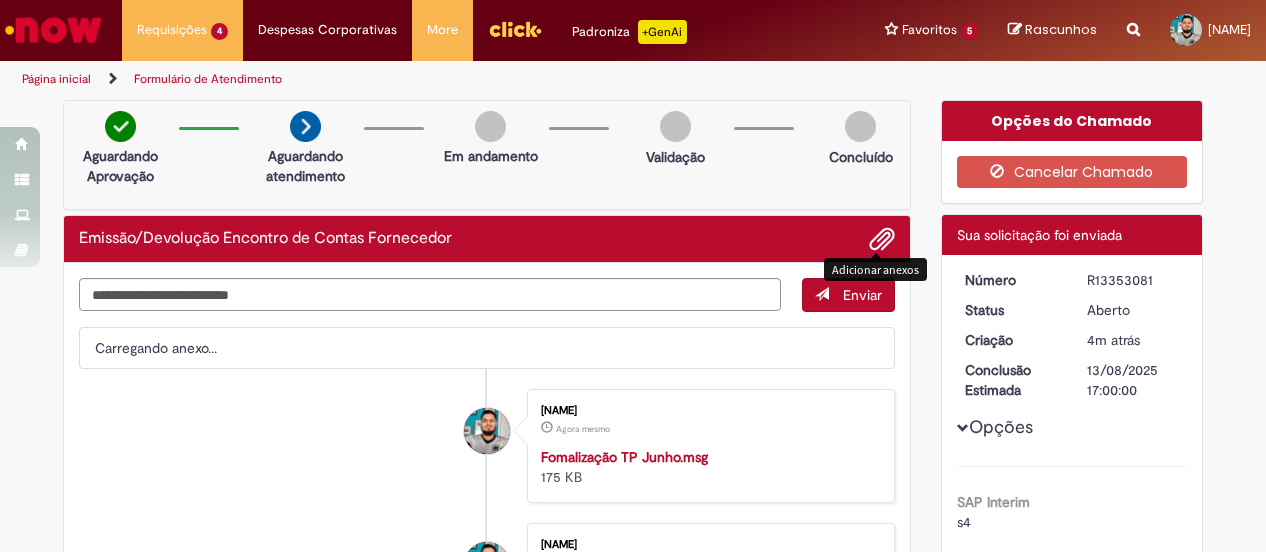 click at bounding box center [882, 240] 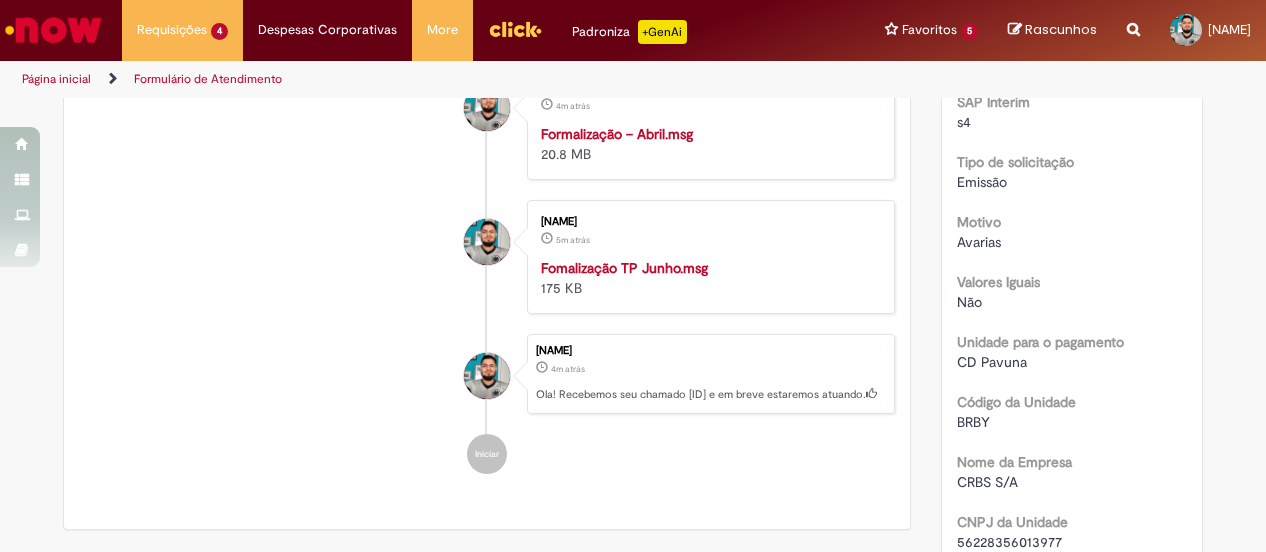 scroll, scrollTop: 0, scrollLeft: 0, axis: both 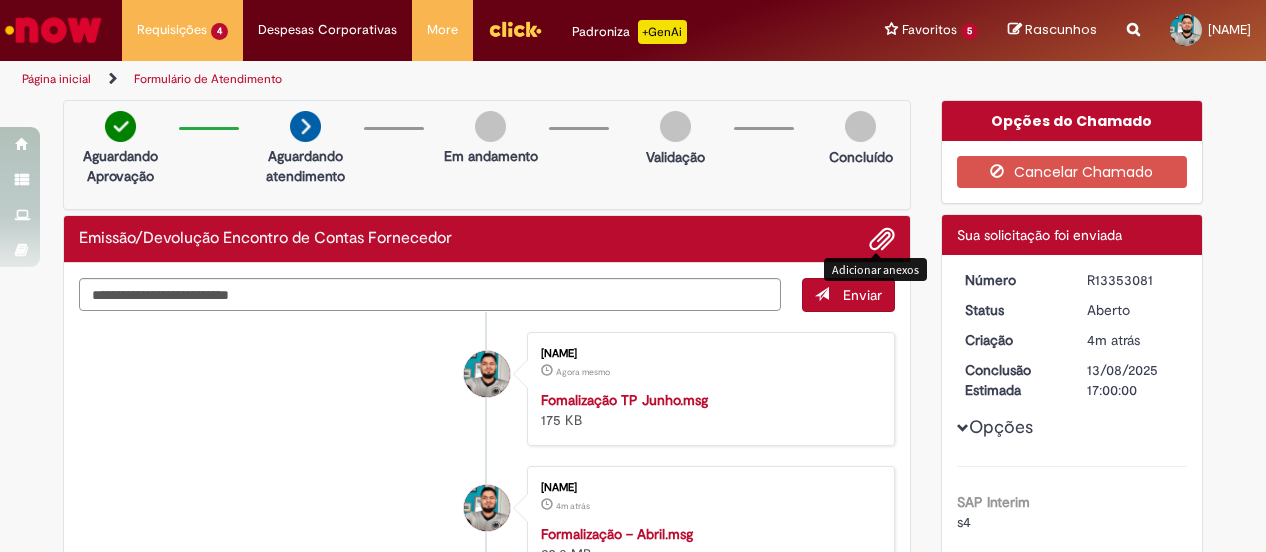 type 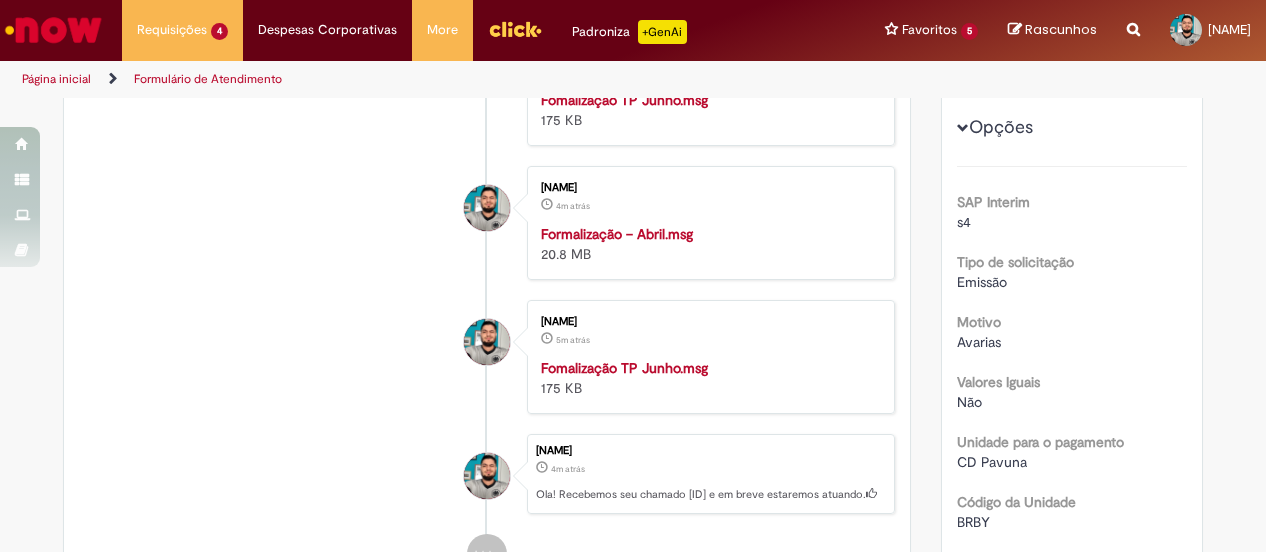 scroll, scrollTop: 0, scrollLeft: 0, axis: both 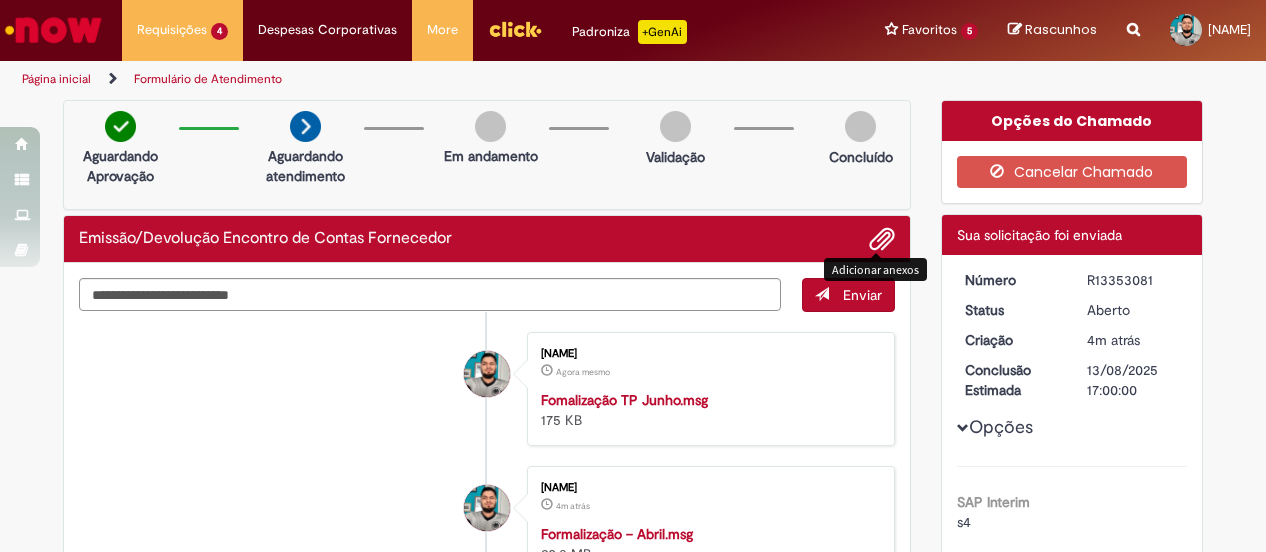 click at bounding box center (882, 240) 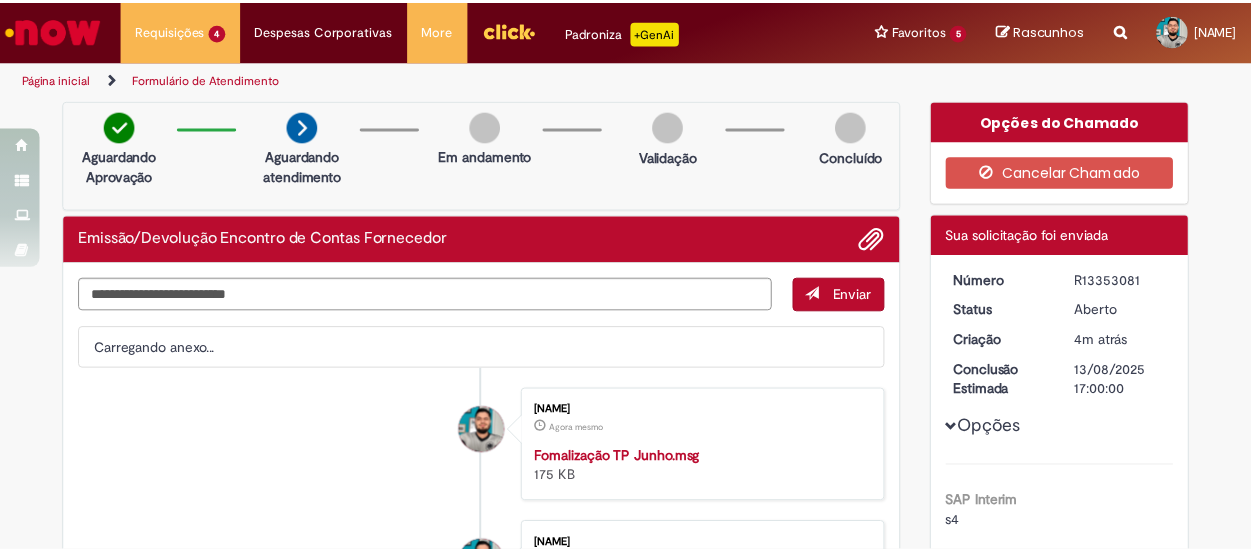 scroll, scrollTop: 30, scrollLeft: 0, axis: vertical 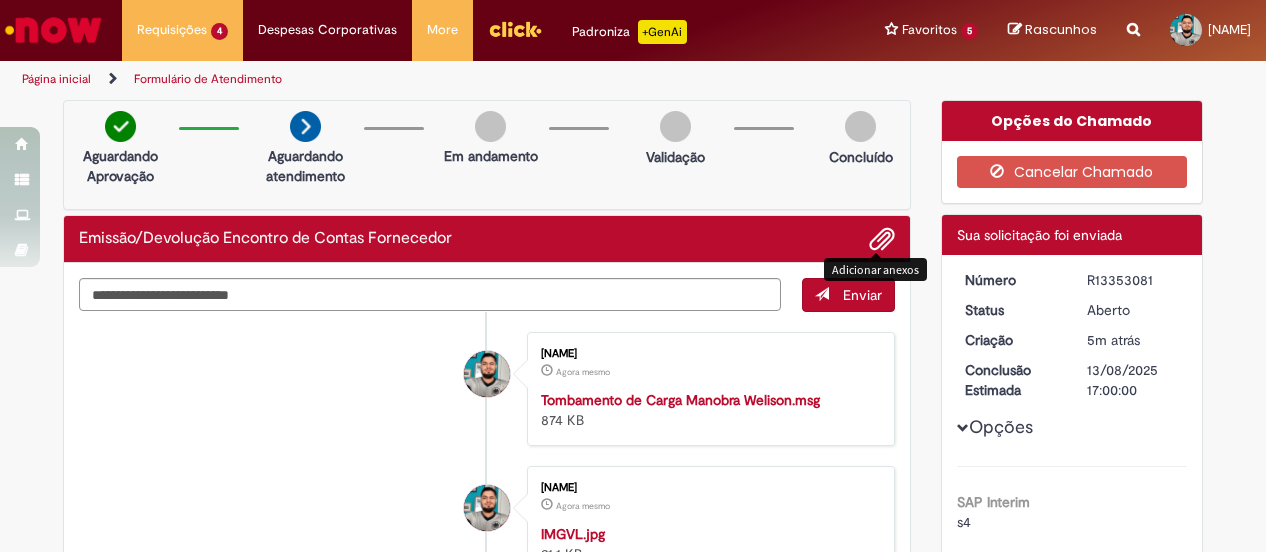 click at bounding box center [882, 240] 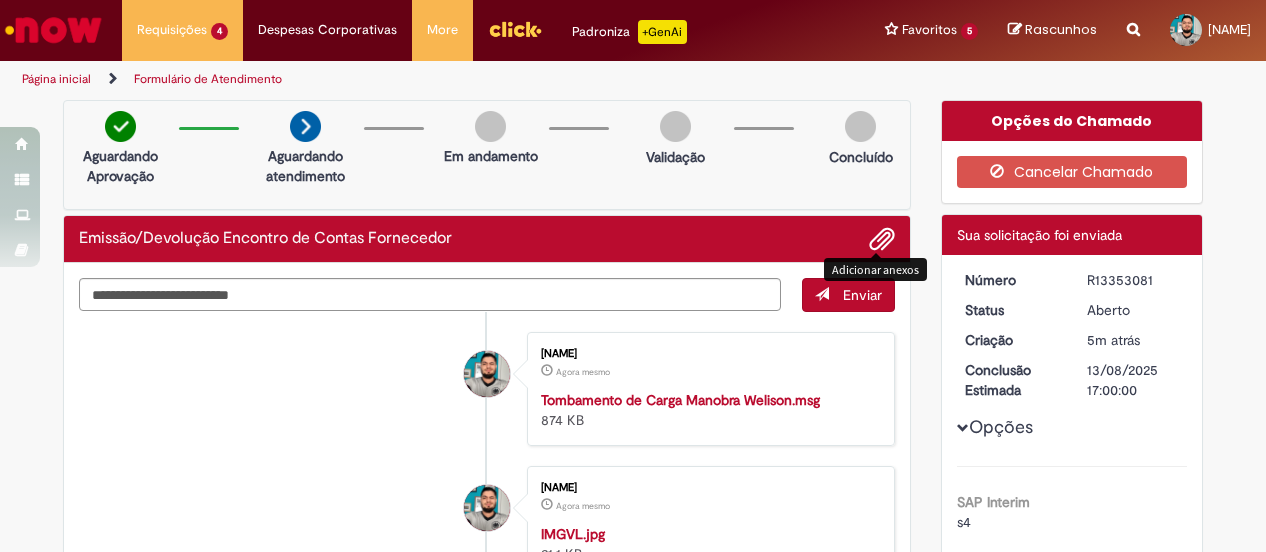 click on "Enviar" at bounding box center [848, 295] 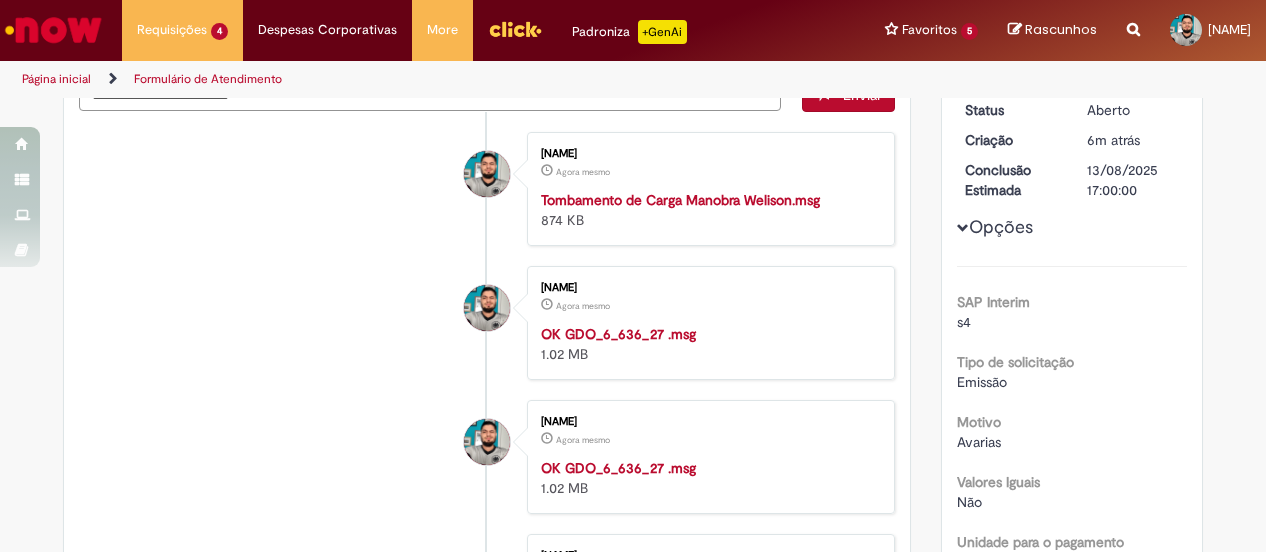 scroll, scrollTop: 0, scrollLeft: 0, axis: both 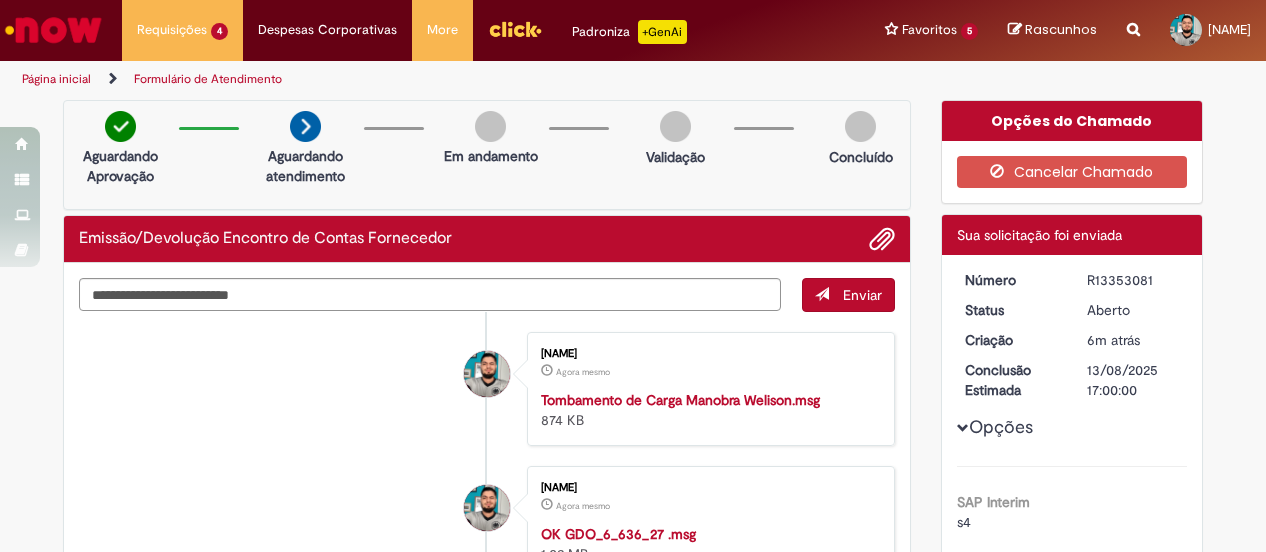 drag, startPoint x: 1146, startPoint y: 275, endPoint x: 978, endPoint y: 271, distance: 168.0476 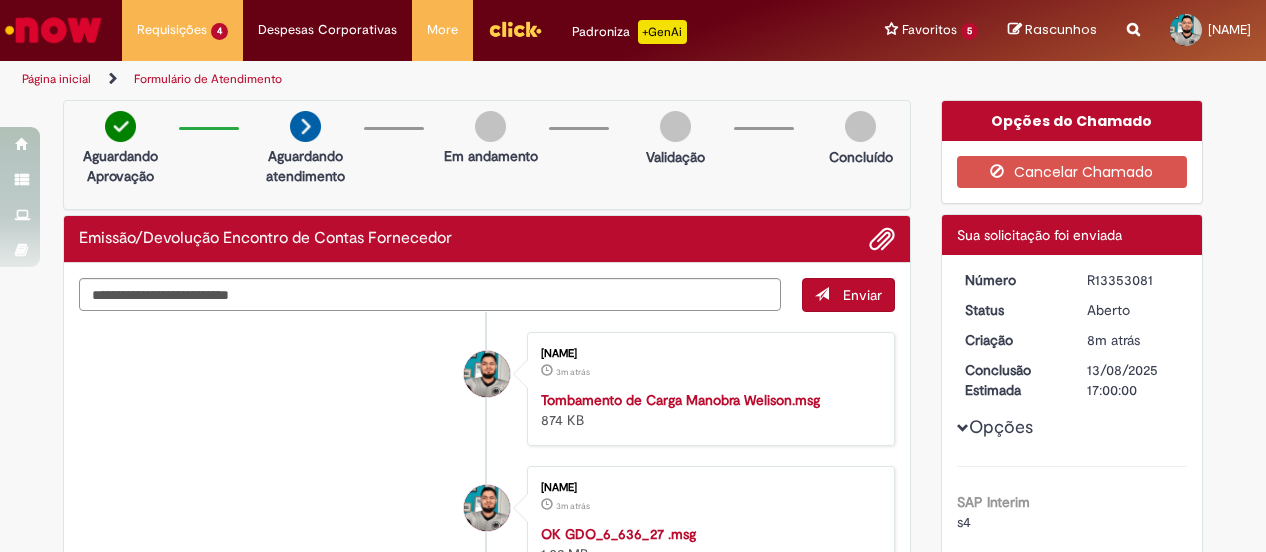 click on "OK GDO_6_636_27 .msg" at bounding box center (618, 534) 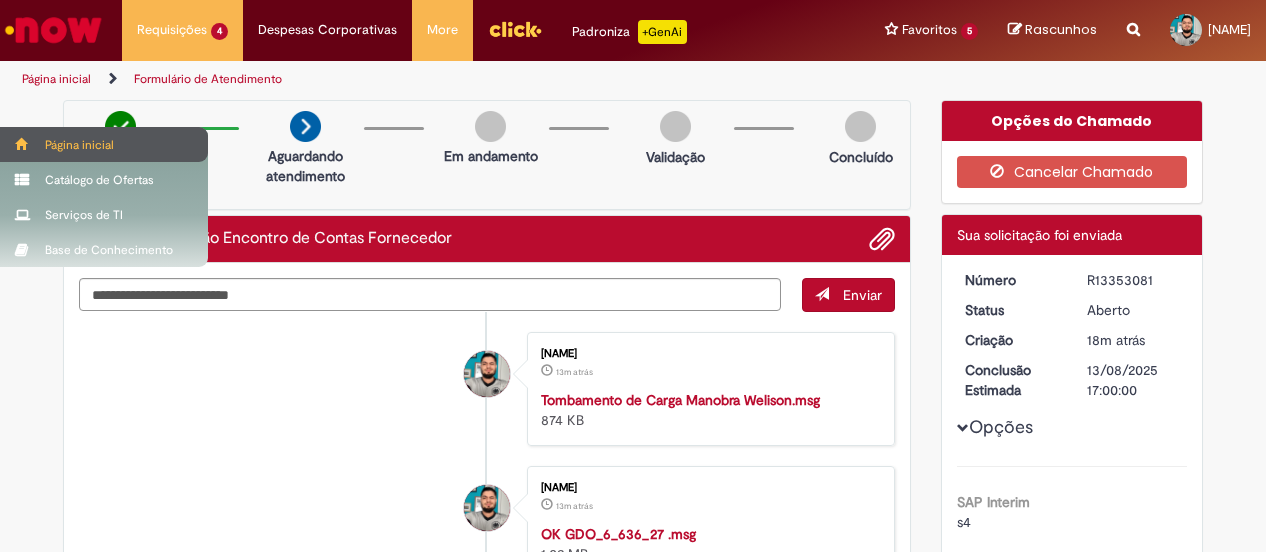 click on "Página inicial" at bounding box center [104, 144] 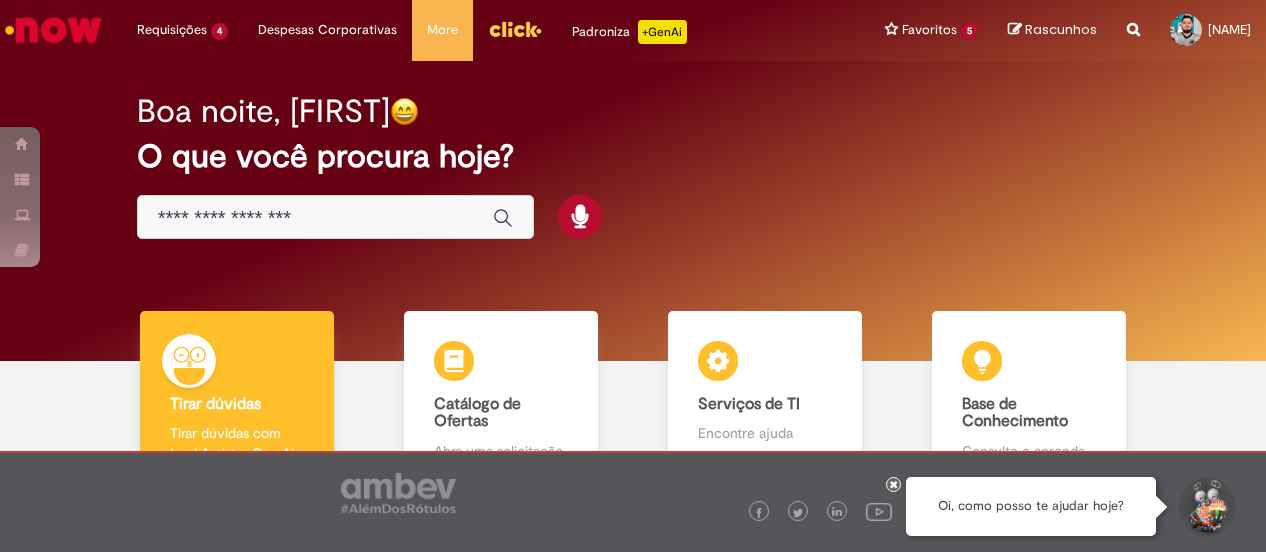 click at bounding box center (315, 218) 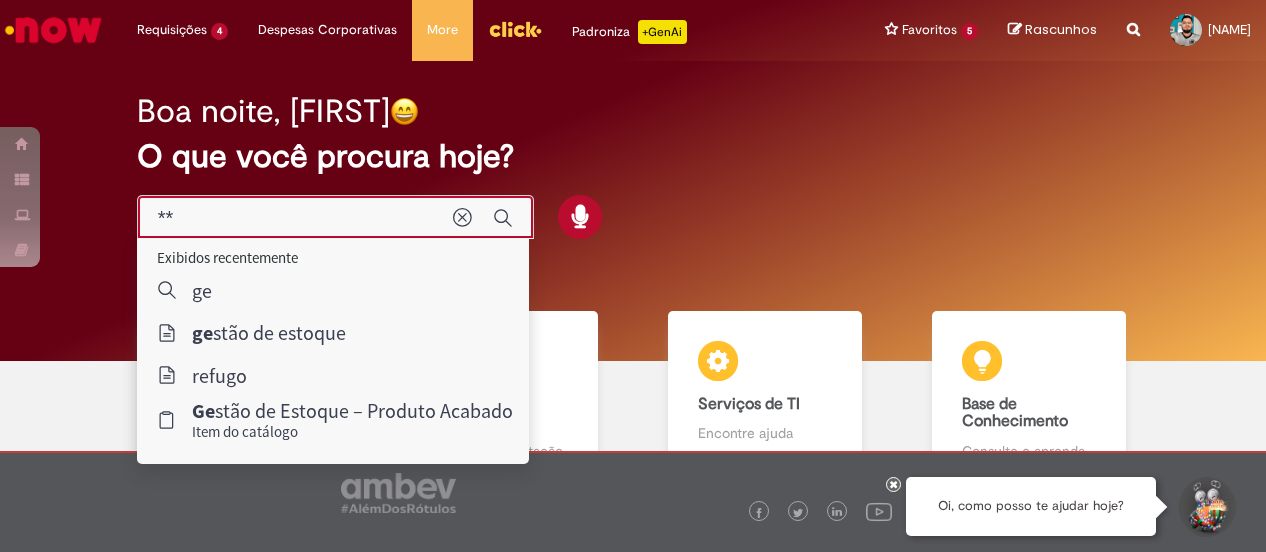 type on "*" 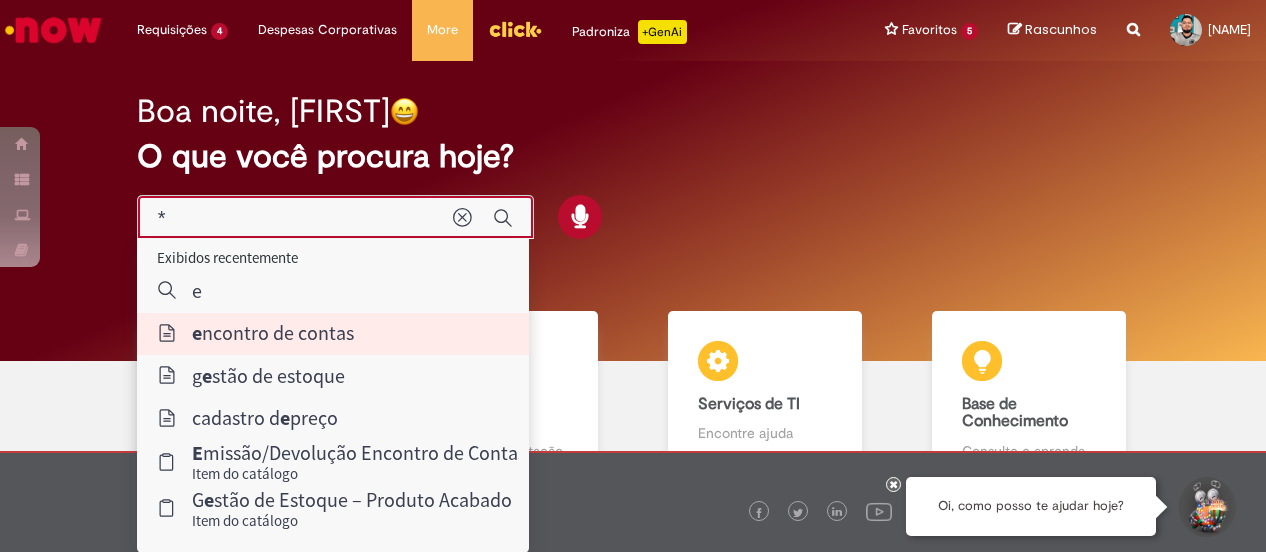 type on "**********" 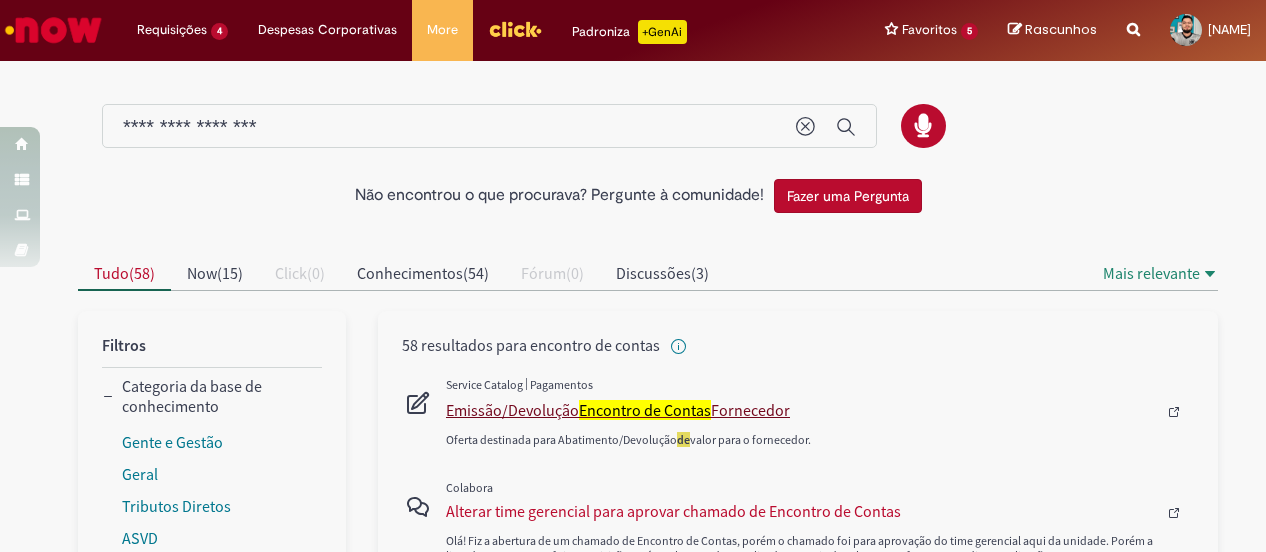 click on "Encontro de Contas" at bounding box center (645, 410) 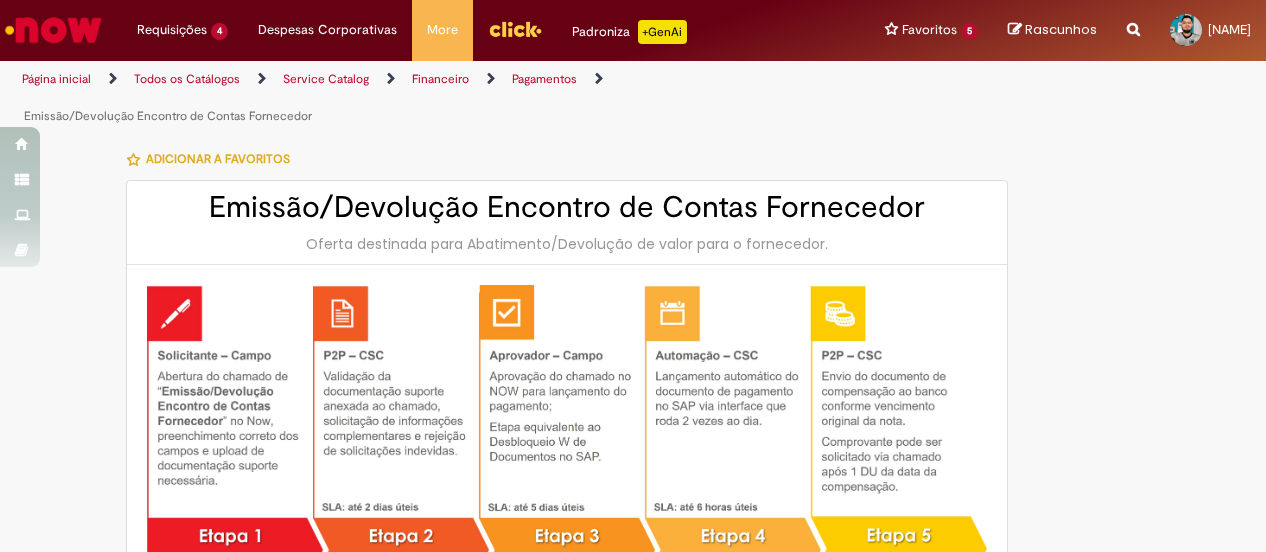 type on "********" 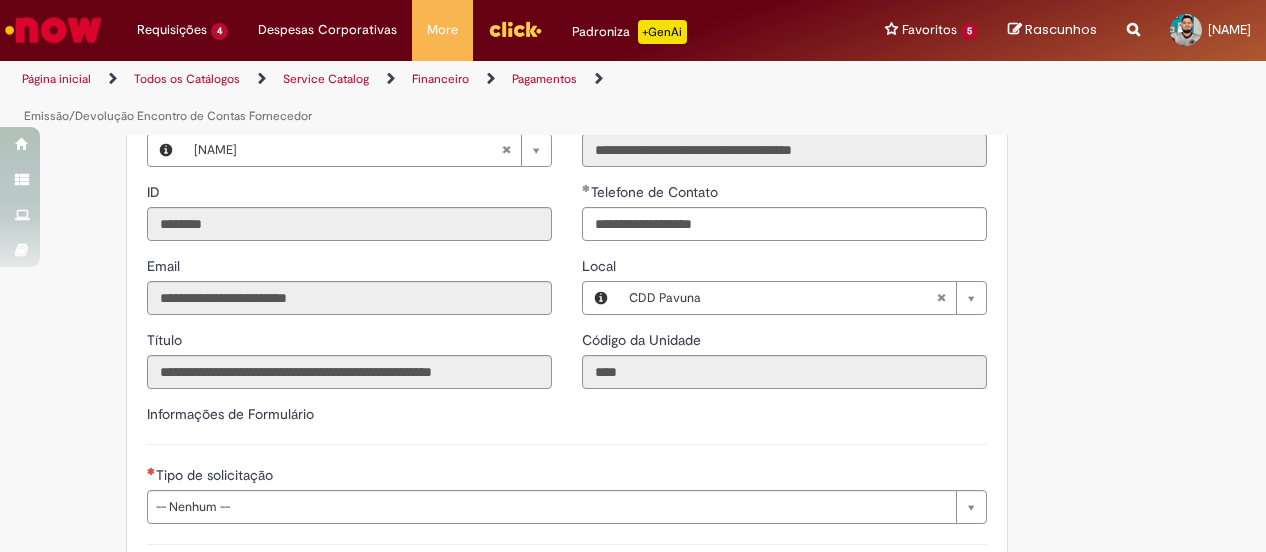 scroll, scrollTop: 1200, scrollLeft: 0, axis: vertical 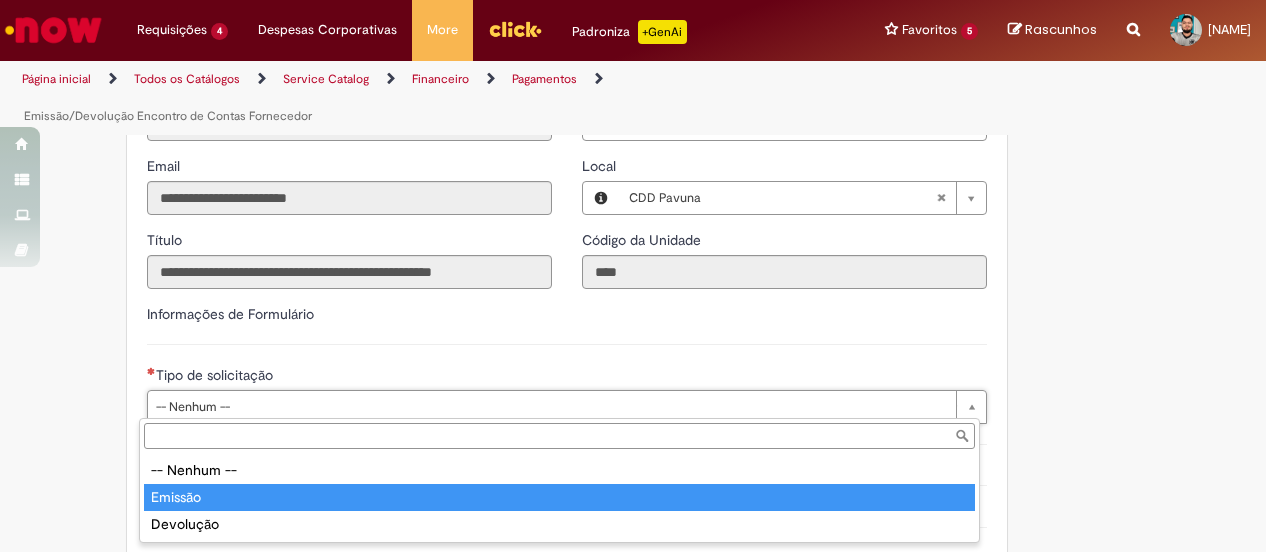 type on "*******" 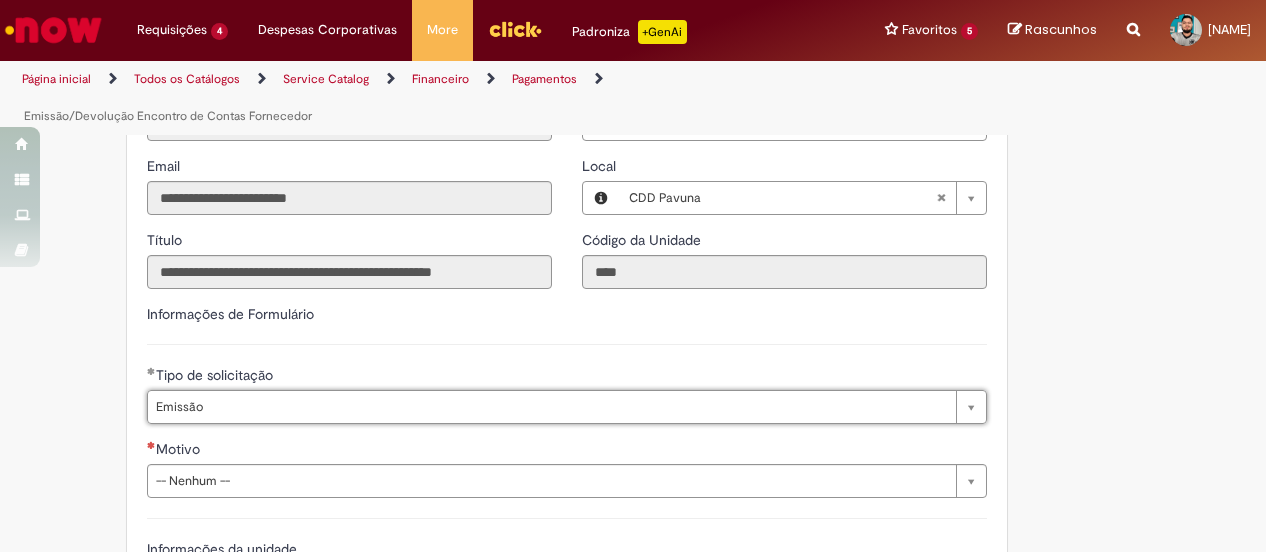 scroll, scrollTop: 1400, scrollLeft: 0, axis: vertical 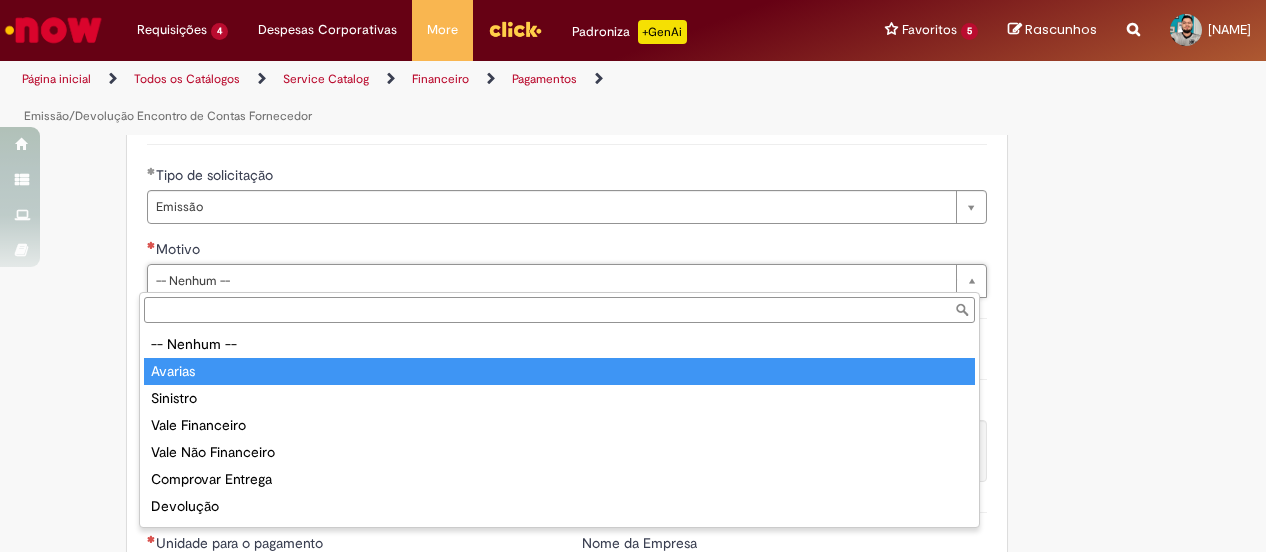type on "*******" 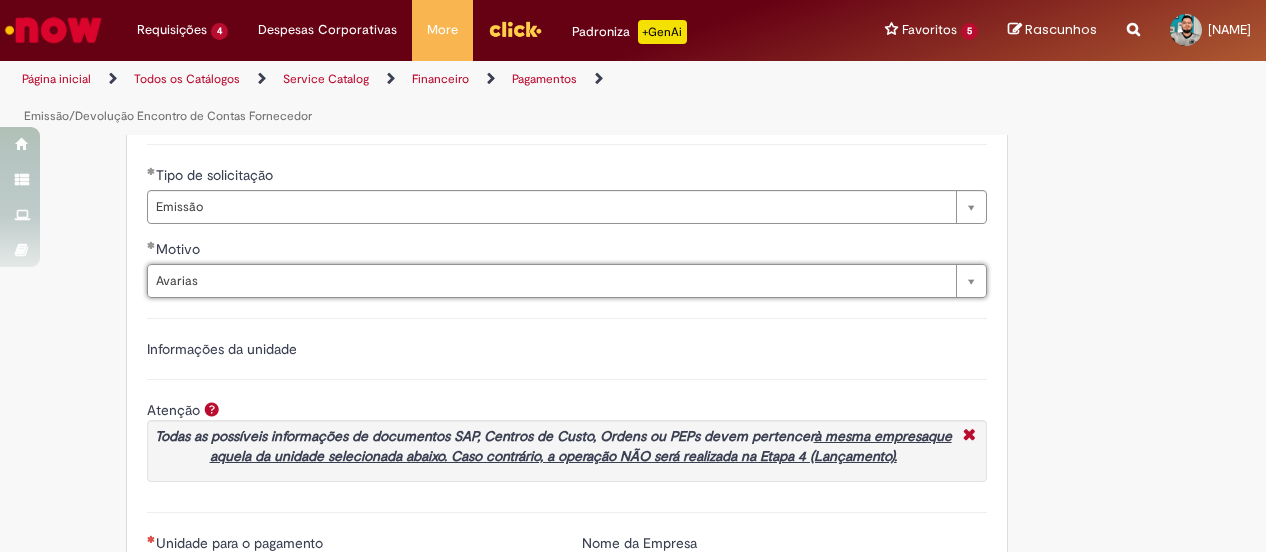 scroll, scrollTop: 1700, scrollLeft: 0, axis: vertical 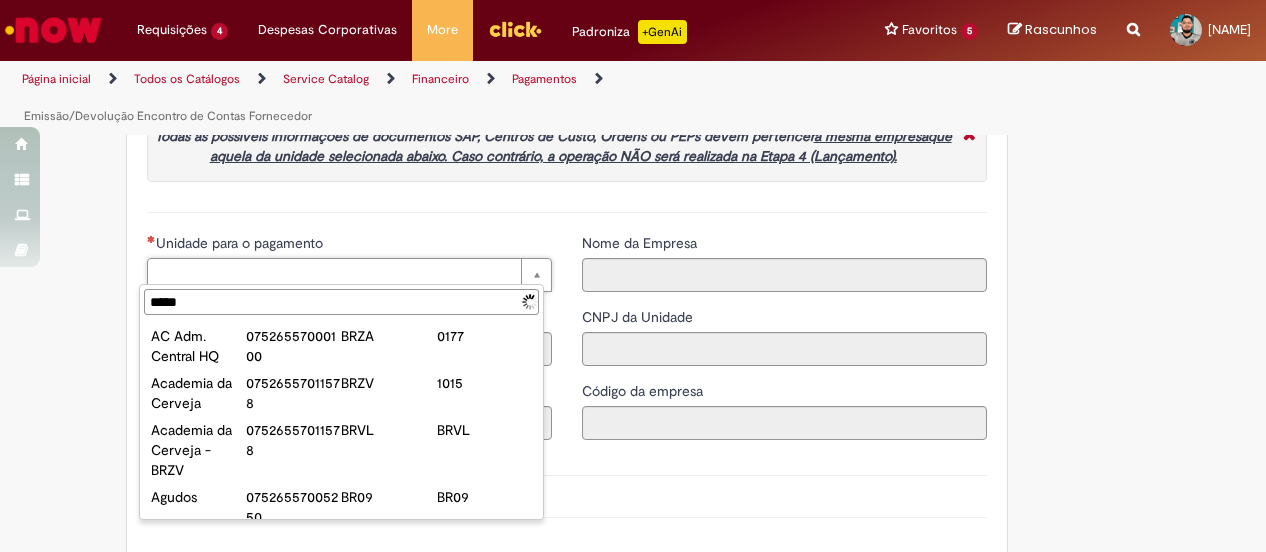 type on "******" 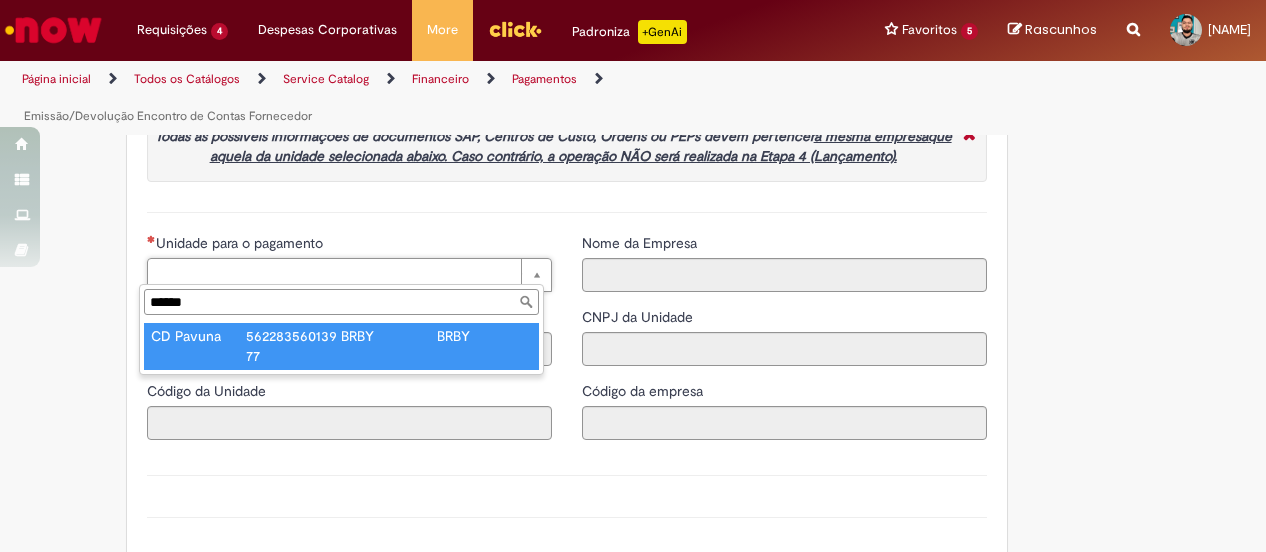 type on "*********" 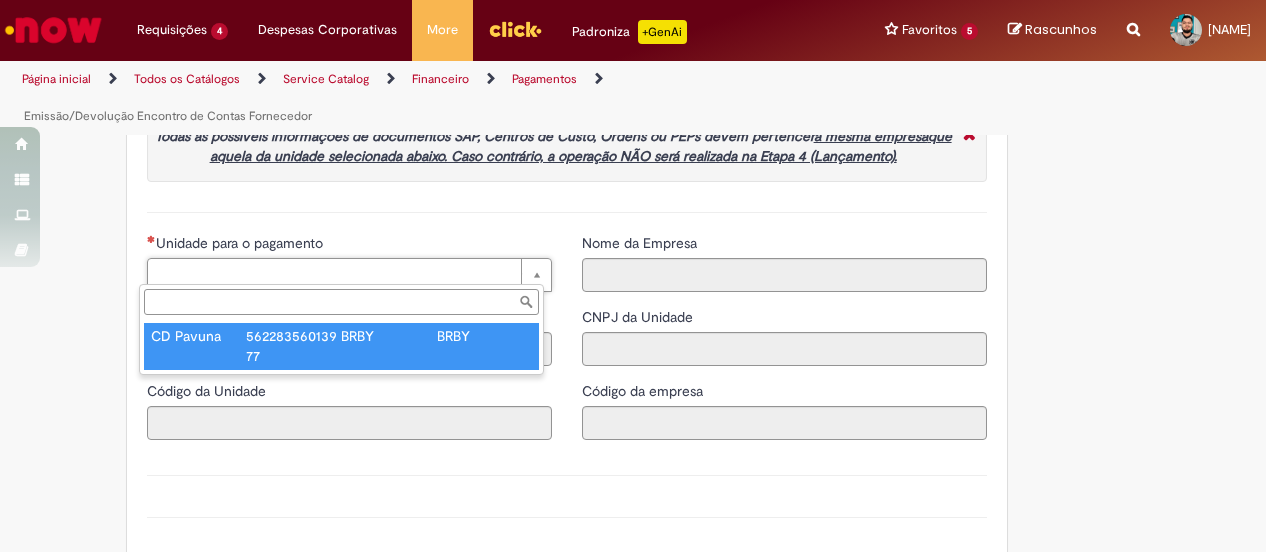 type on "****" 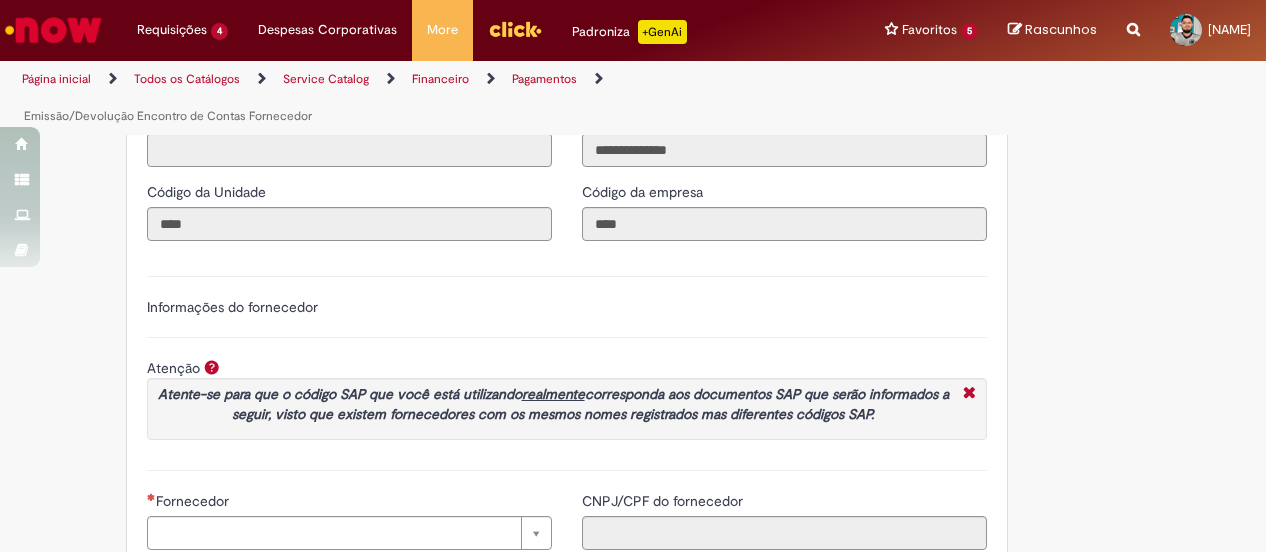 scroll, scrollTop: 2172, scrollLeft: 0, axis: vertical 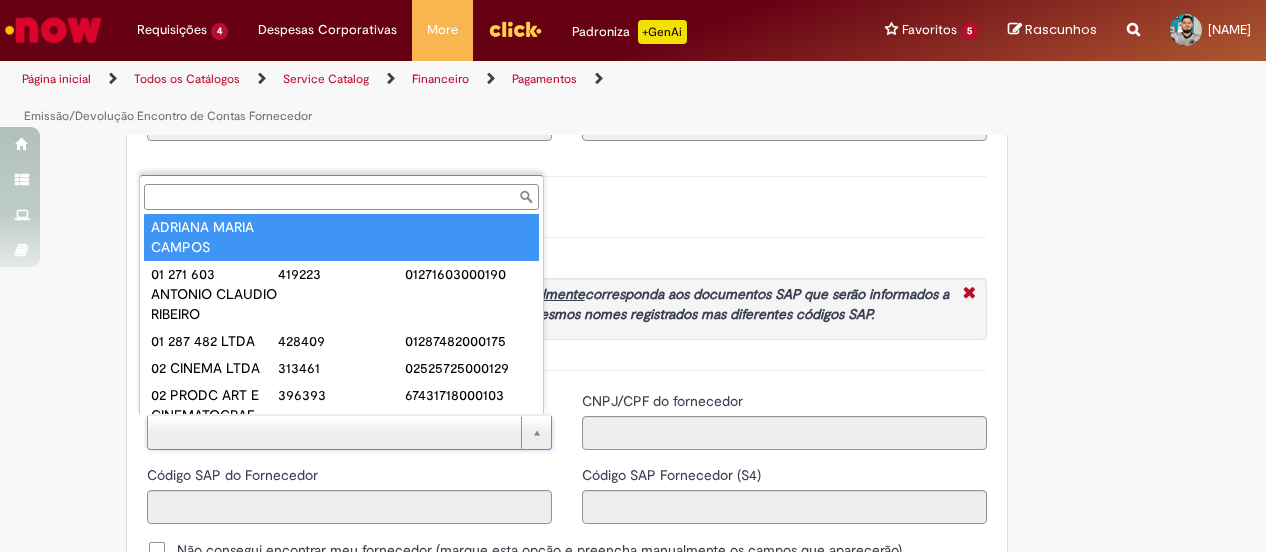 click on "Fornecedor" at bounding box center (341, 197) 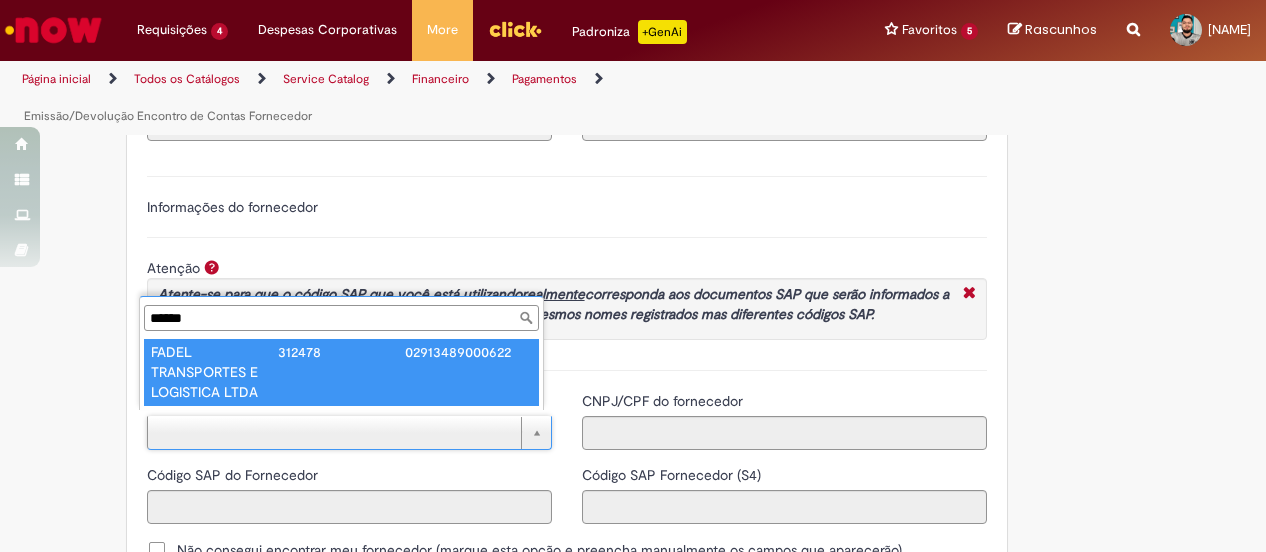 scroll, scrollTop: 0, scrollLeft: 0, axis: both 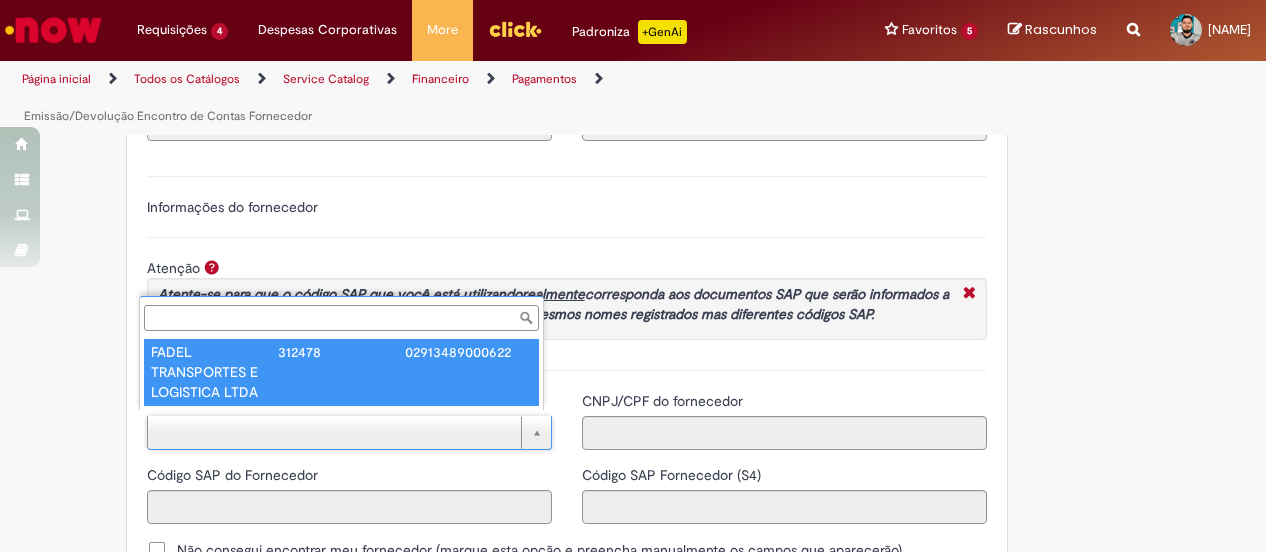 type on "******" 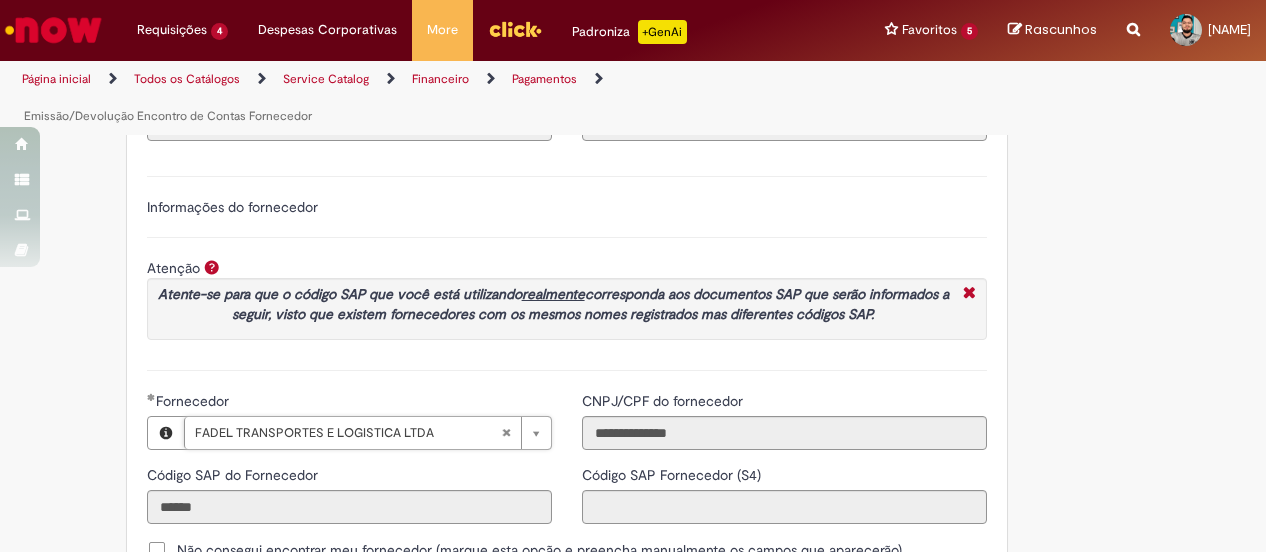 type on "**********" 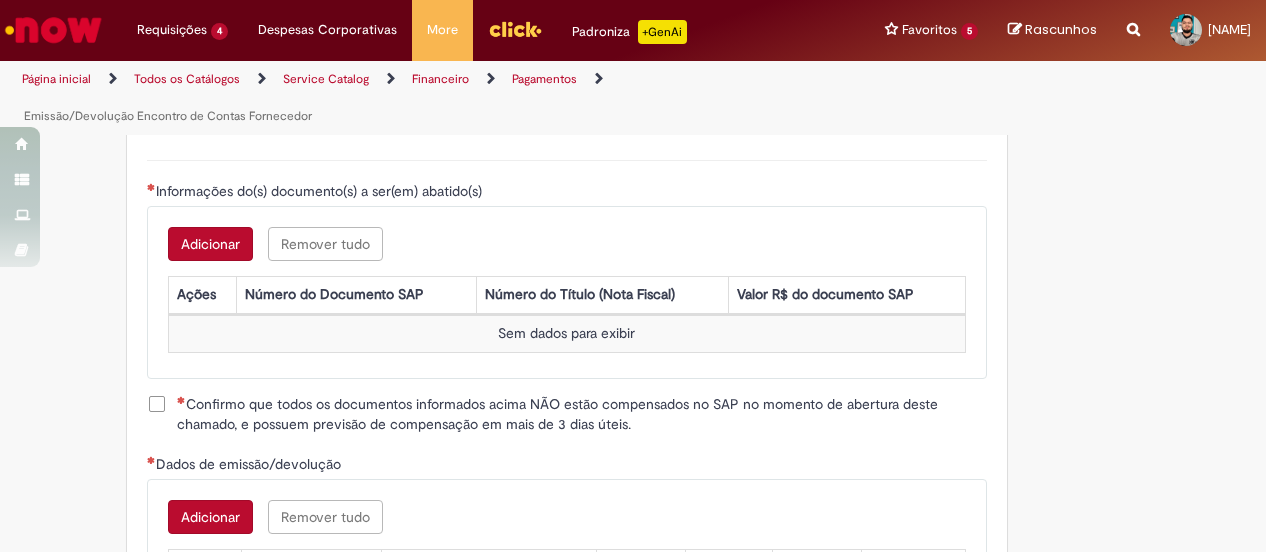 scroll, scrollTop: 2472, scrollLeft: 0, axis: vertical 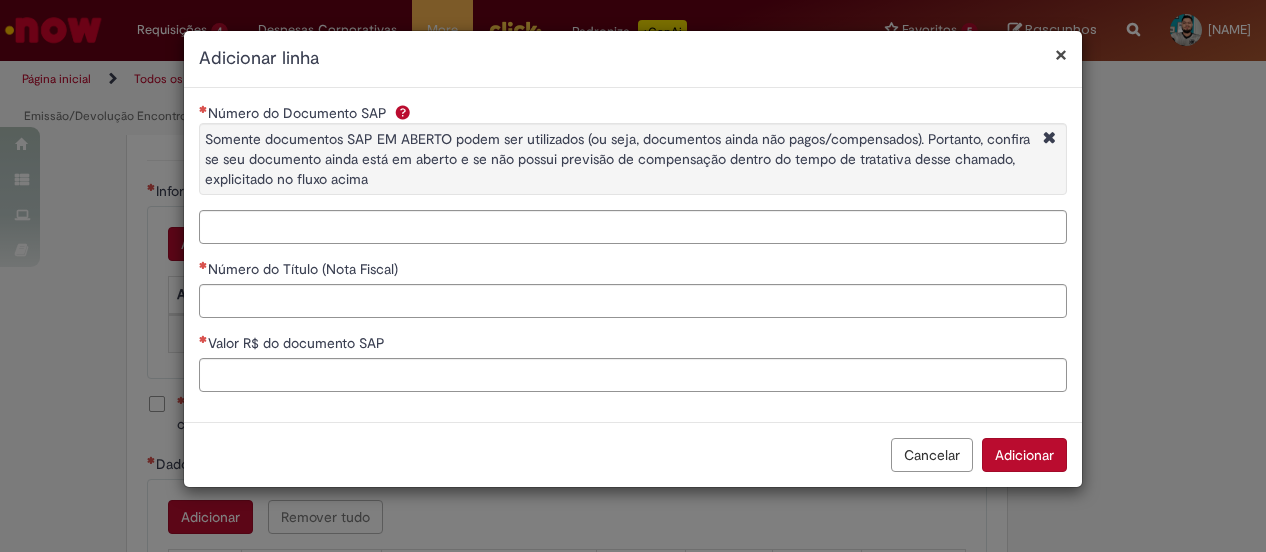 type 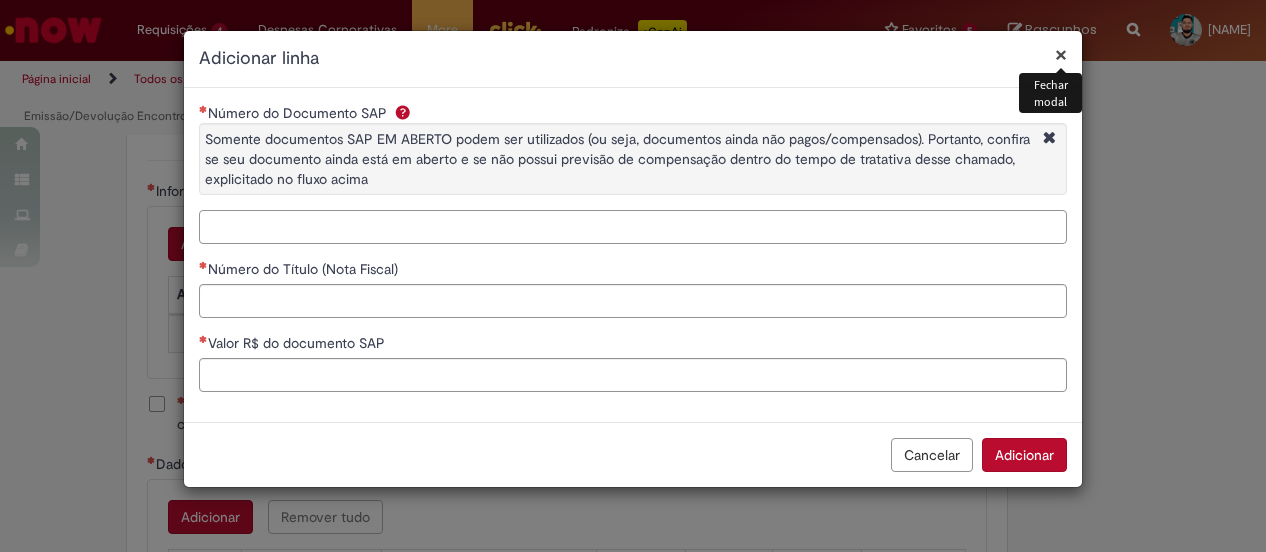 click on "Número do Documento SAP Somente documentos SAP EM ABERTO podem ser utilizados (ou seja, documentos ainda não pagos/compensados). Portanto, confira se seu documento ainda está em aberto e se não possui previsão de compensação dentro do tempo de tratativa desse chamado, explicitado no fluxo acima" at bounding box center [633, 227] 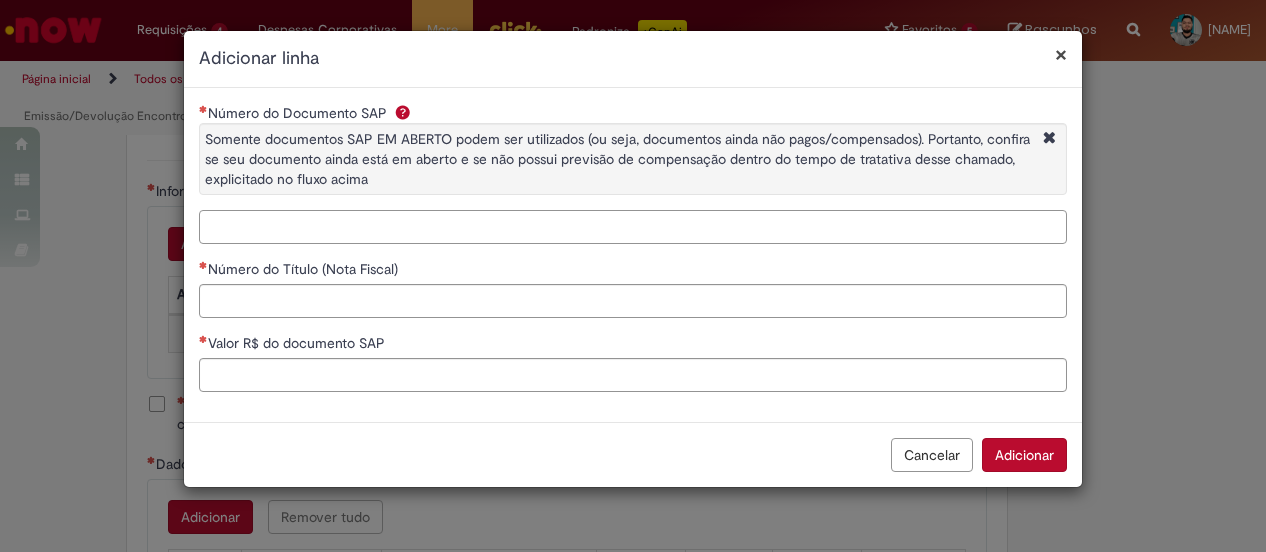 paste on "**********" 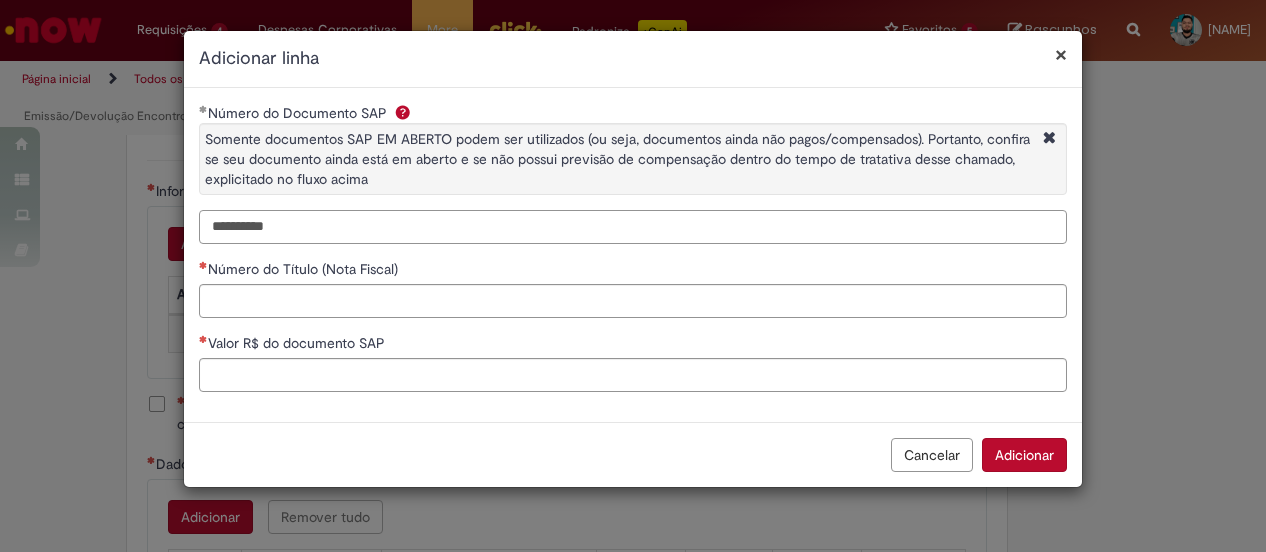 type on "**********" 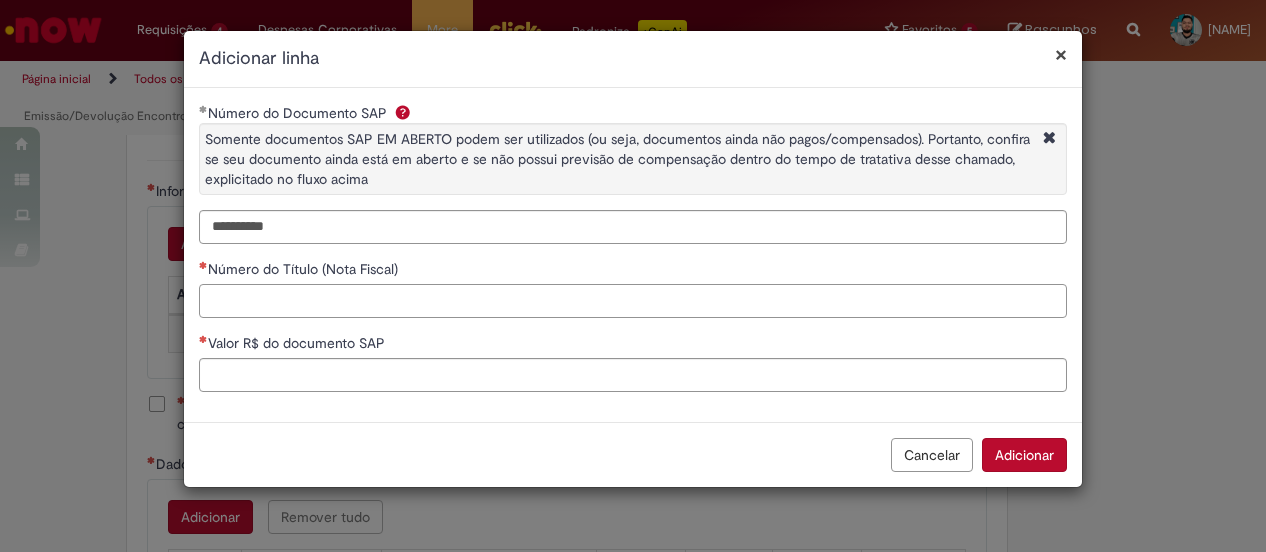 click on "Número do Título (Nota Fiscal)" at bounding box center (633, 301) 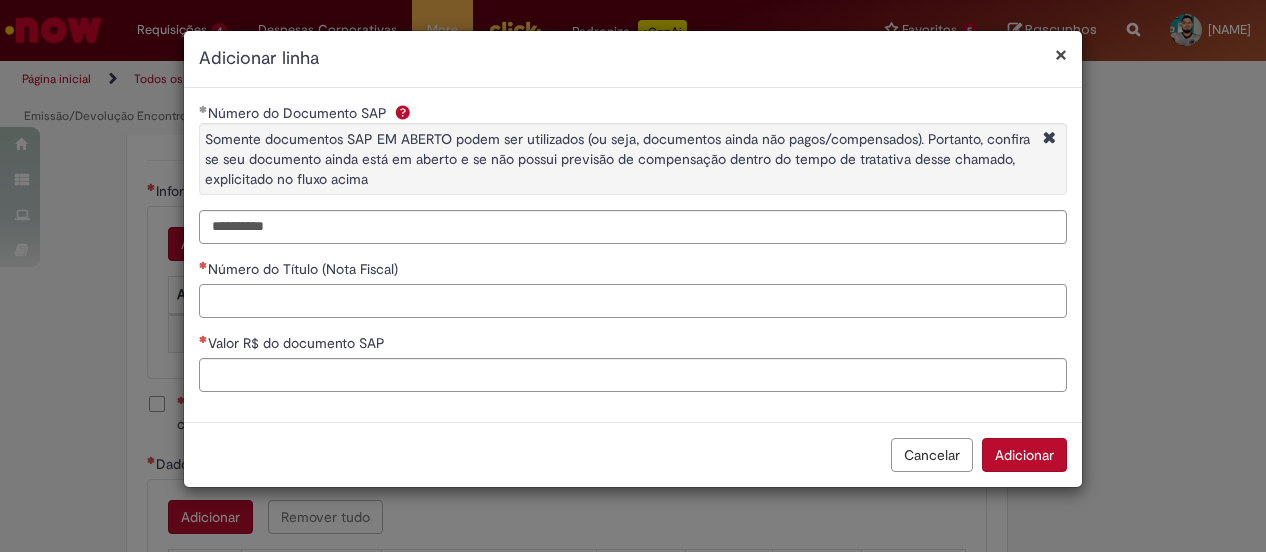 paste on "******" 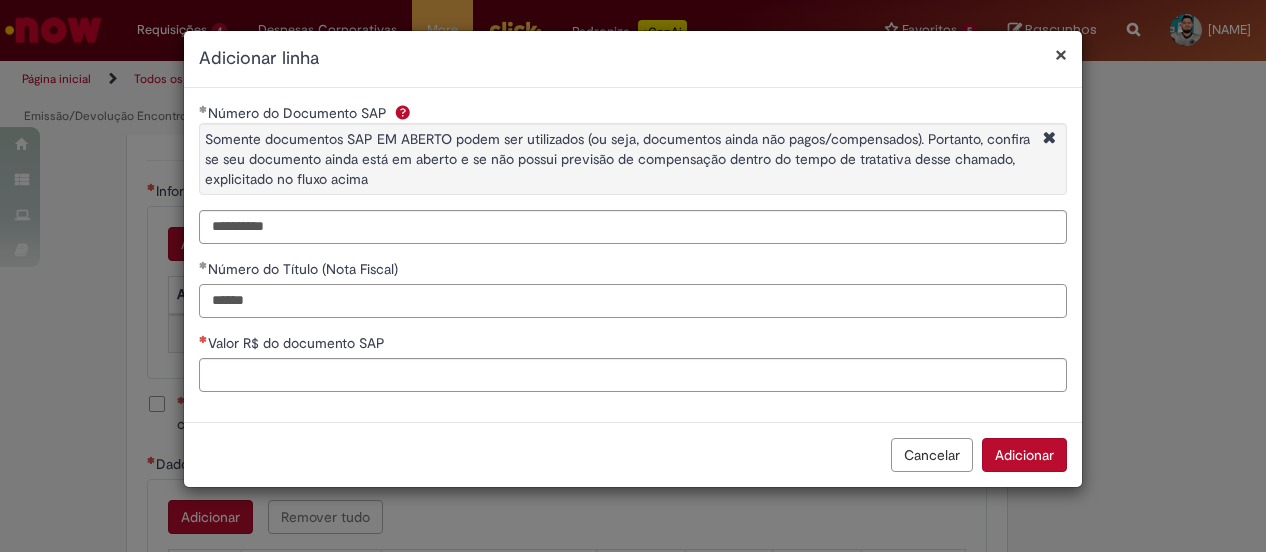 type on "******" 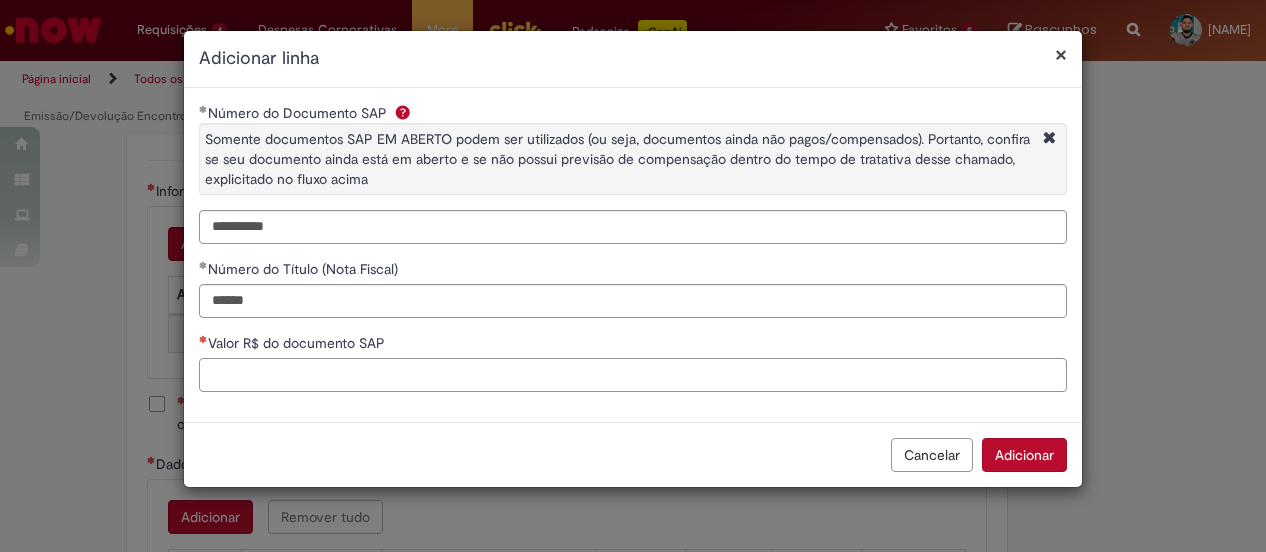 click on "Valor R$ do documento SAP" at bounding box center (633, 375) 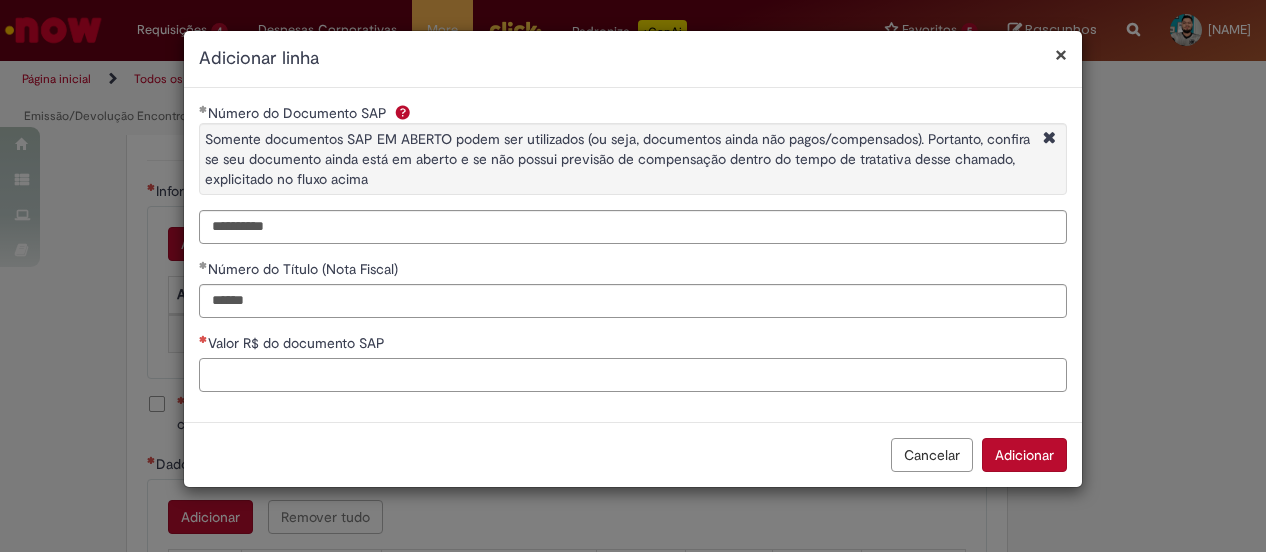 paste on "********" 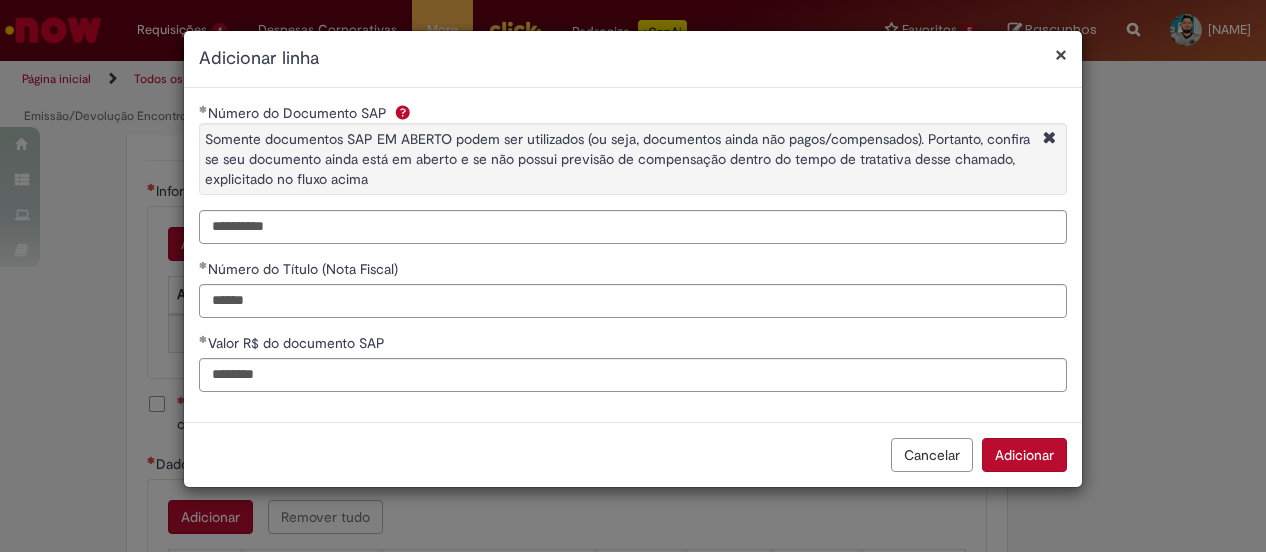 type on "*********" 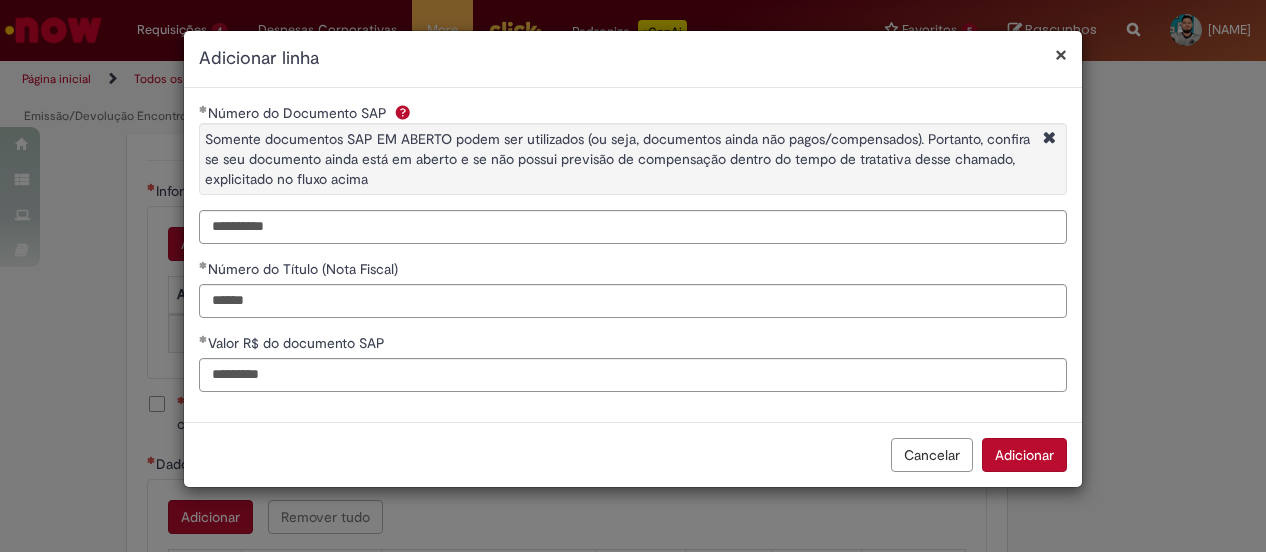 click on "**********" at bounding box center (633, 255) 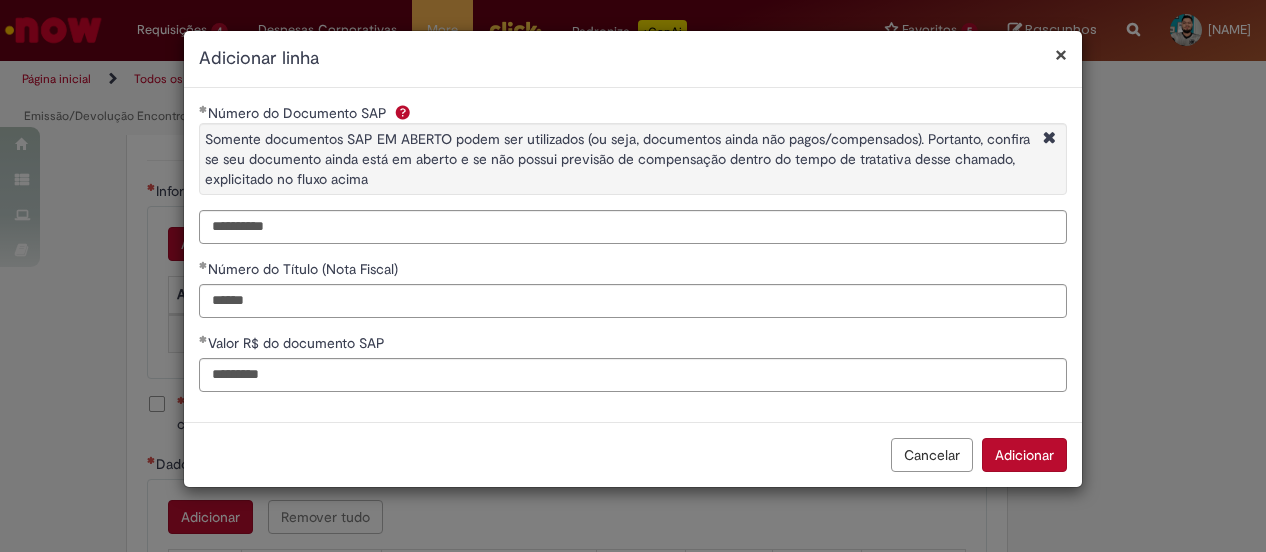 click on "Adicionar" at bounding box center [1024, 455] 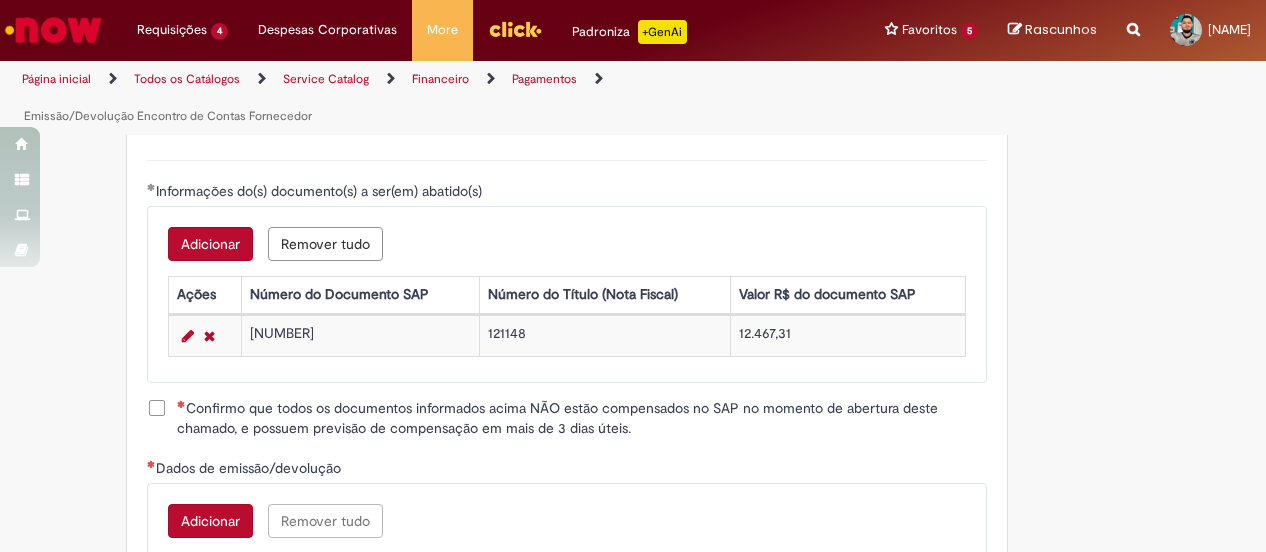 scroll, scrollTop: 2672, scrollLeft: 0, axis: vertical 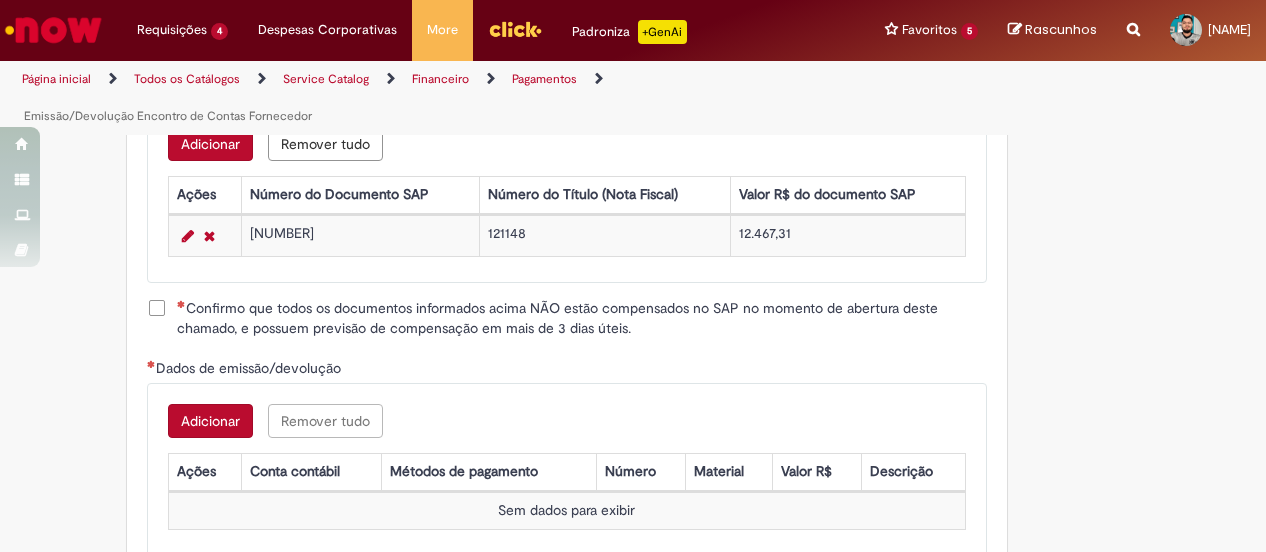 click on "Confirmo que todos os documentos informados acima NÃO estão compensados no SAP no momento de abertura deste chamado, e possuem previsão de compensação em mais de 3 dias úteis." at bounding box center [582, 318] 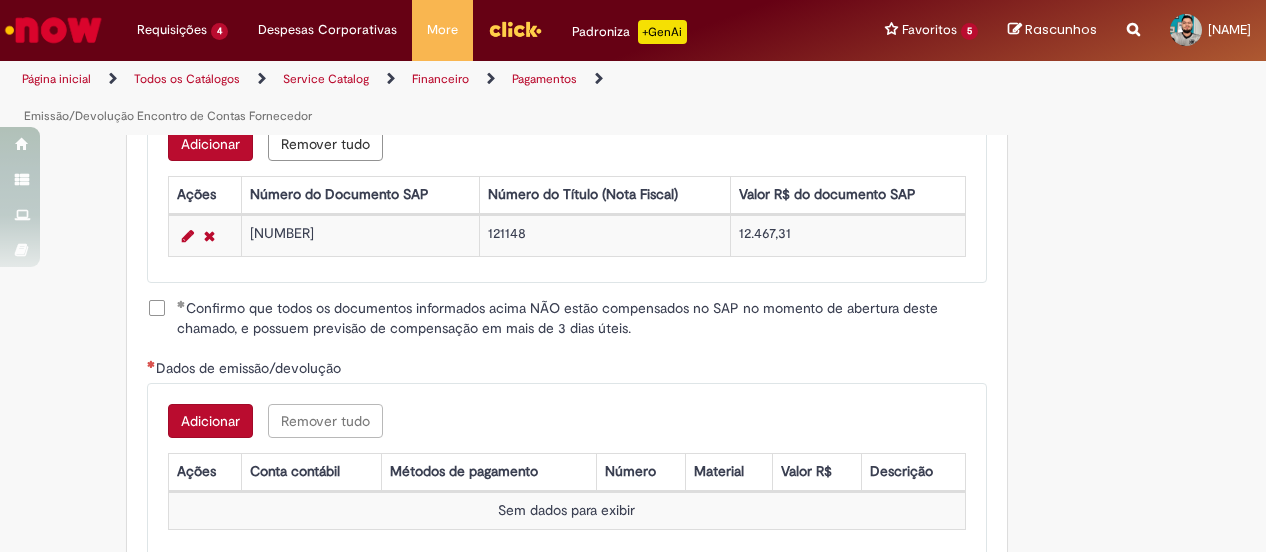 scroll, scrollTop: 2772, scrollLeft: 0, axis: vertical 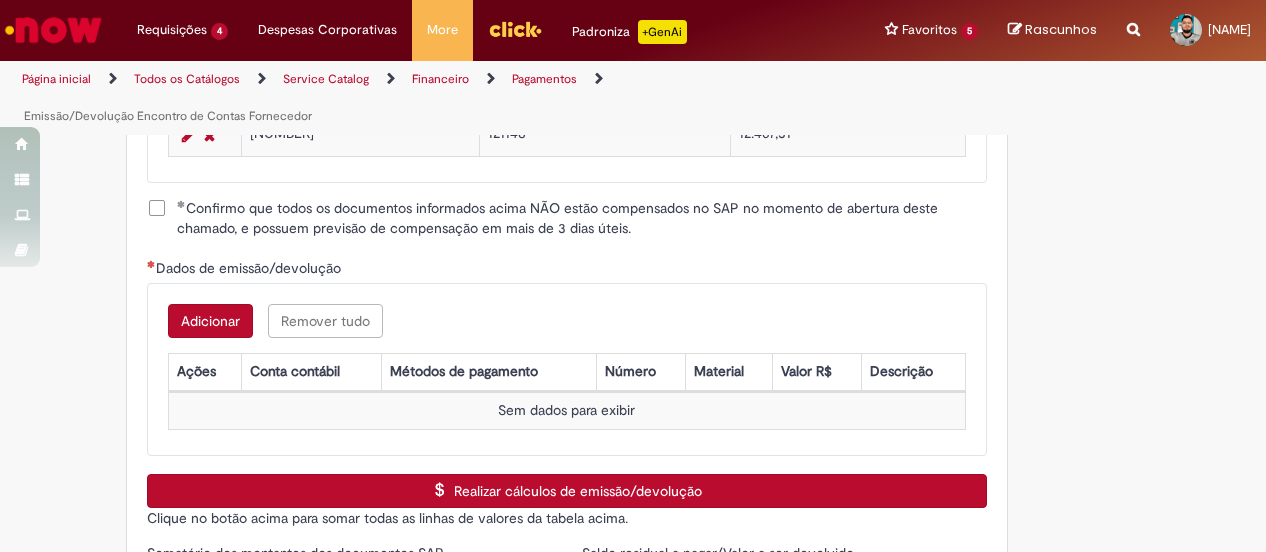 click on "Adicionar" at bounding box center [210, 321] 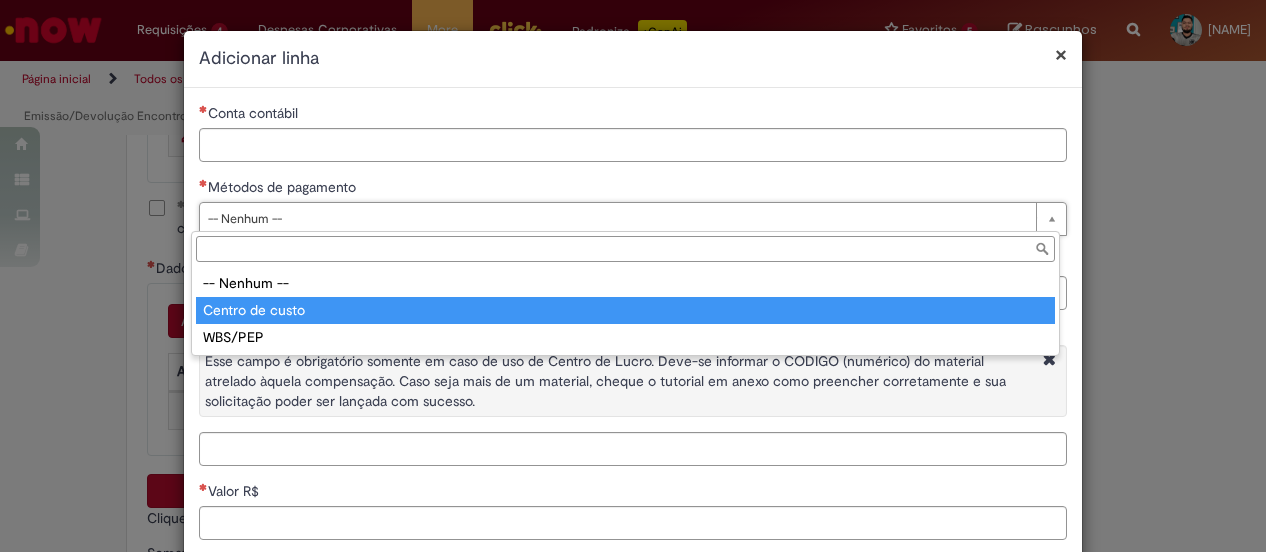 type on "**********" 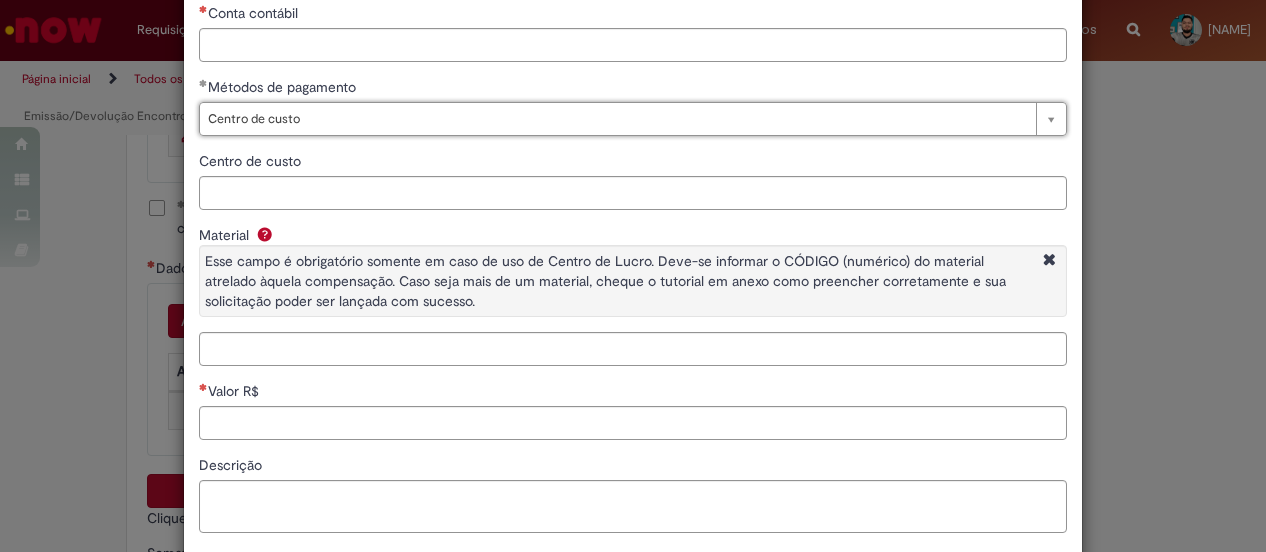 scroll, scrollTop: 200, scrollLeft: 0, axis: vertical 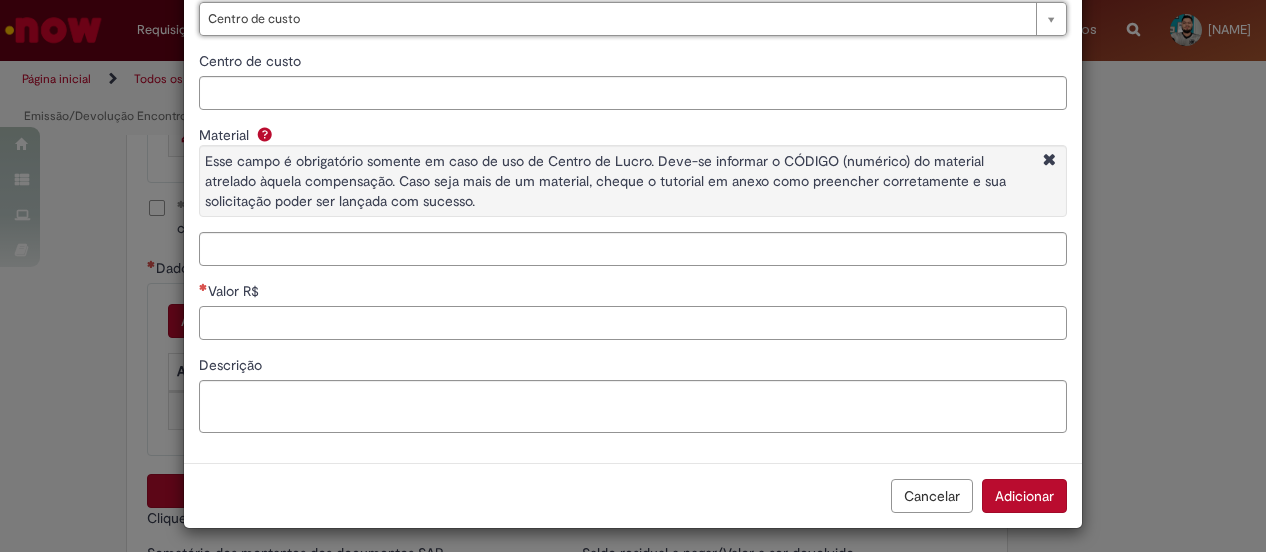 click on "Valor R$" at bounding box center [633, 323] 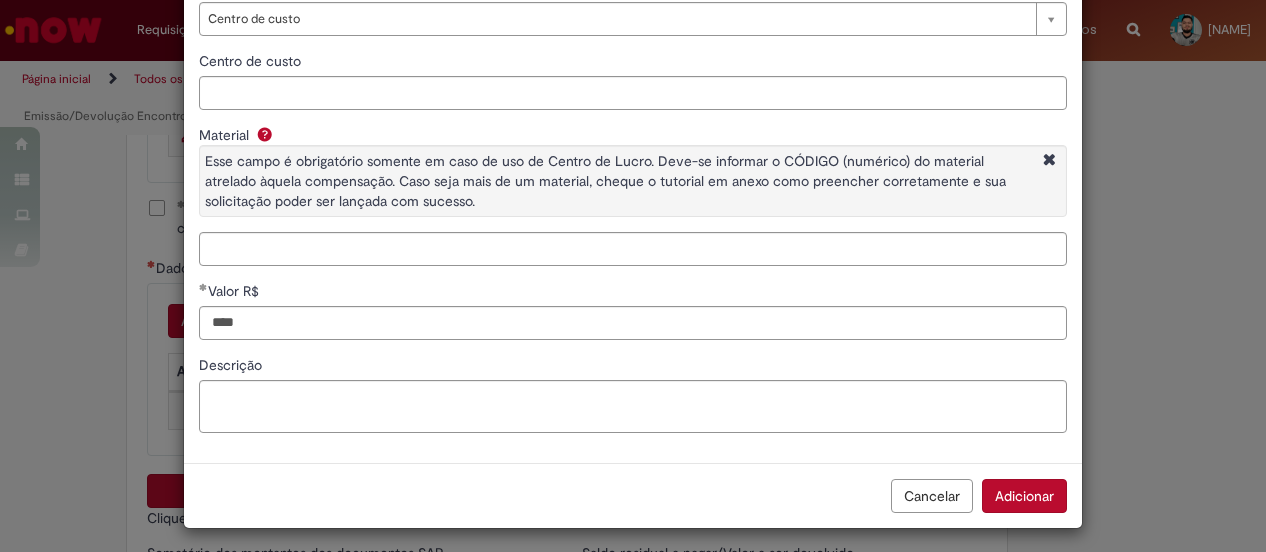 type on "********" 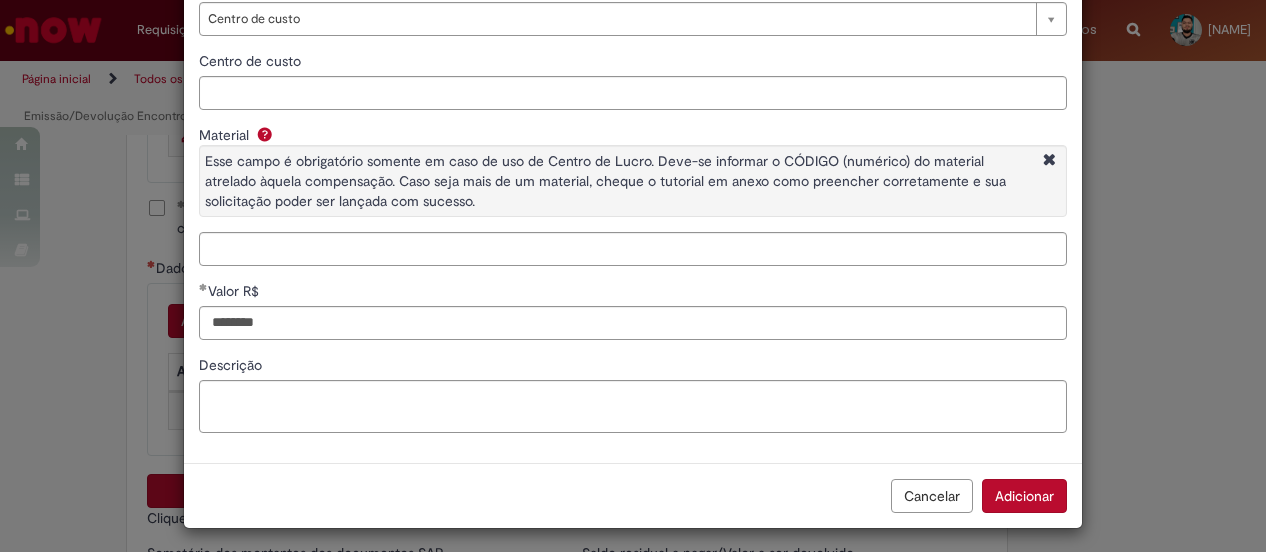 scroll, scrollTop: 200, scrollLeft: 0, axis: vertical 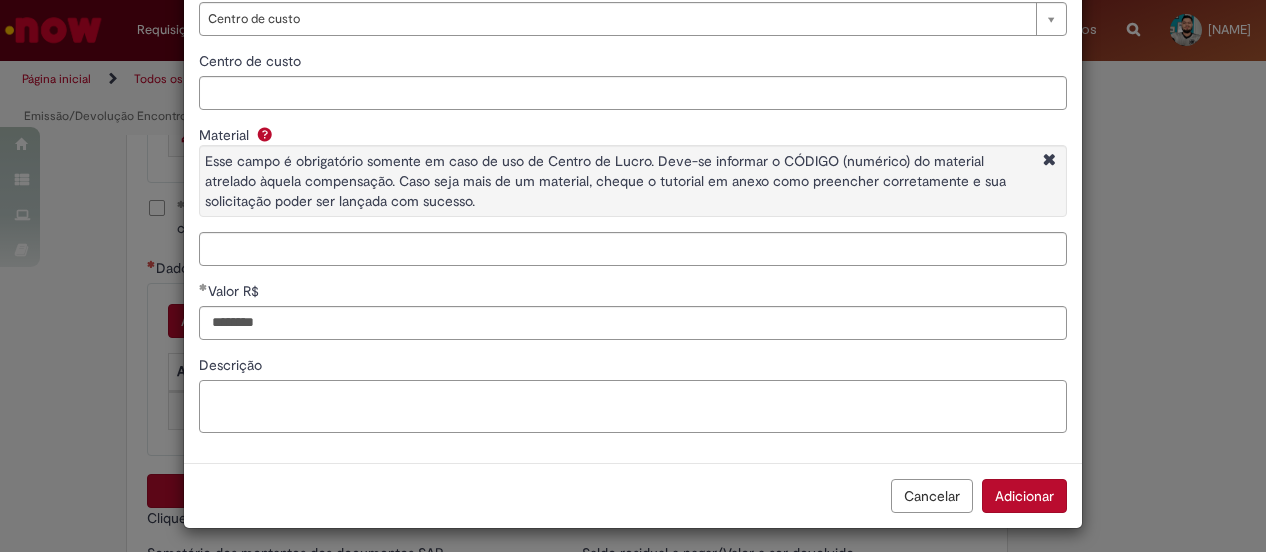 click on "Descrição" at bounding box center (633, 406) 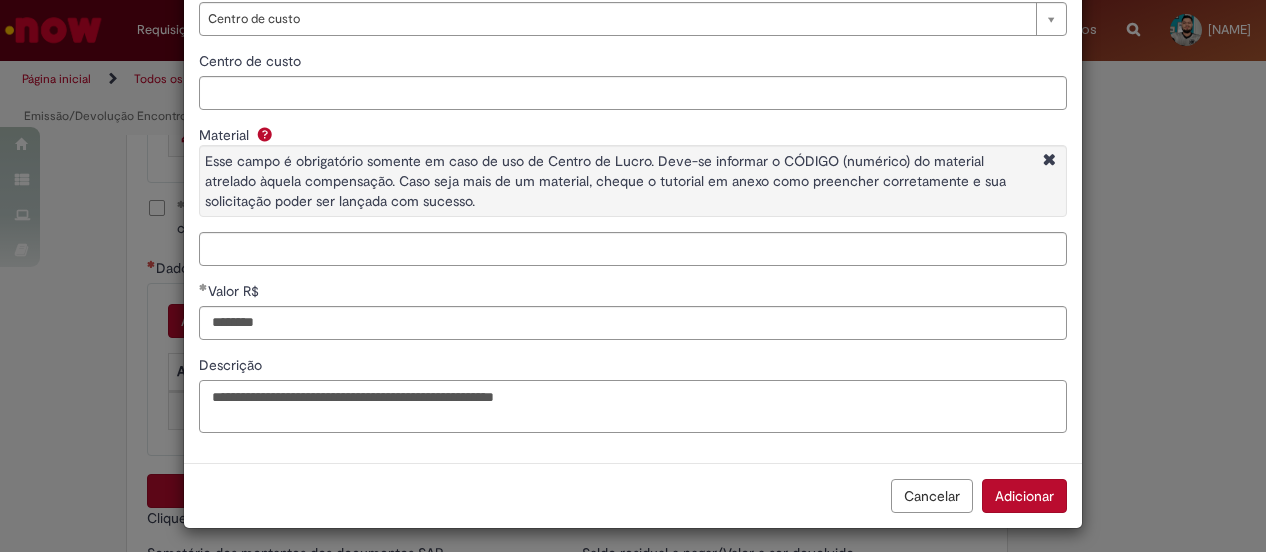 click on "**********" at bounding box center (633, 406) 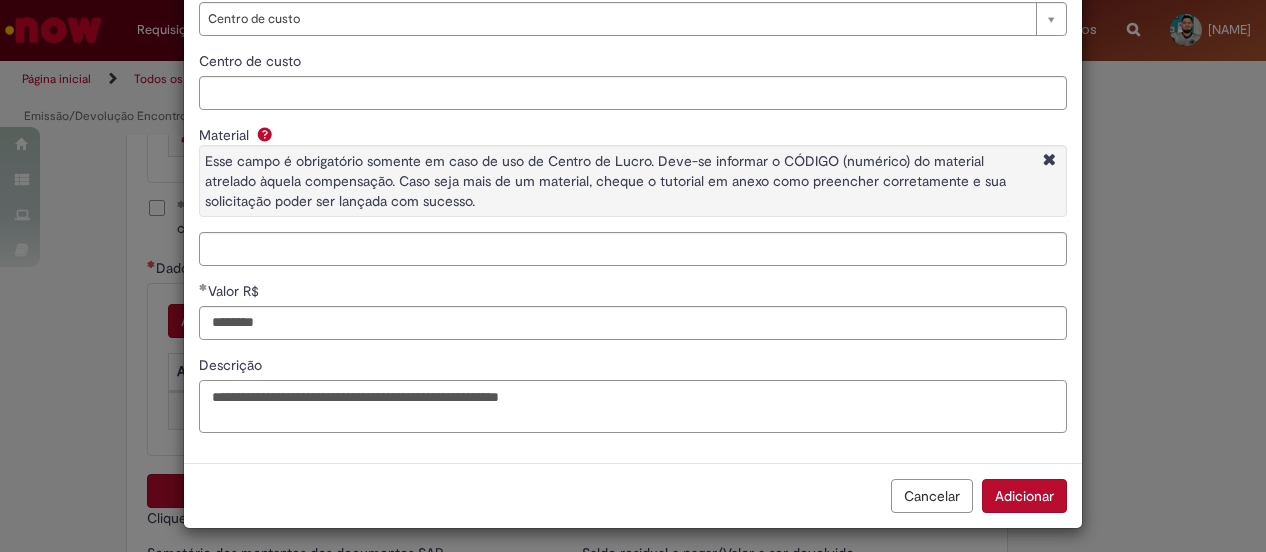 paste on "**********" 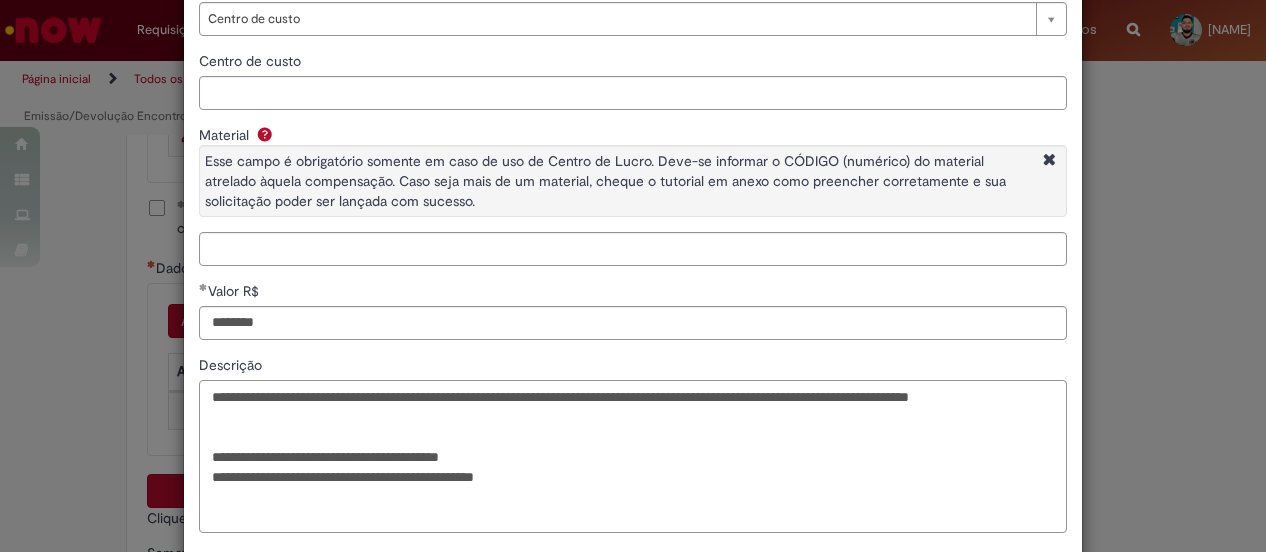 click on "**********" at bounding box center [633, 456] 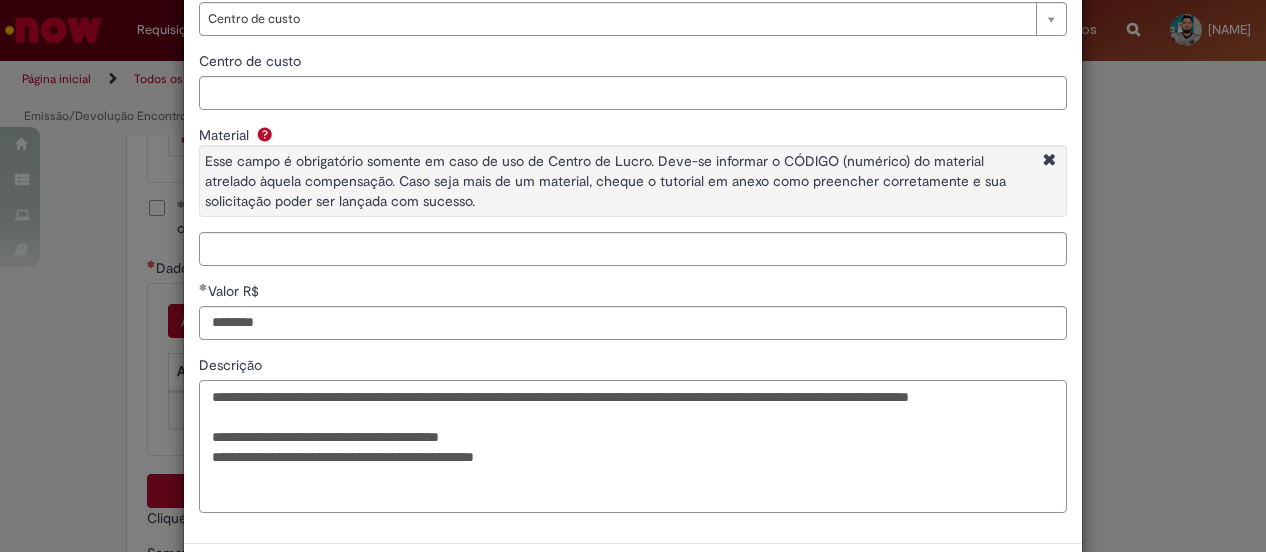 drag, startPoint x: 211, startPoint y: 388, endPoint x: 546, endPoint y: 474, distance: 345.8627 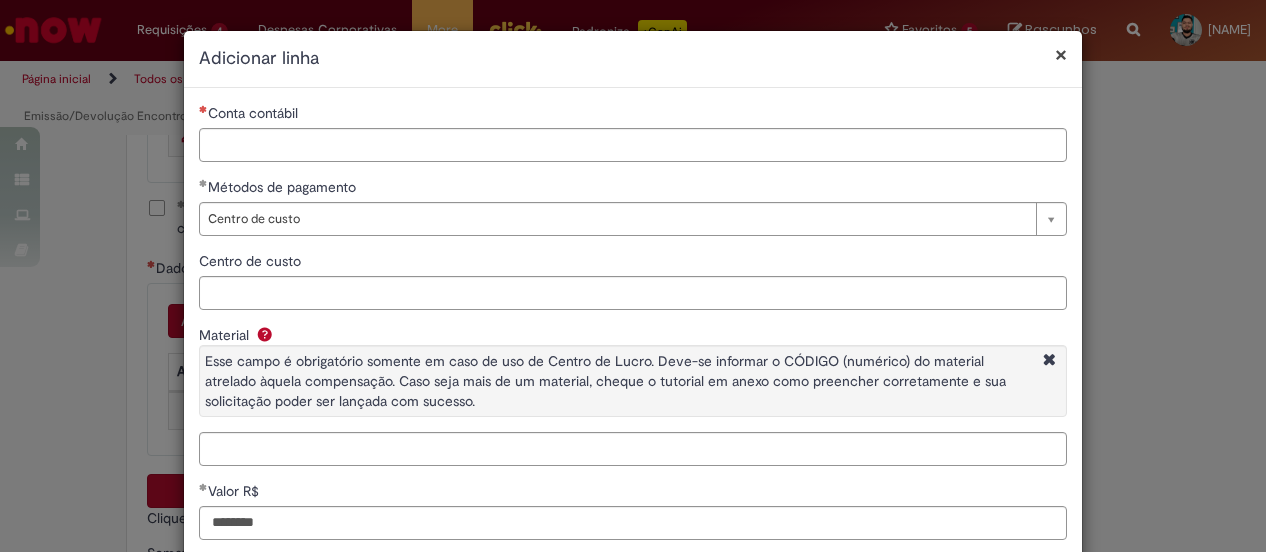 scroll, scrollTop: 100, scrollLeft: 0, axis: vertical 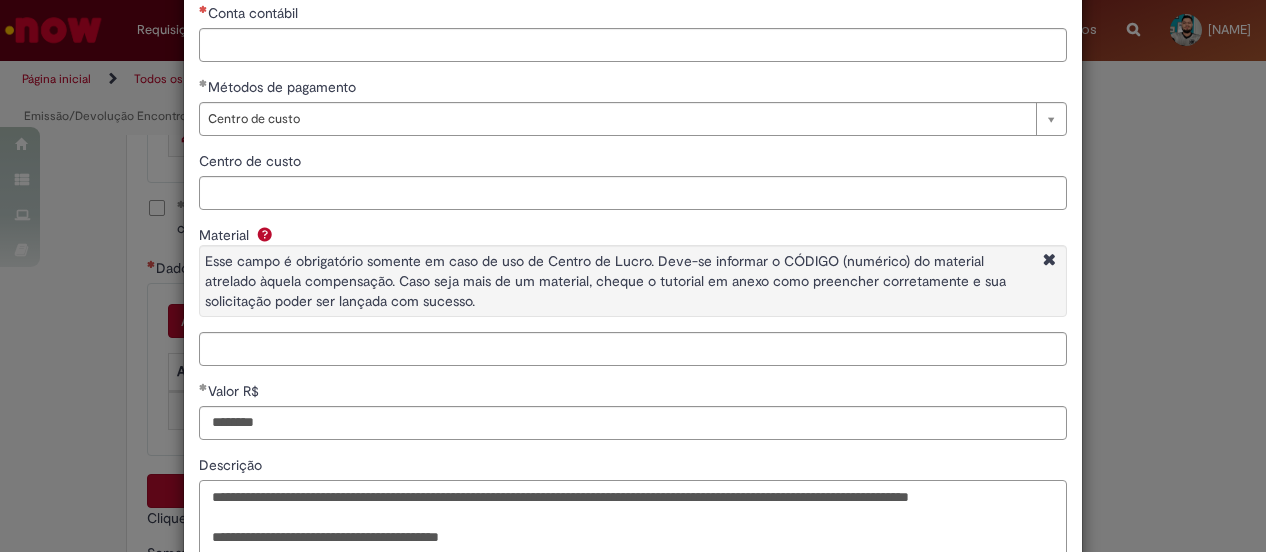 type on "**********" 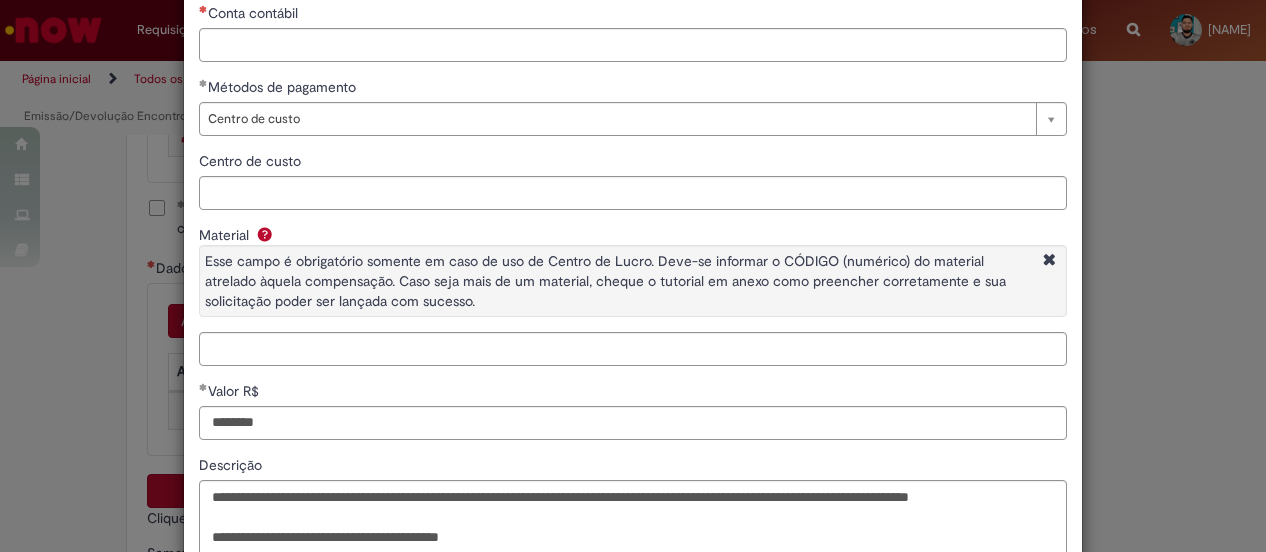 click on "Valor R$" at bounding box center (633, 393) 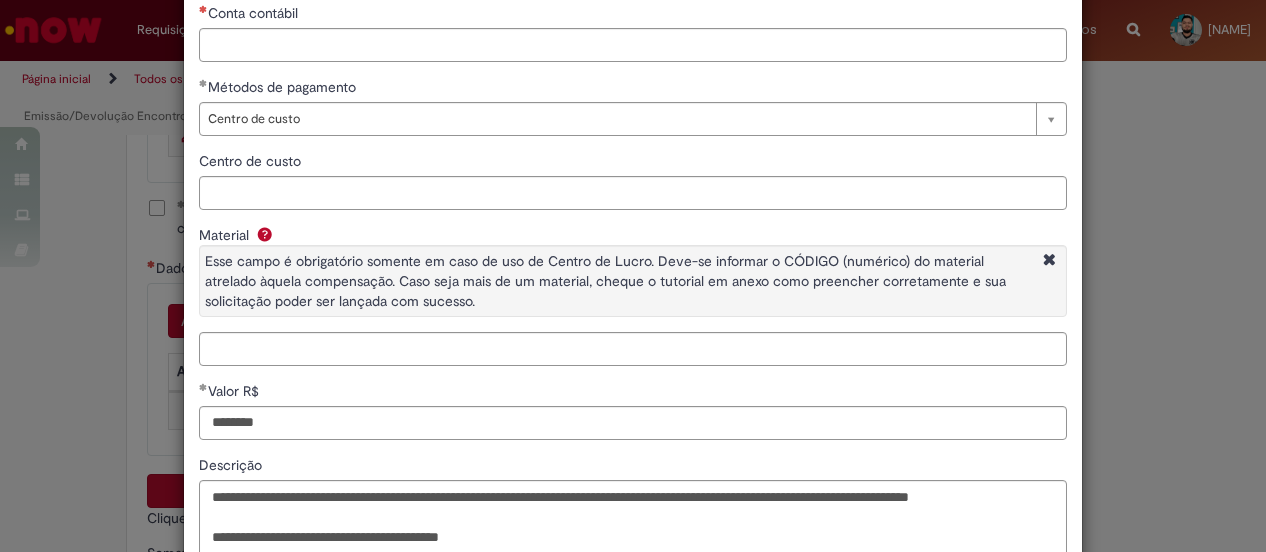 scroll, scrollTop: 100, scrollLeft: 0, axis: vertical 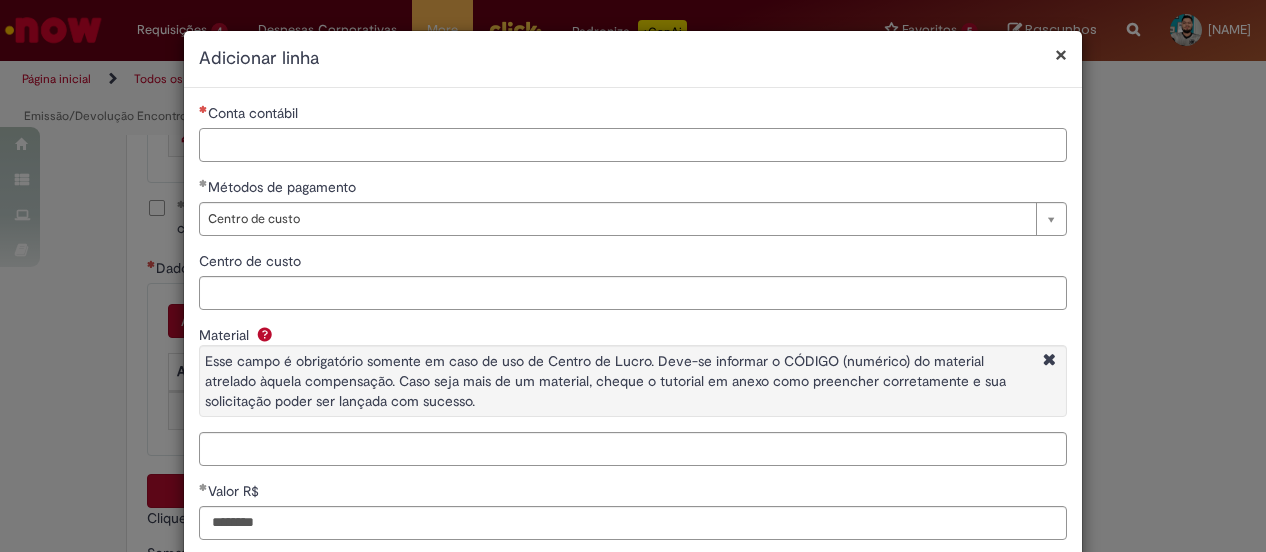 click on "Conta contábil" at bounding box center (633, 145) 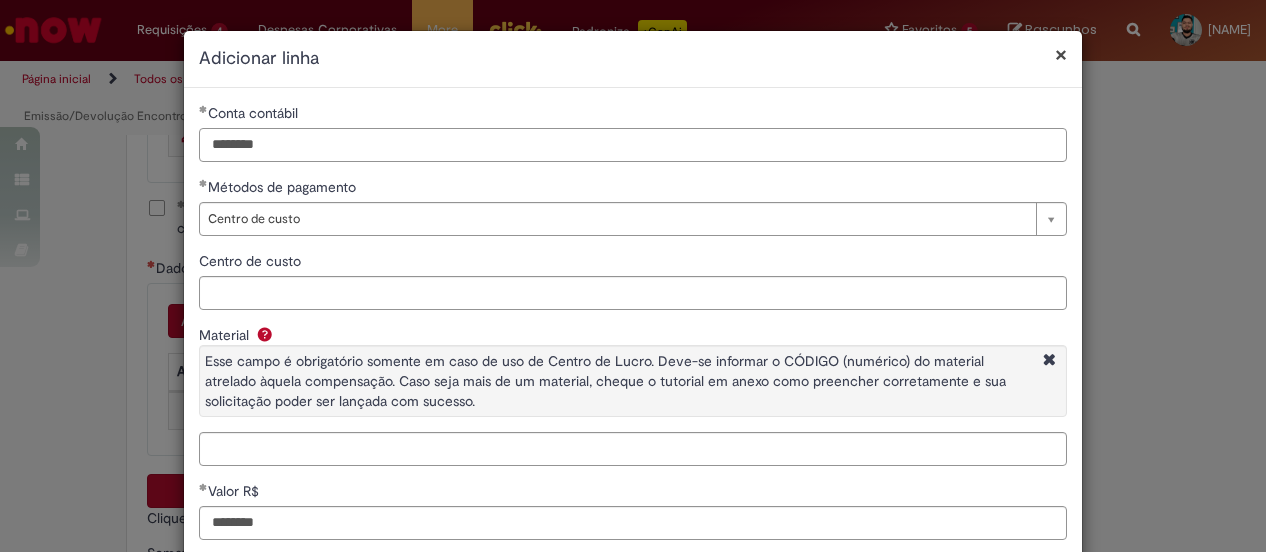 type on "********" 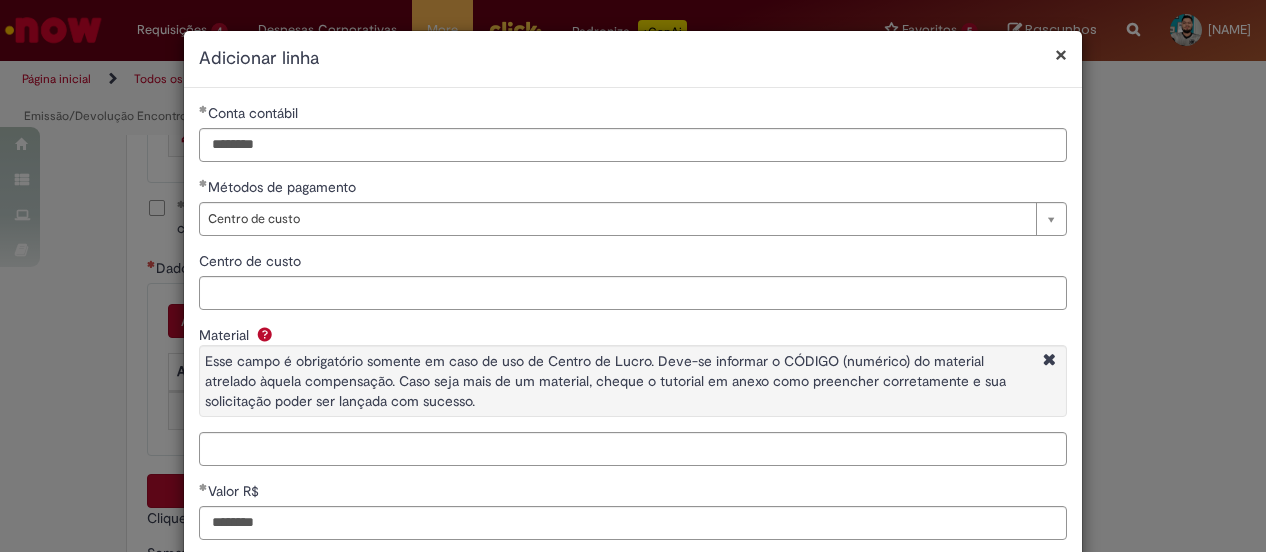 click on "Centro de custo" at bounding box center (252, 261) 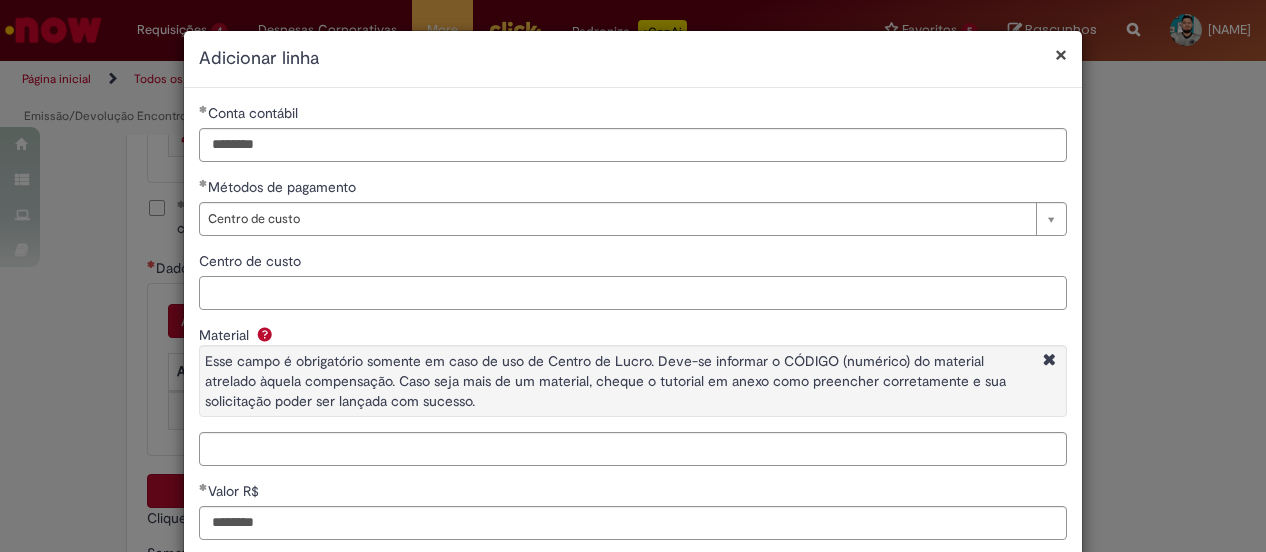 click on "Centro de custo" at bounding box center [633, 293] 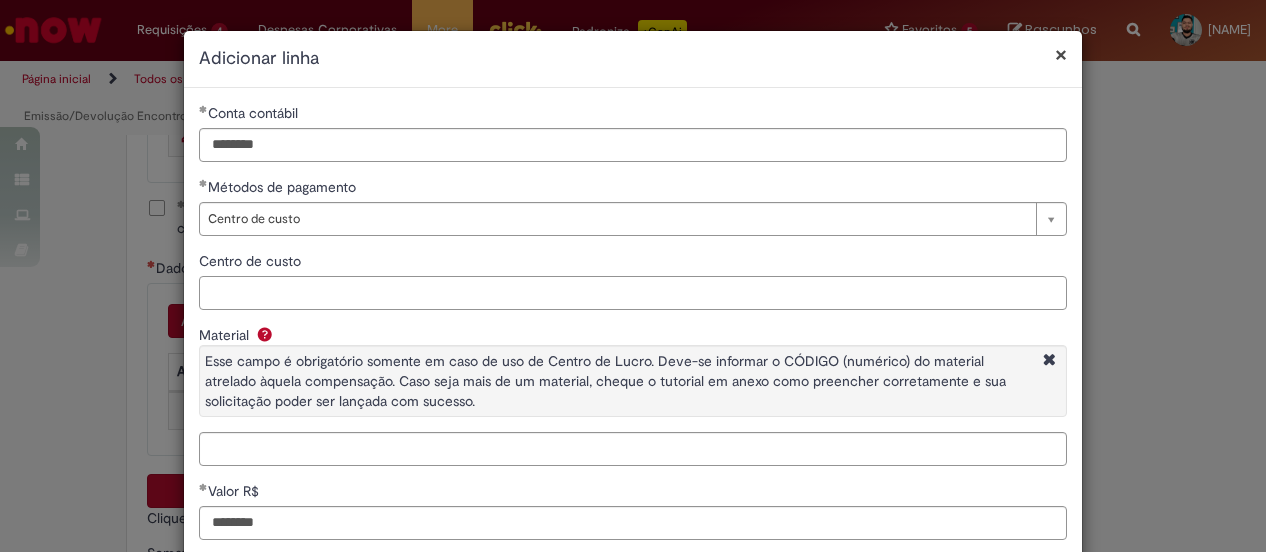 paste on "**********" 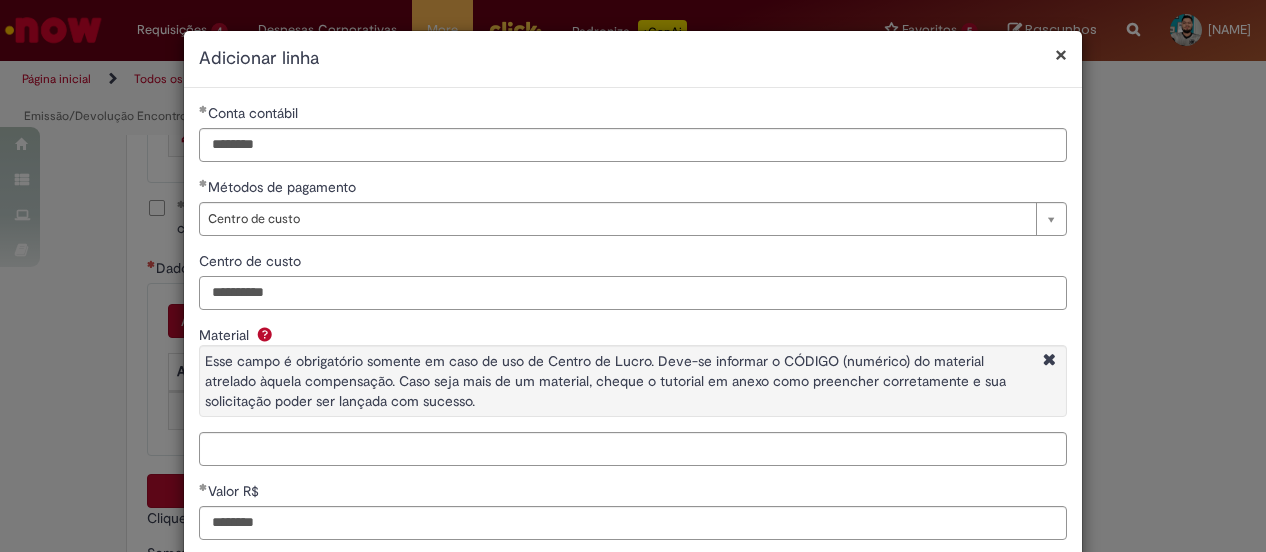 scroll, scrollTop: 100, scrollLeft: 0, axis: vertical 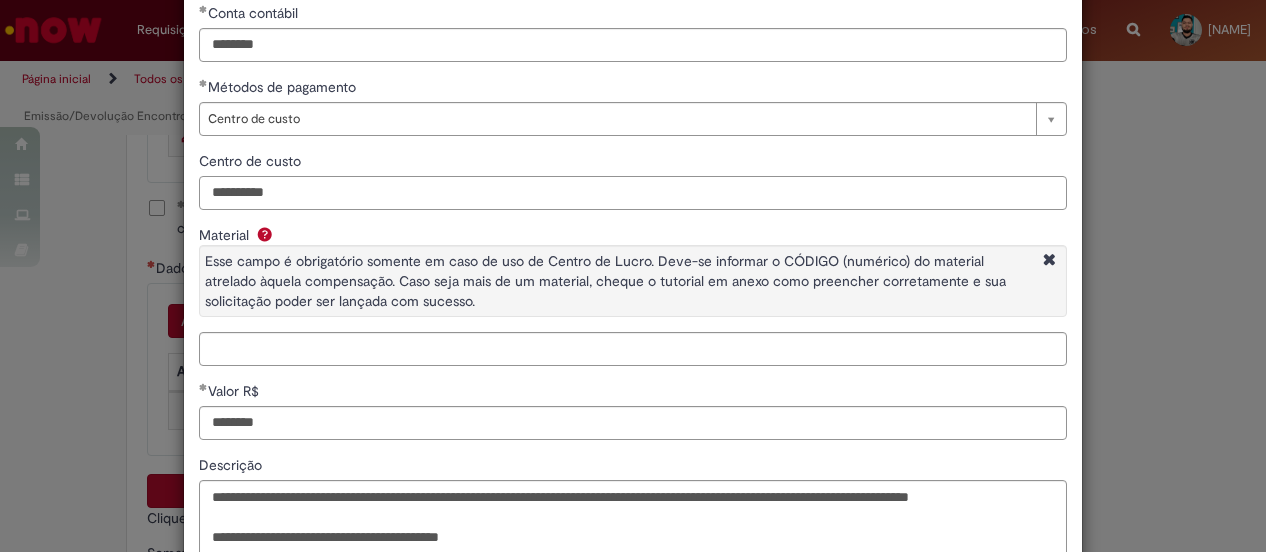 type on "**********" 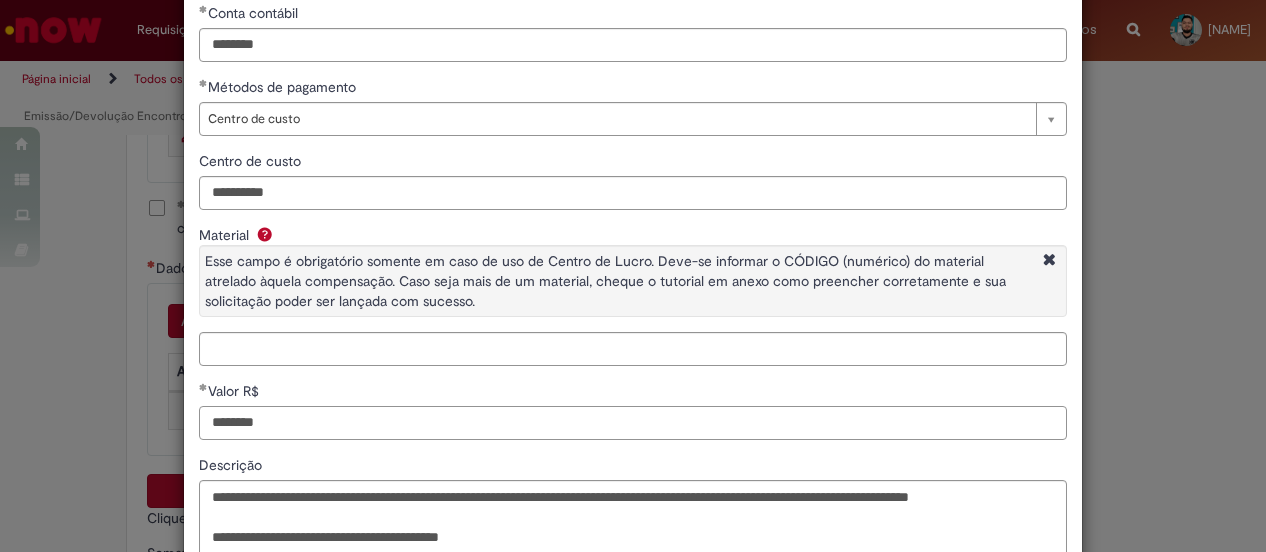 click on "********" at bounding box center (633, 423) 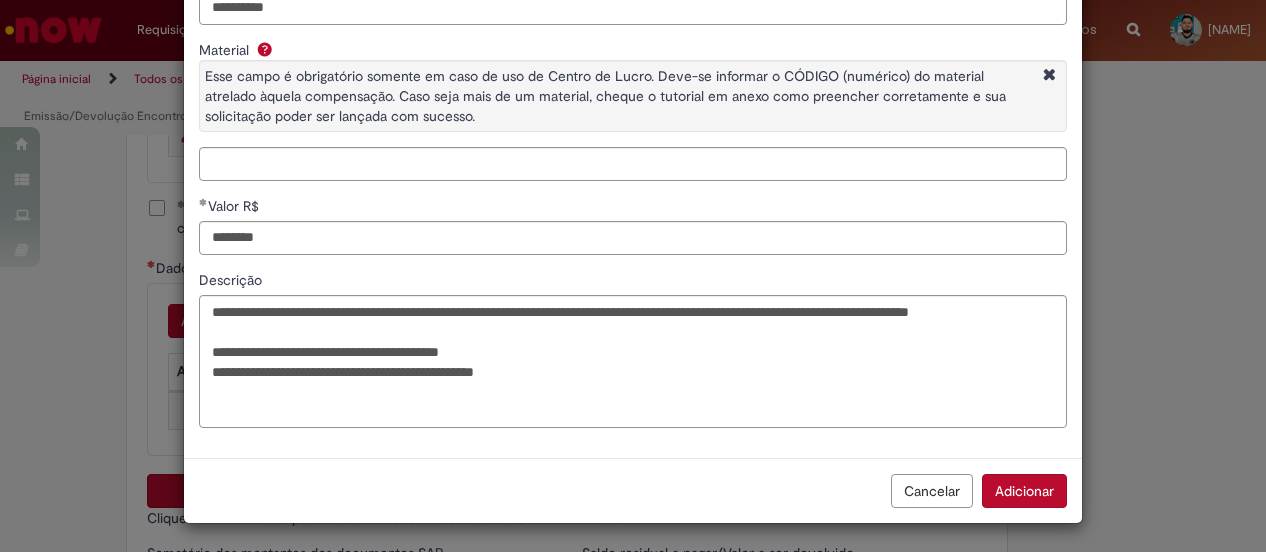 click on "Adicionar" at bounding box center (1024, 491) 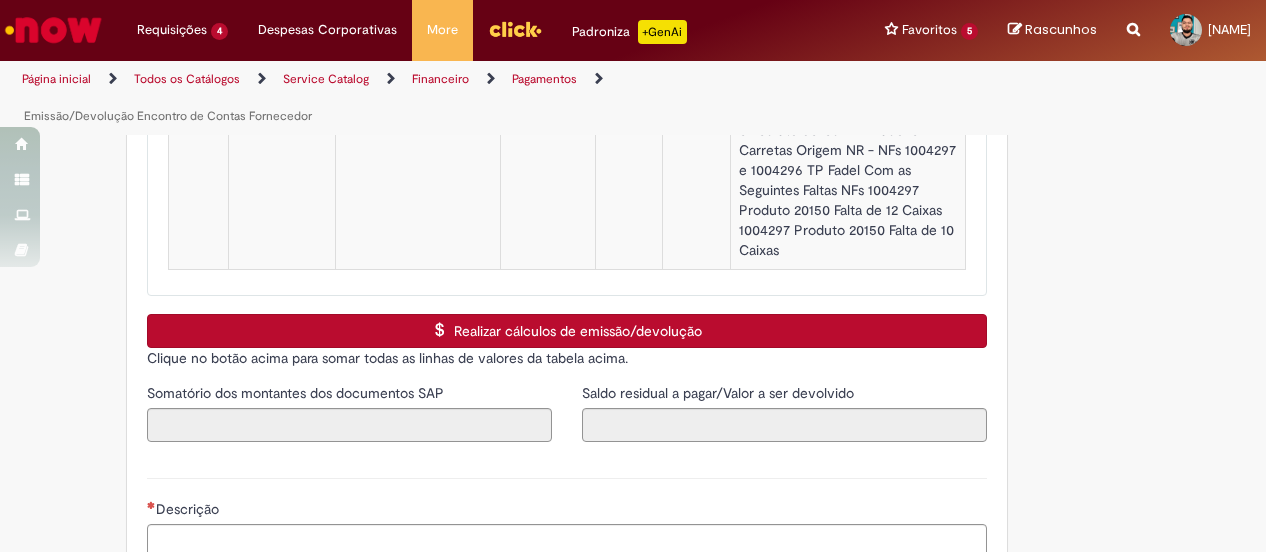 scroll, scrollTop: 2872, scrollLeft: 0, axis: vertical 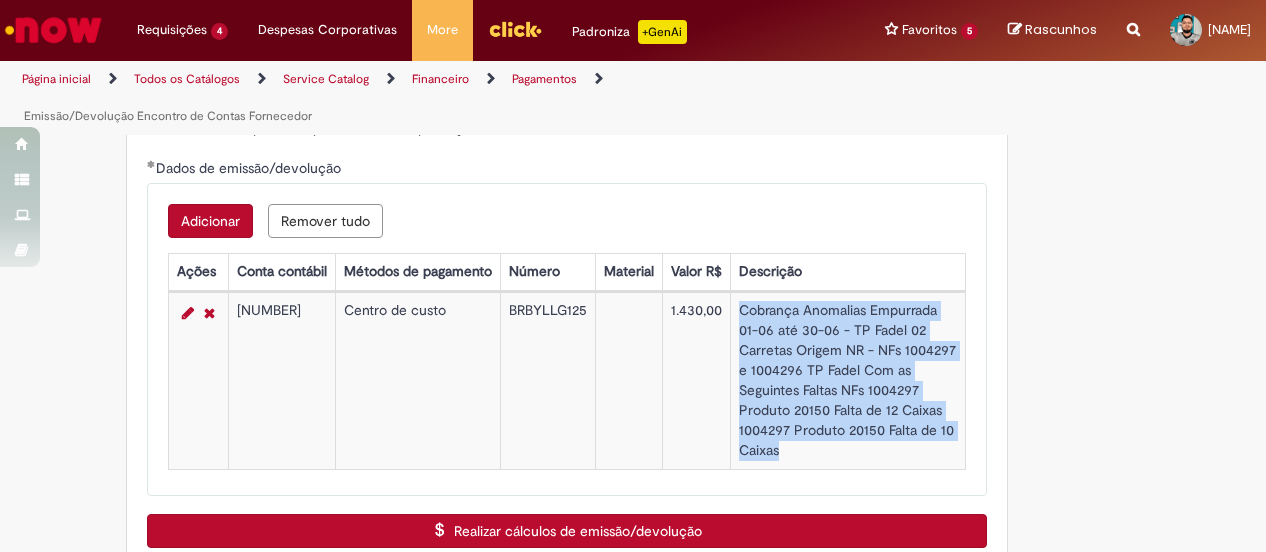 drag, startPoint x: 729, startPoint y: 294, endPoint x: 826, endPoint y: 439, distance: 174.45343 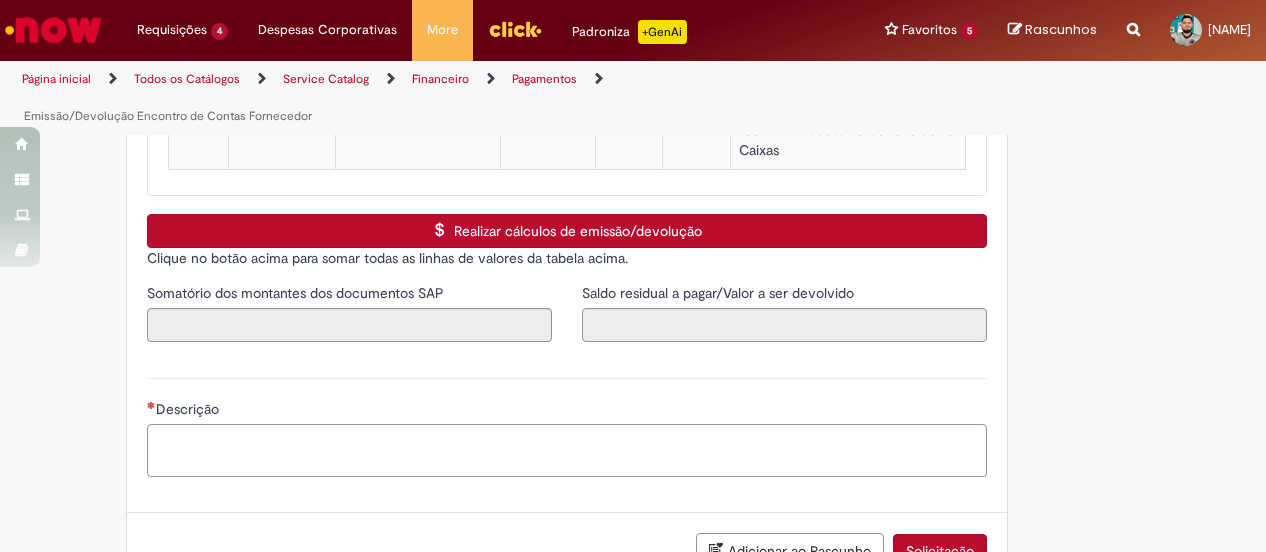 click on "Descrição" at bounding box center (567, 450) 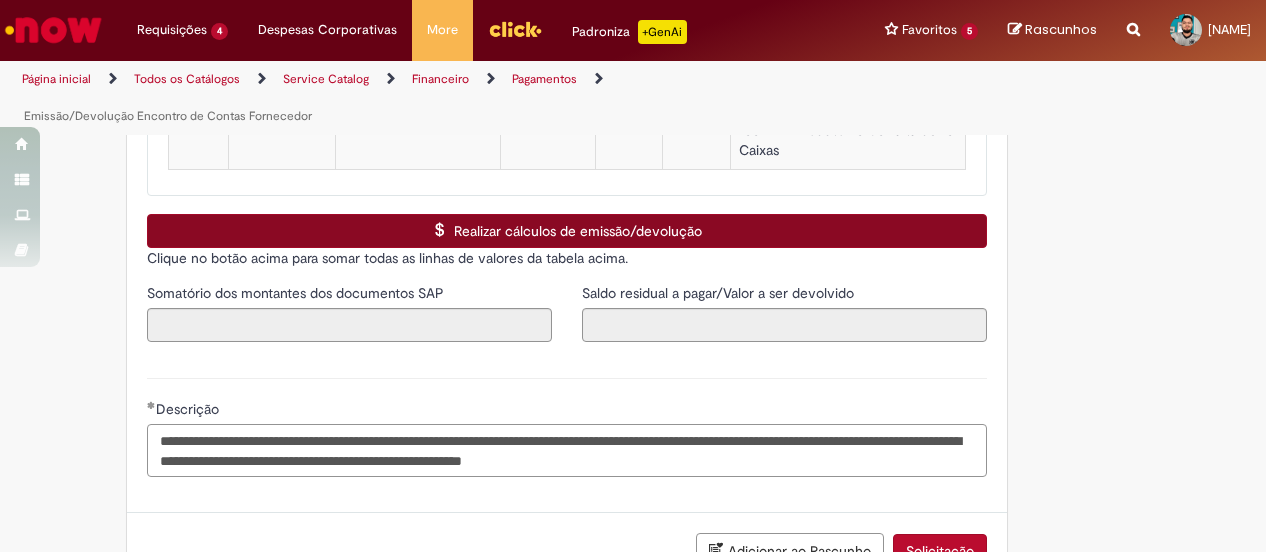 type on "**********" 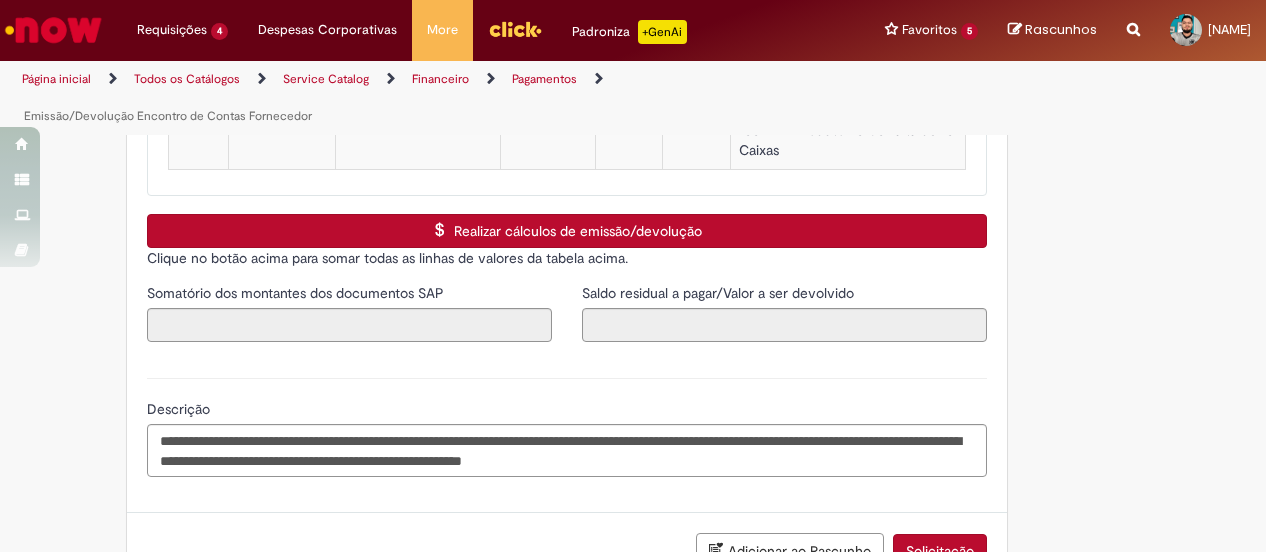 click on "Realizar cálculos de emissão/devolução" at bounding box center (567, 231) 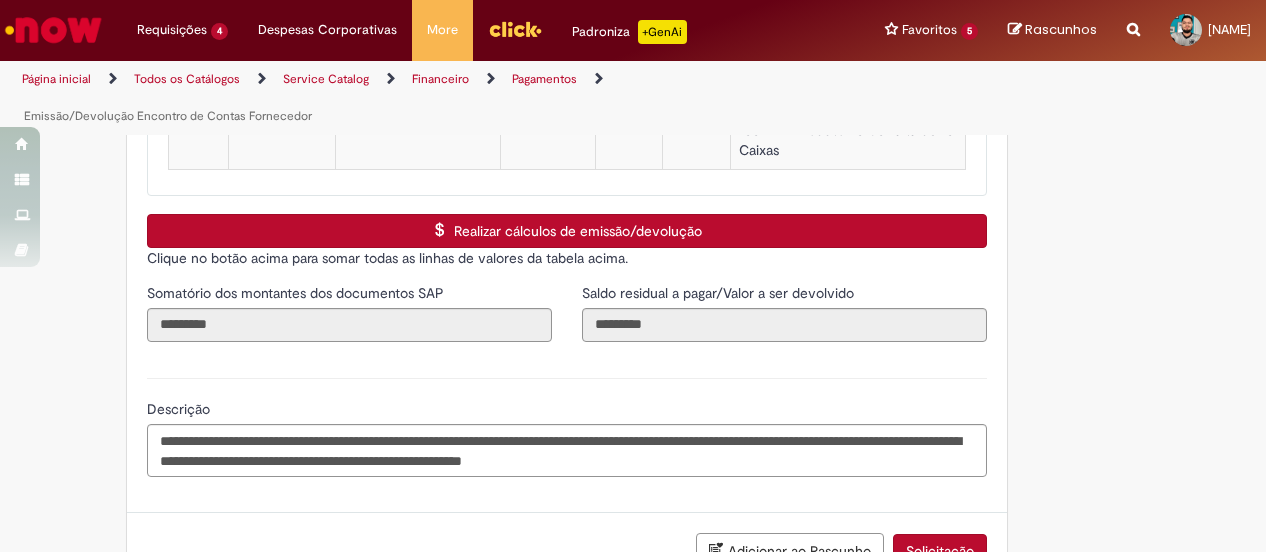 scroll, scrollTop: 3304, scrollLeft: 0, axis: vertical 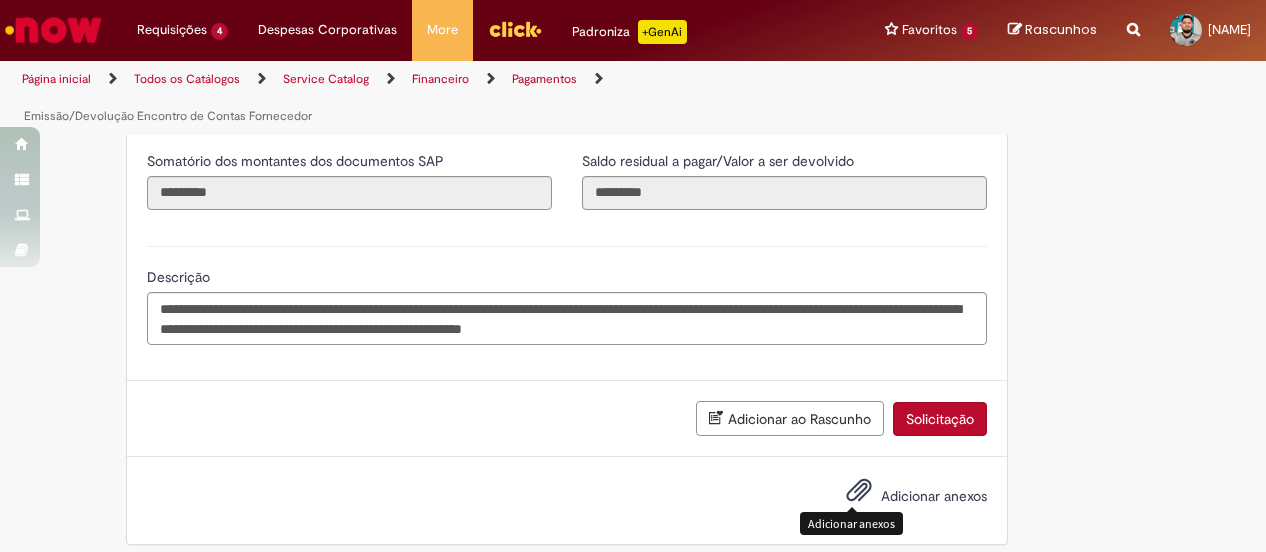 click at bounding box center (859, 491) 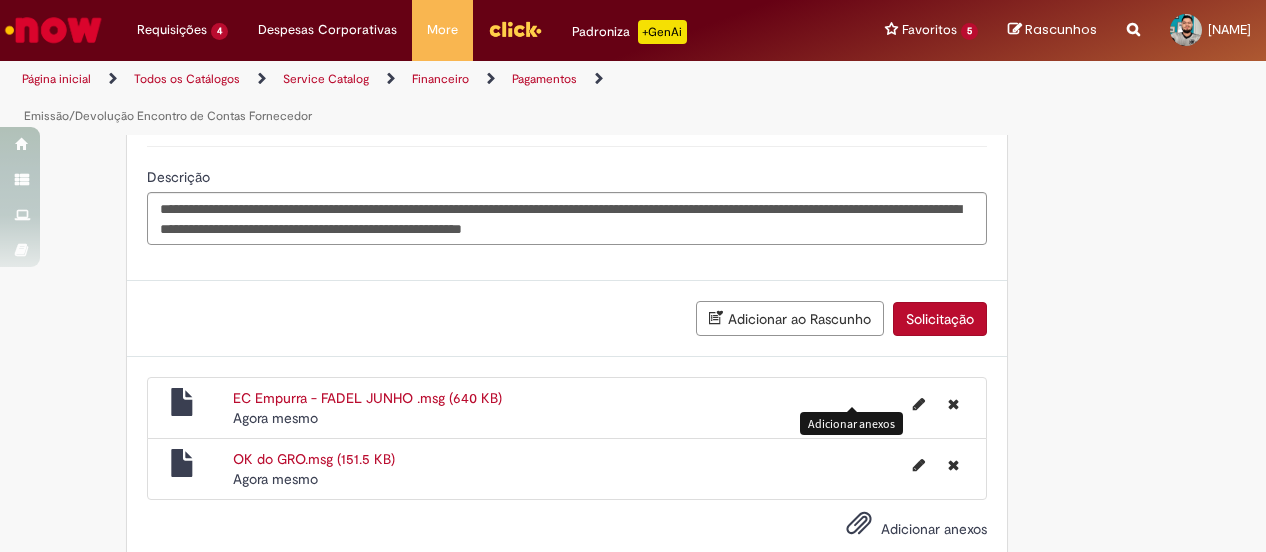 scroll, scrollTop: 3435, scrollLeft: 0, axis: vertical 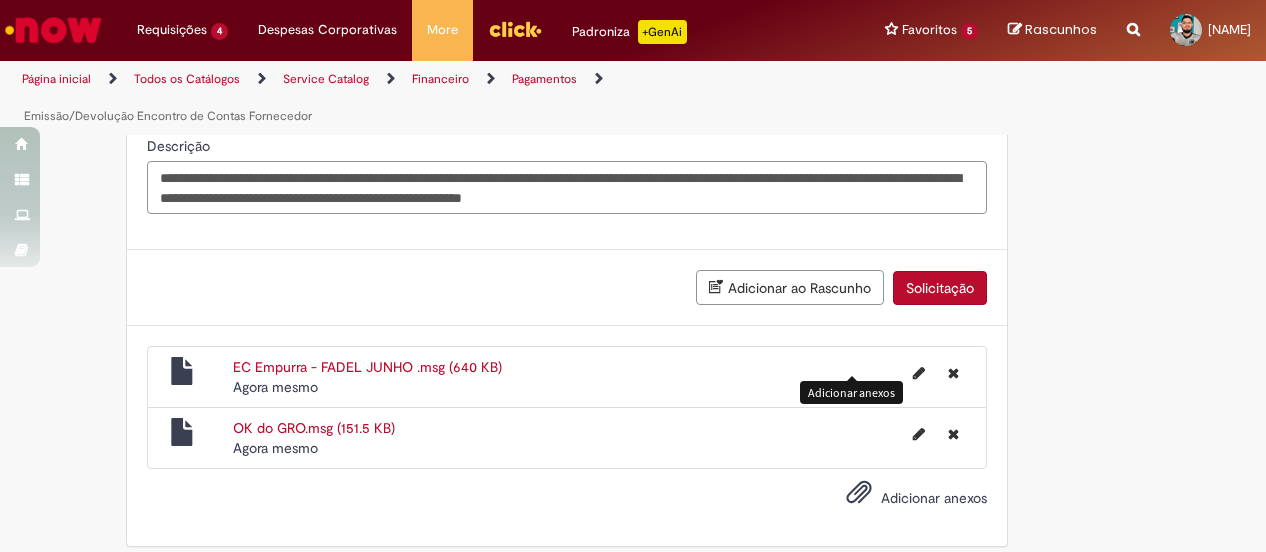 click on "**********" at bounding box center [567, 187] 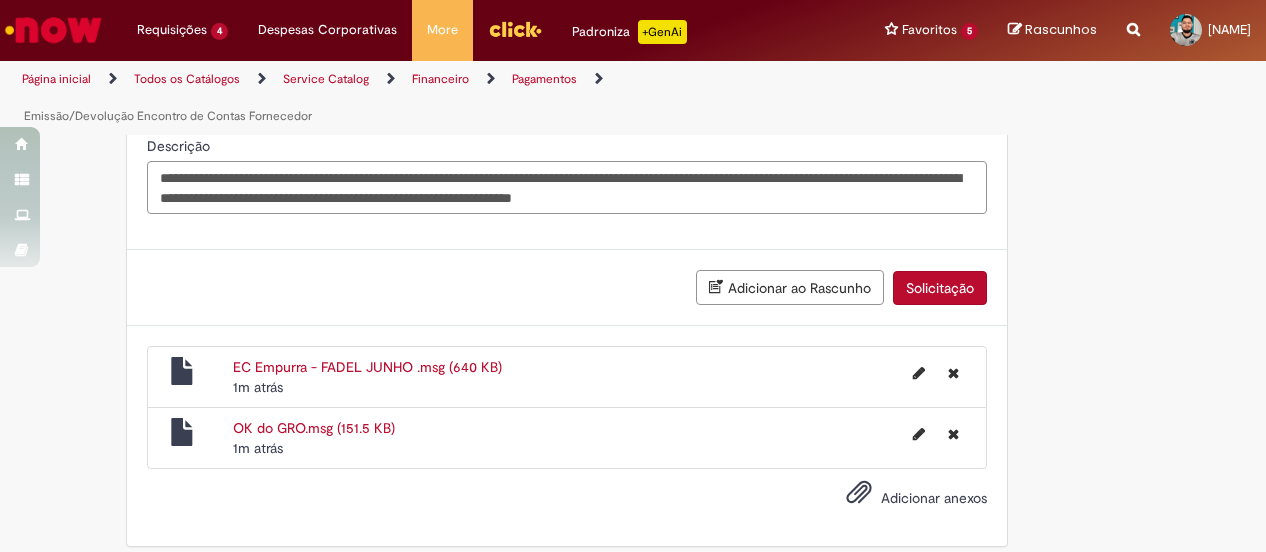 scroll, scrollTop: 3335, scrollLeft: 0, axis: vertical 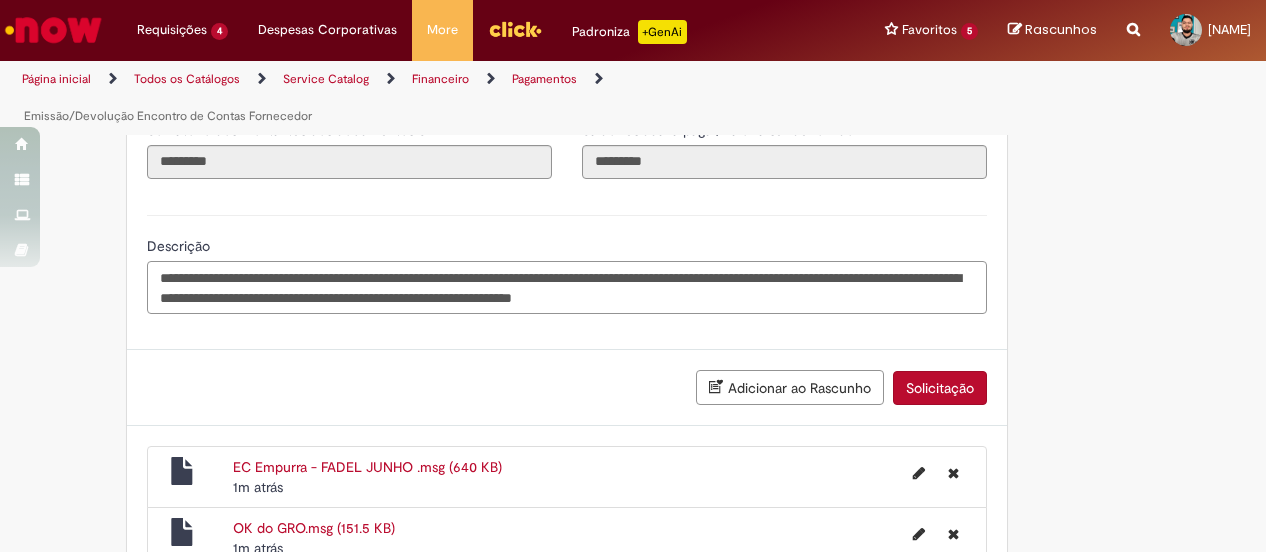 click on "**********" at bounding box center (567, 287) 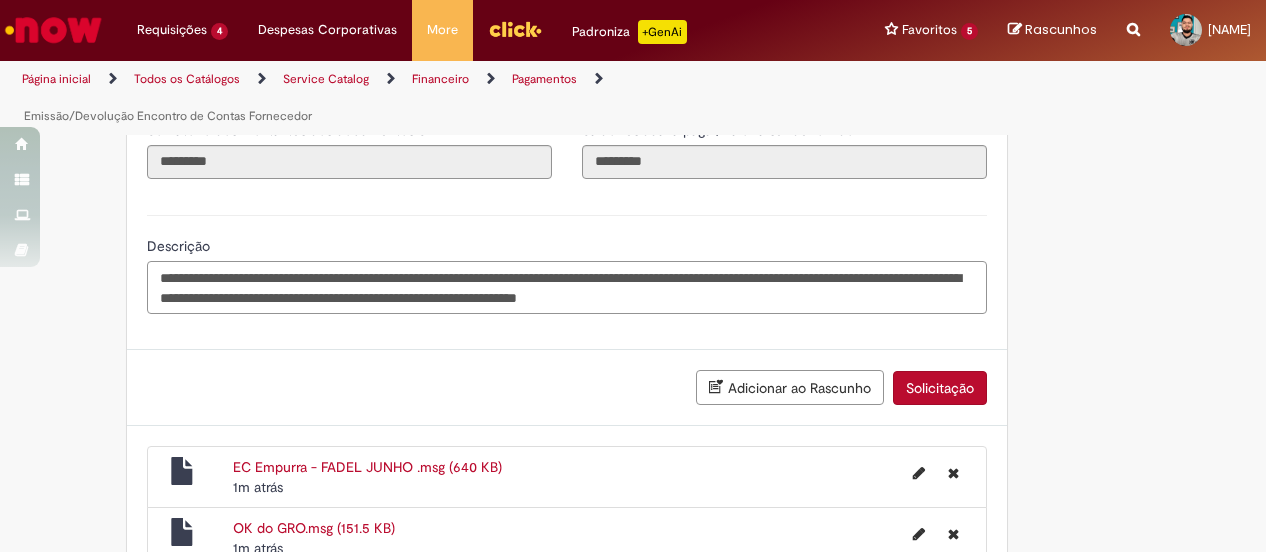 click on "**********" at bounding box center [567, 287] 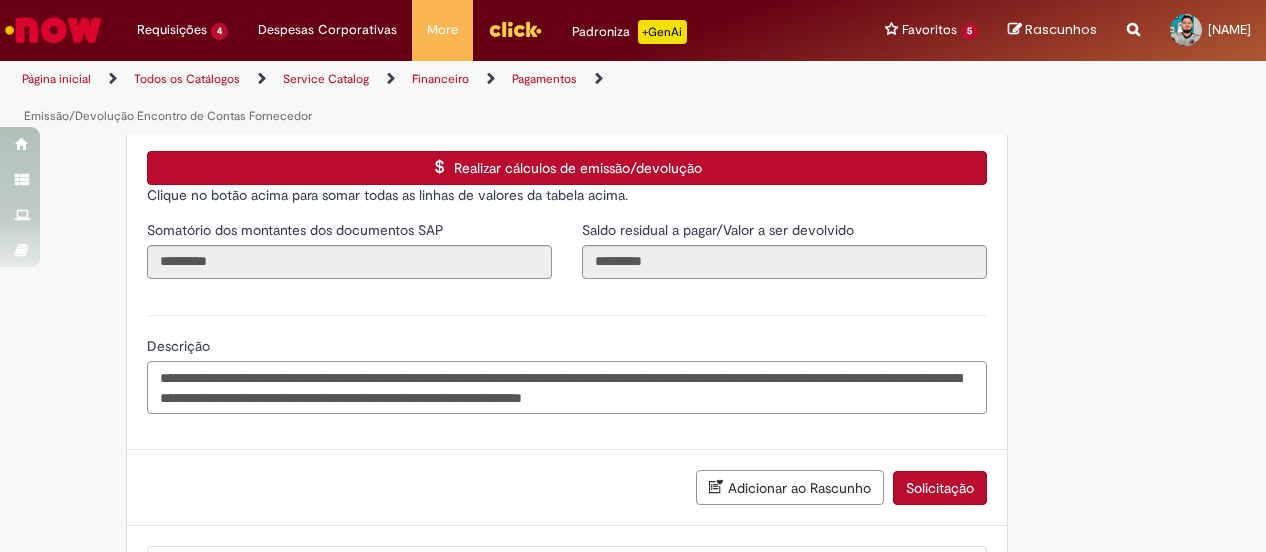 scroll, scrollTop: 3435, scrollLeft: 0, axis: vertical 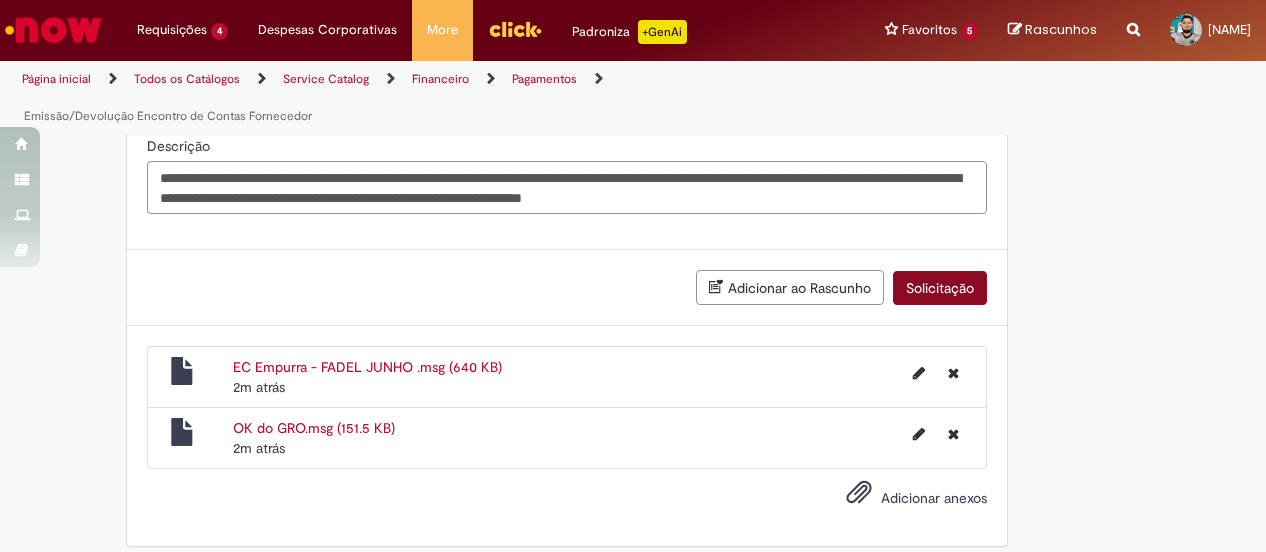 type on "**********" 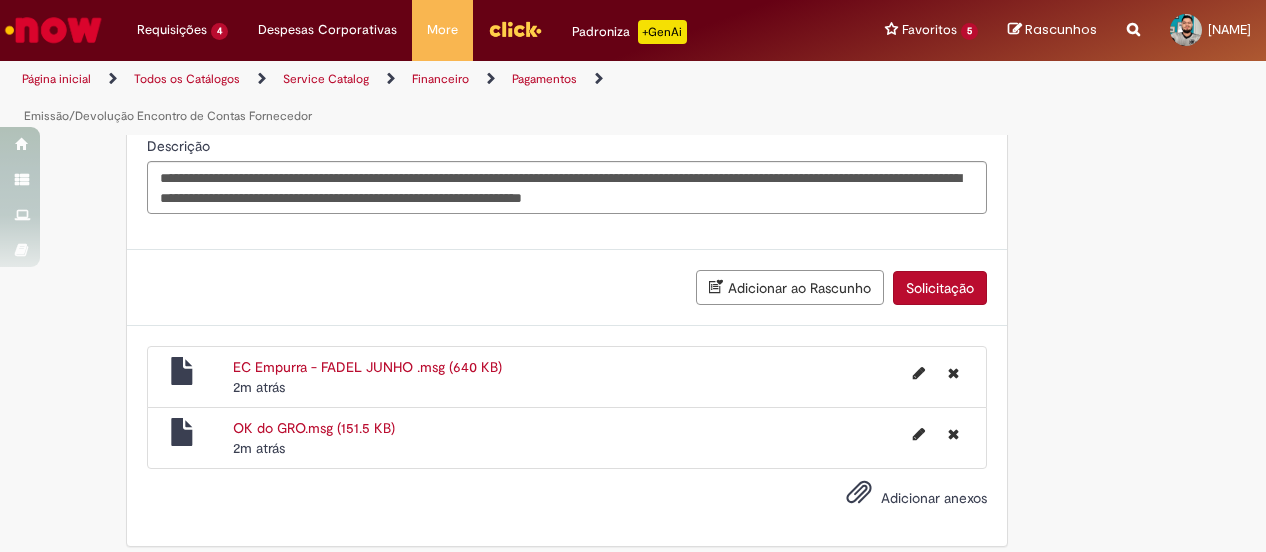 click on "Solicitação" at bounding box center [940, 288] 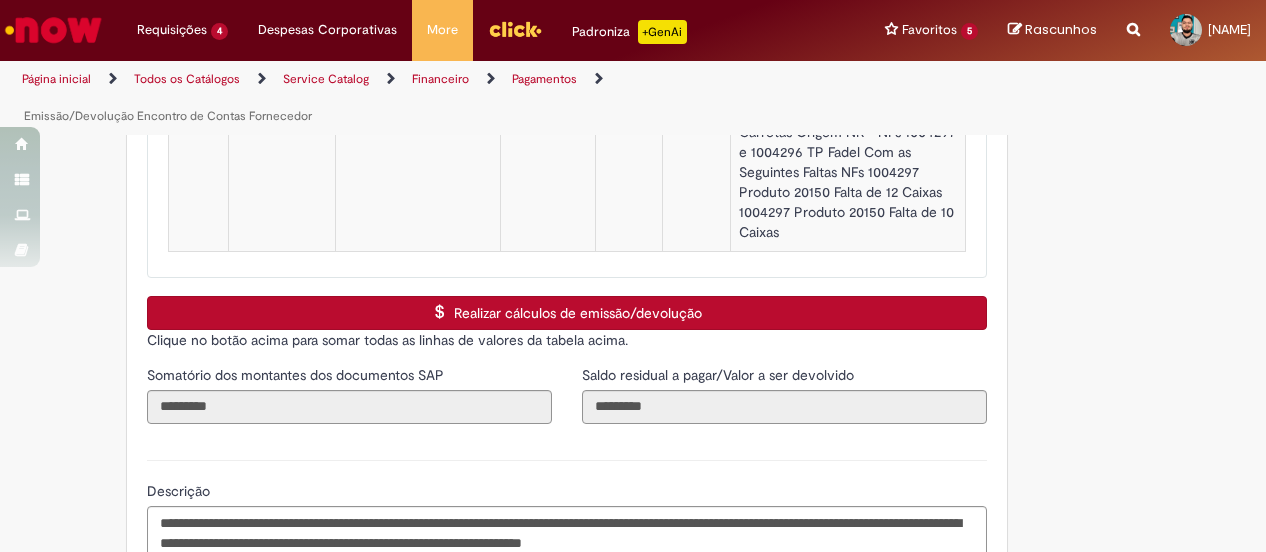 scroll, scrollTop: 2990, scrollLeft: 0, axis: vertical 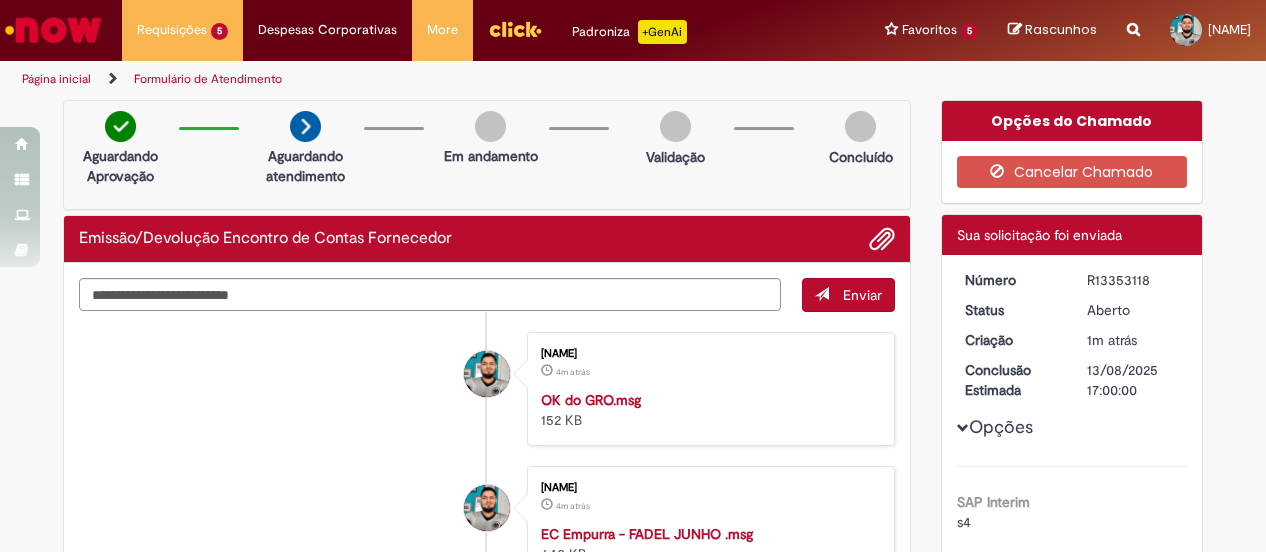 drag, startPoint x: 1144, startPoint y: 279, endPoint x: 1076, endPoint y: 275, distance: 68.117546 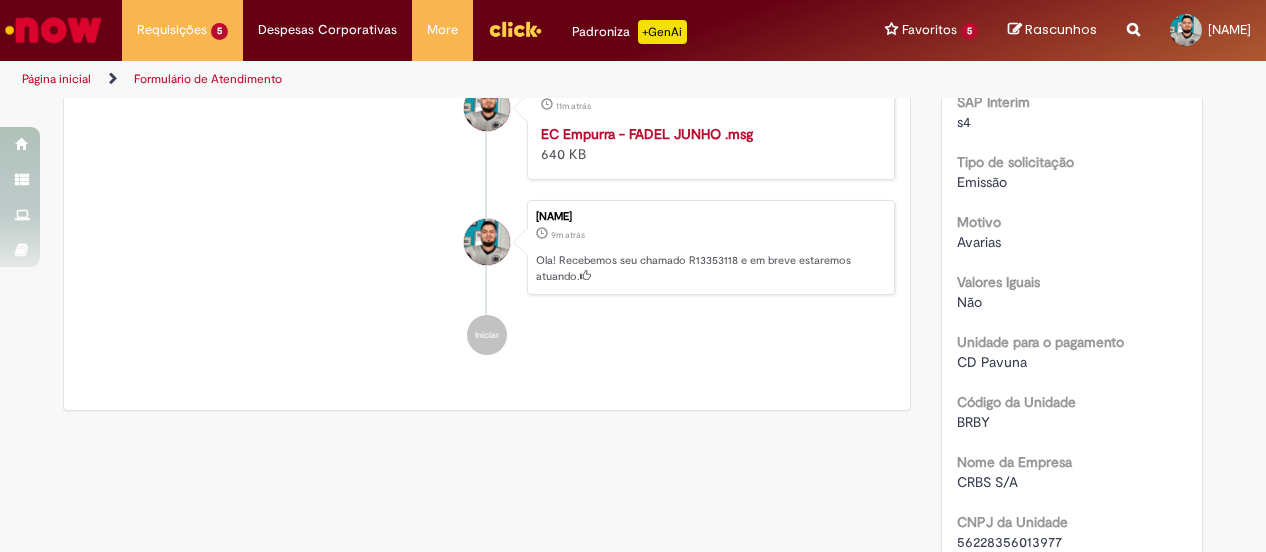 scroll, scrollTop: 0, scrollLeft: 0, axis: both 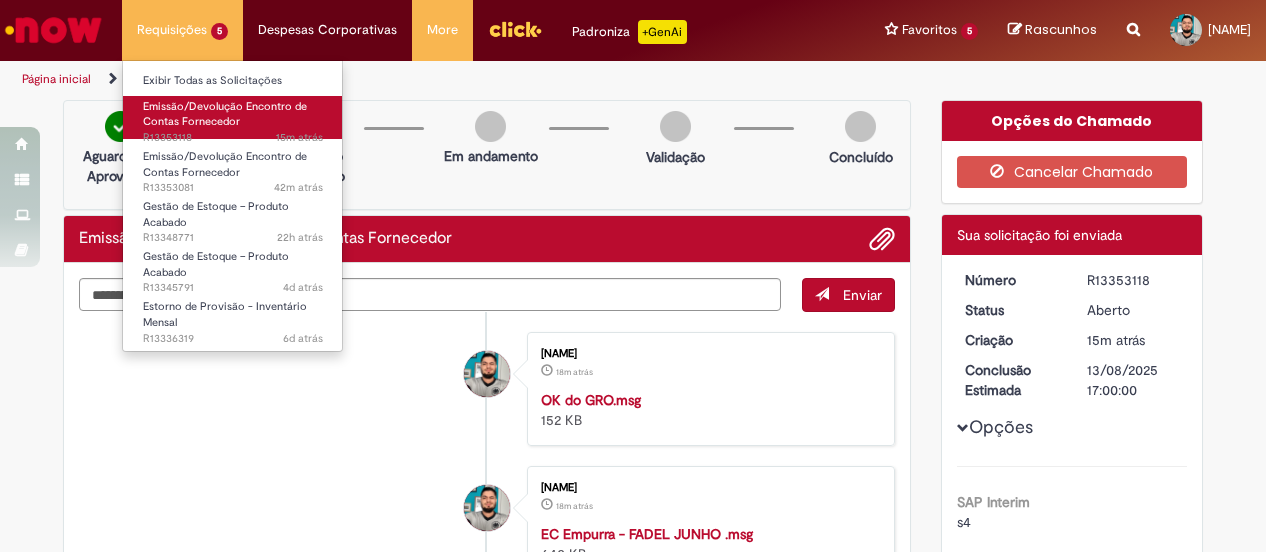 click on "Emissão/Devolução Encontro de Contas Fornecedor" at bounding box center [225, 114] 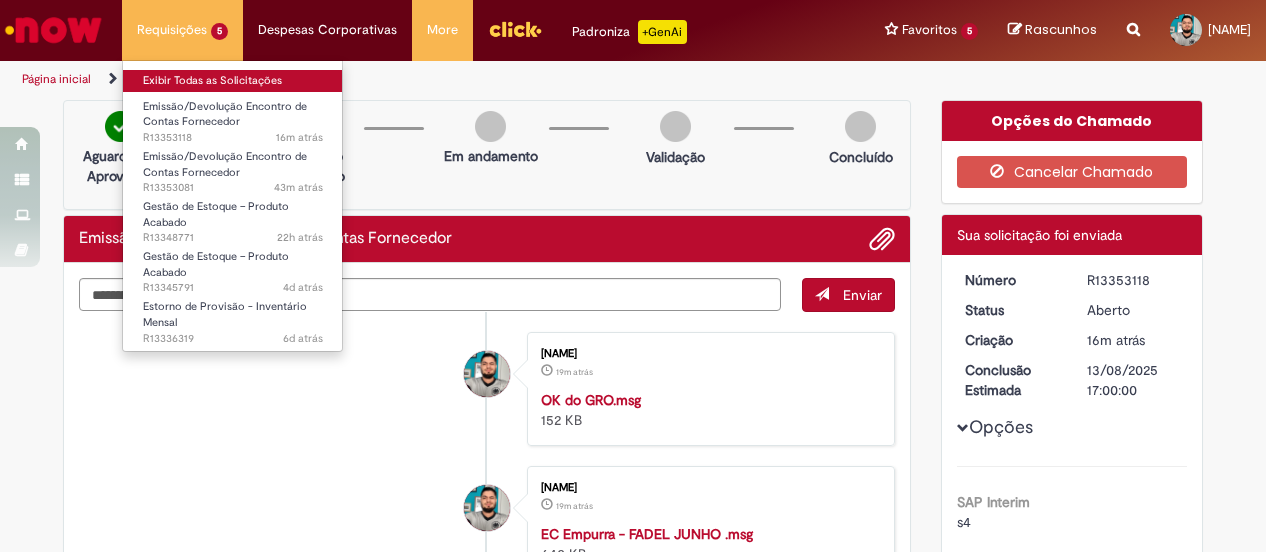 click on "Exibir Todas as Solicitações" at bounding box center [233, 81] 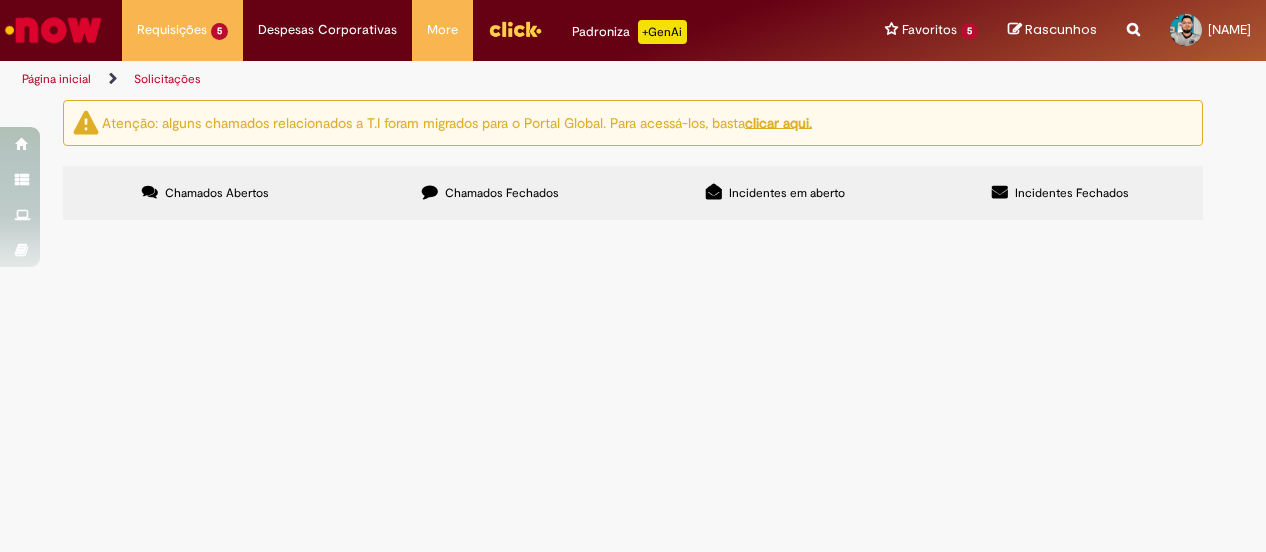 click on "Chamados Fechados" at bounding box center (490, 193) 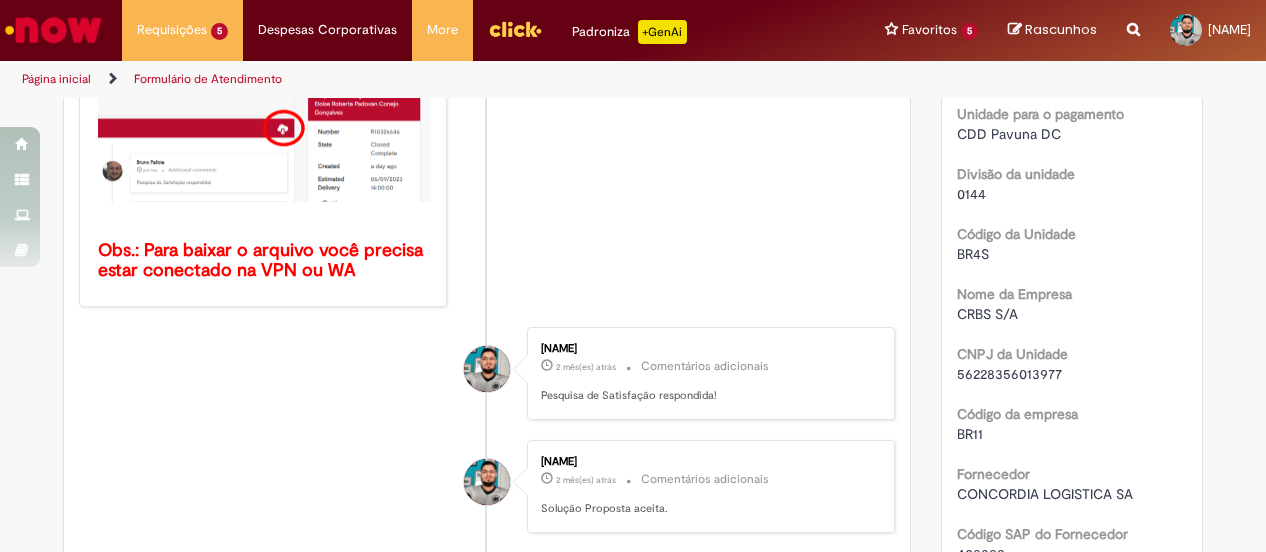 scroll, scrollTop: 814, scrollLeft: 0, axis: vertical 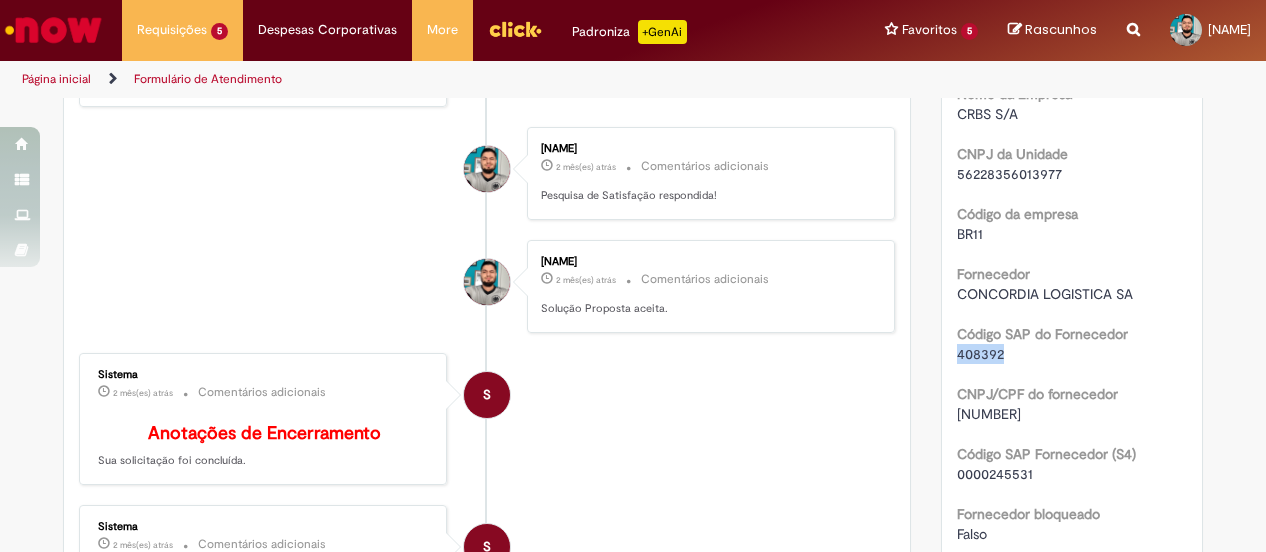 drag, startPoint x: 964, startPoint y: 327, endPoint x: 924, endPoint y: 377, distance: 64.03124 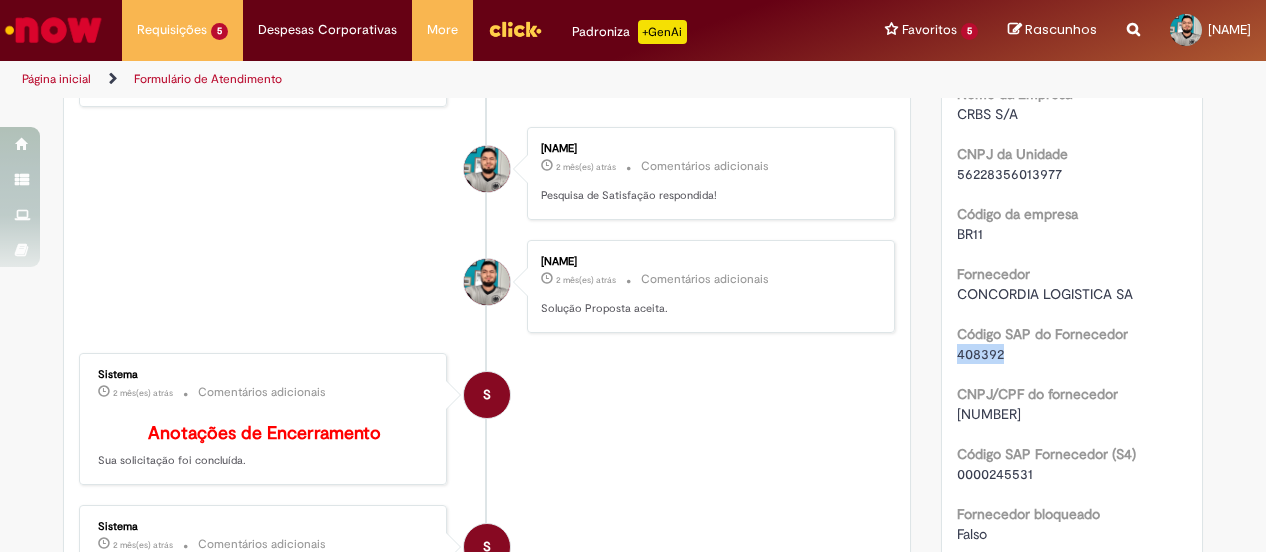 scroll, scrollTop: 614, scrollLeft: 0, axis: vertical 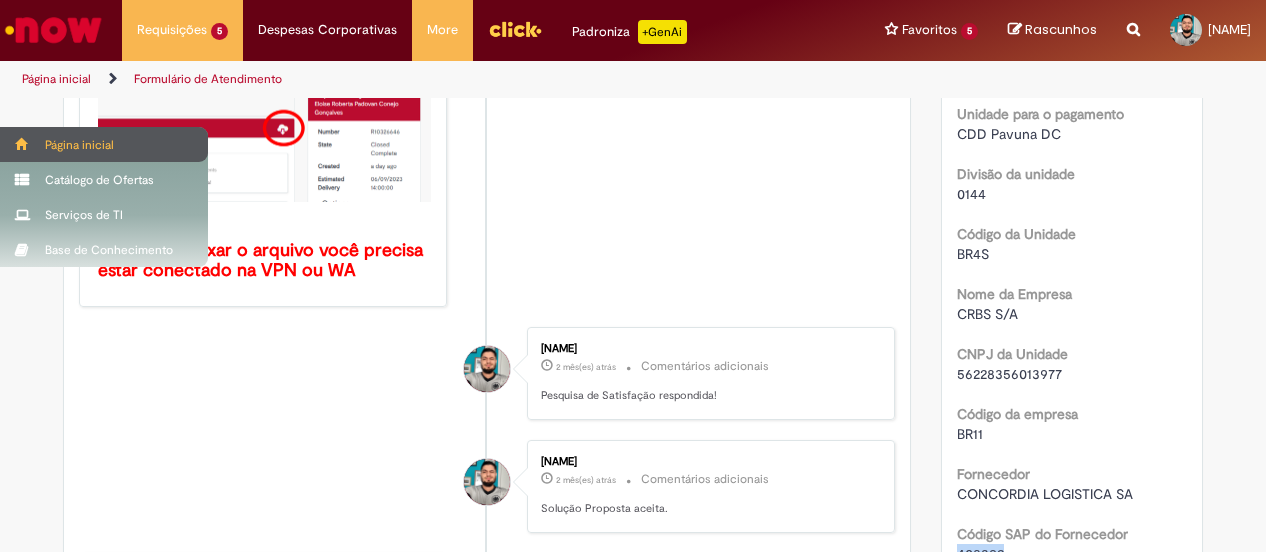 click on "Página inicial" at bounding box center (104, 144) 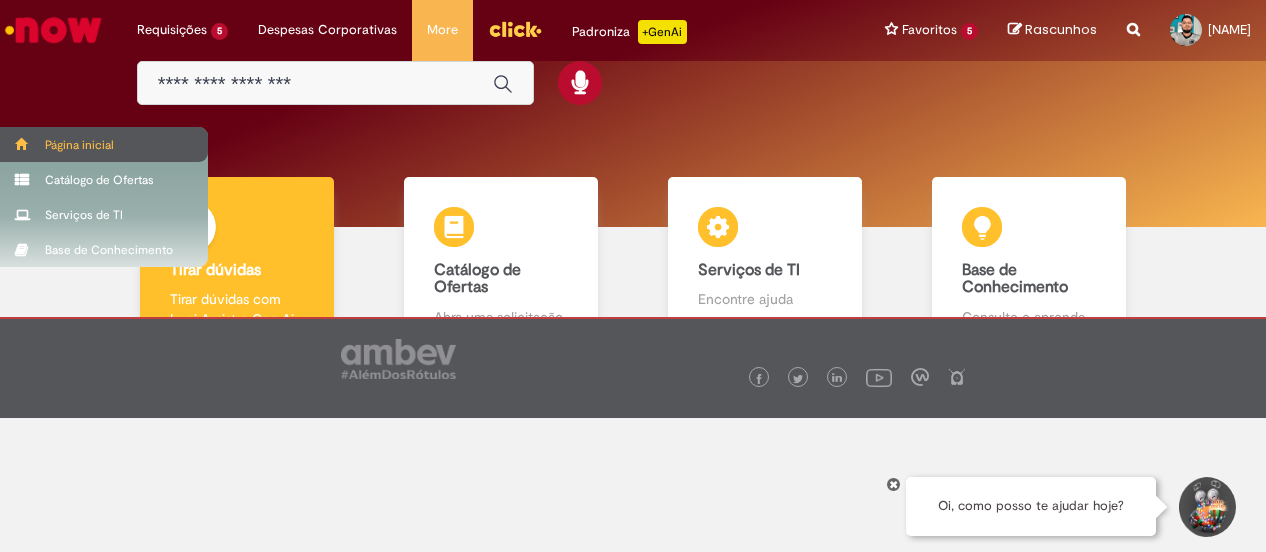 scroll, scrollTop: 0, scrollLeft: 0, axis: both 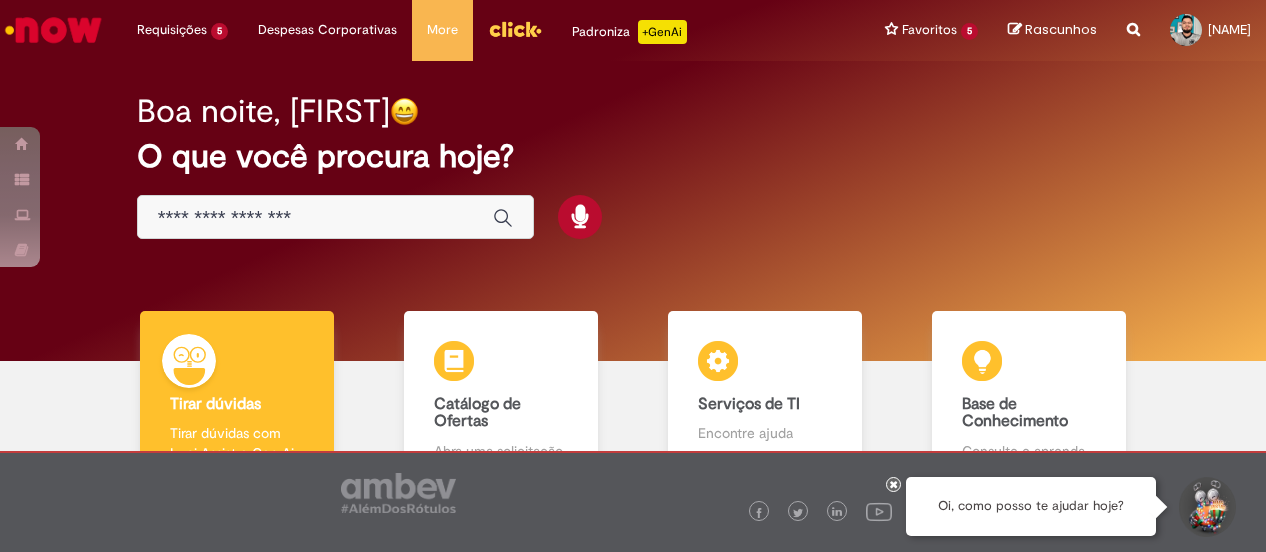 click at bounding box center [315, 218] 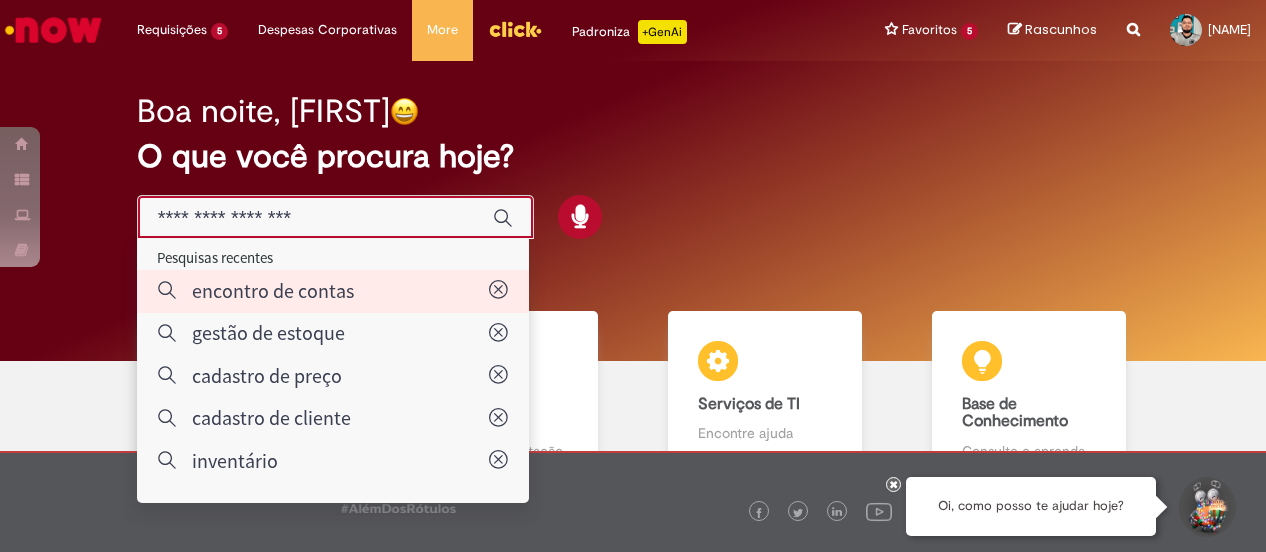 type on "**********" 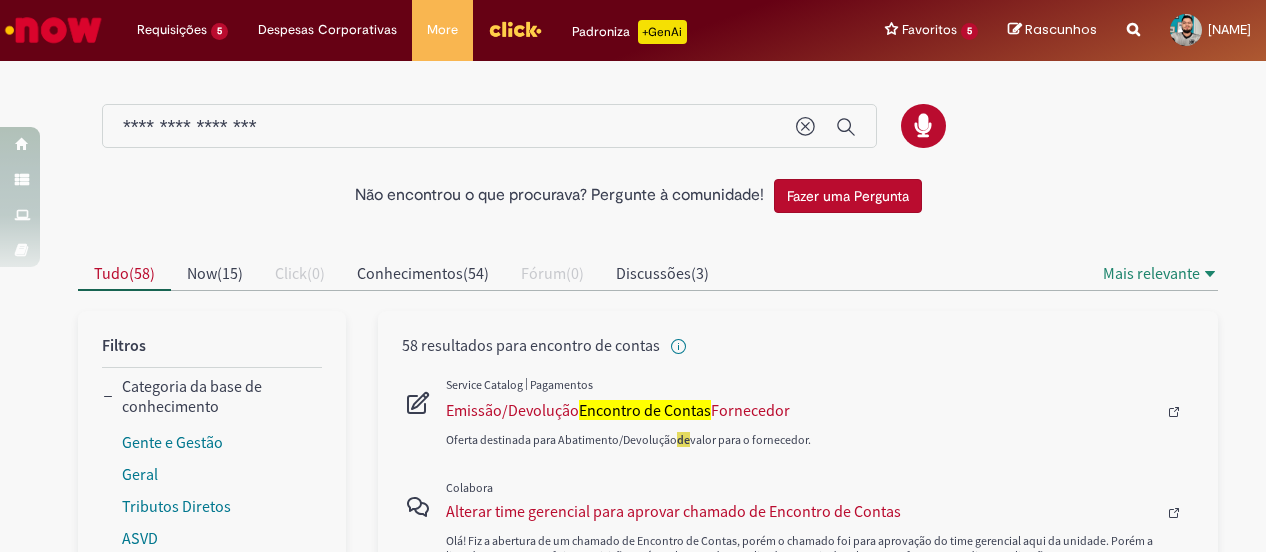 scroll, scrollTop: 100, scrollLeft: 0, axis: vertical 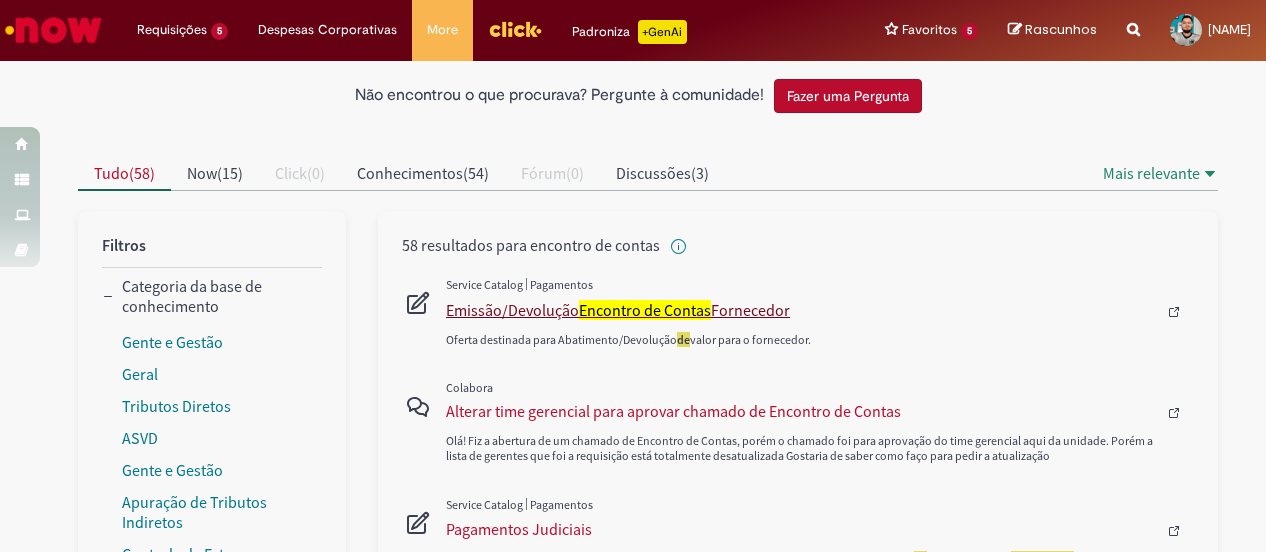 click on "Encontro de Contas" at bounding box center (645, 310) 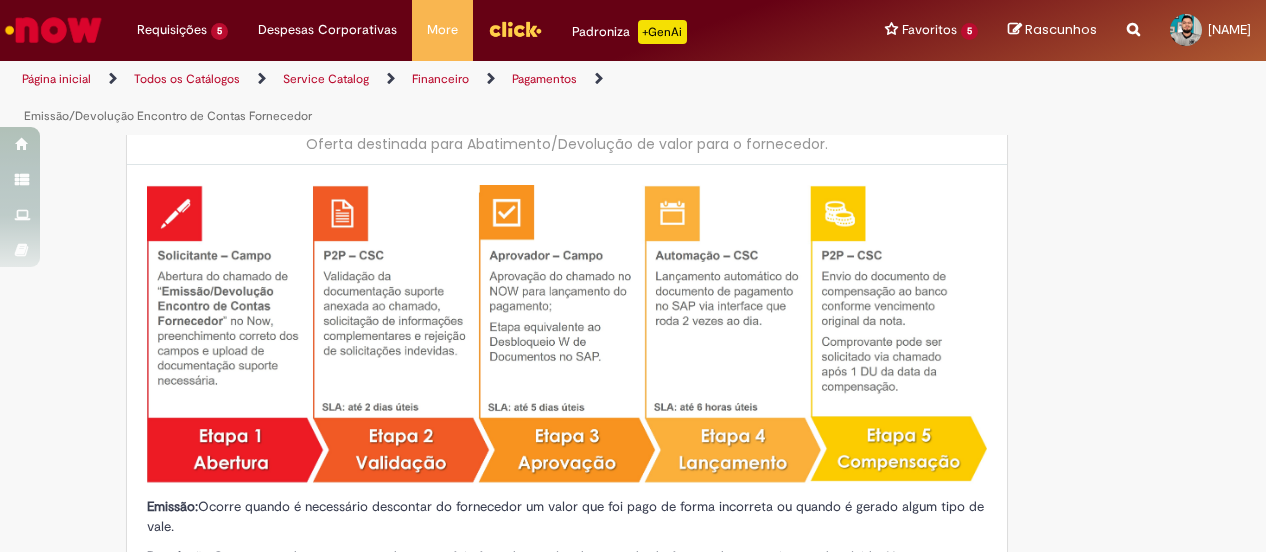 type on "********" 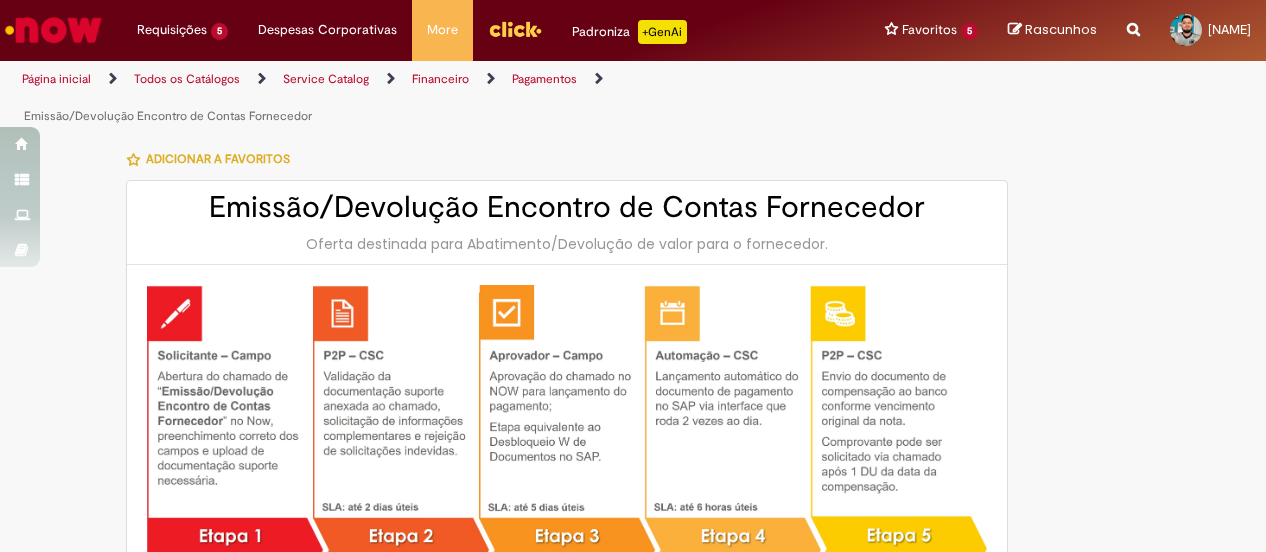 type on "**********" 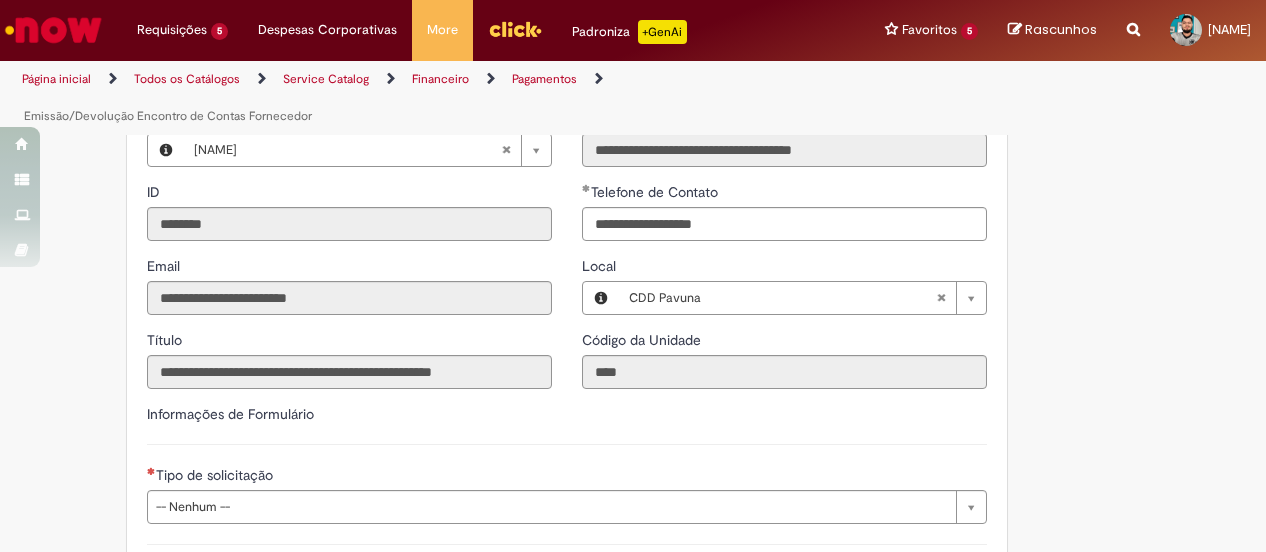 scroll, scrollTop: 1200, scrollLeft: 0, axis: vertical 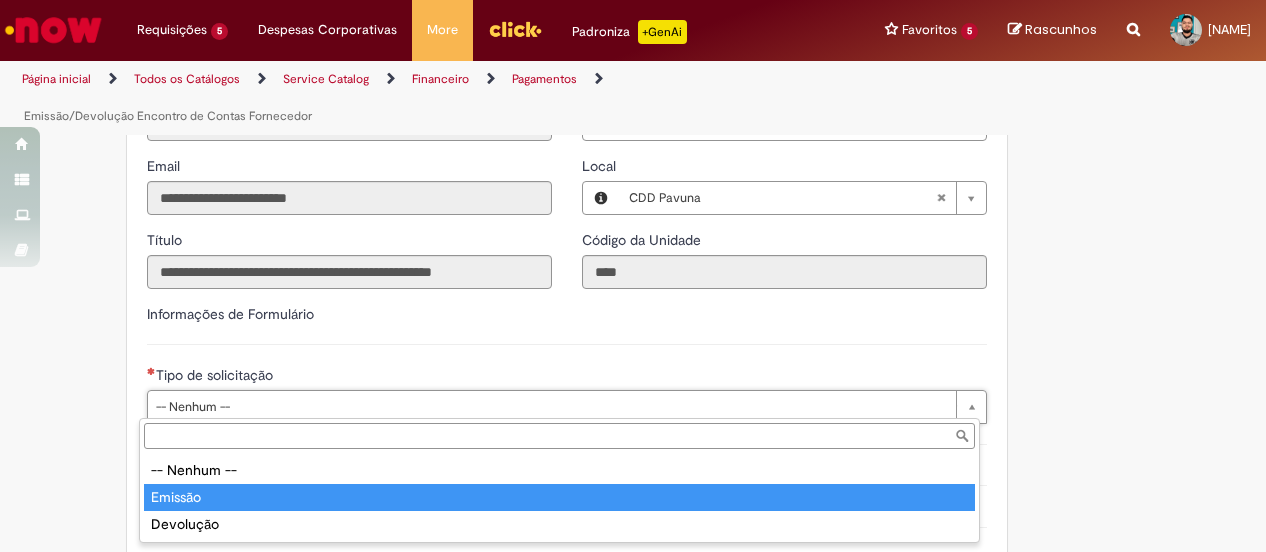 type on "*******" 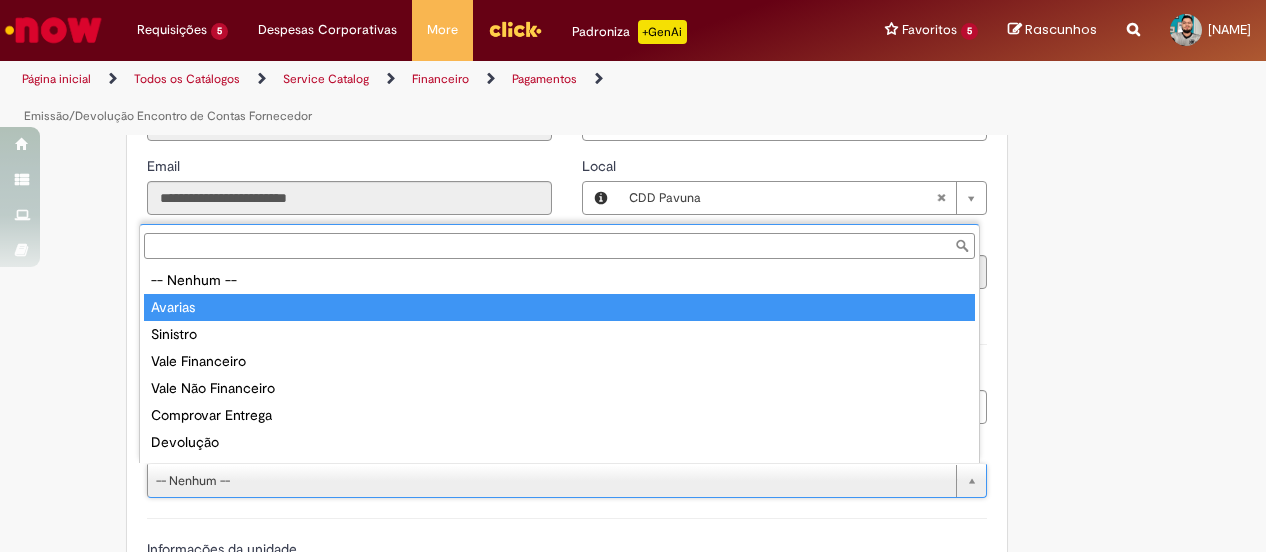 drag, startPoint x: 176, startPoint y: 336, endPoint x: 177, endPoint y: 306, distance: 30.016663 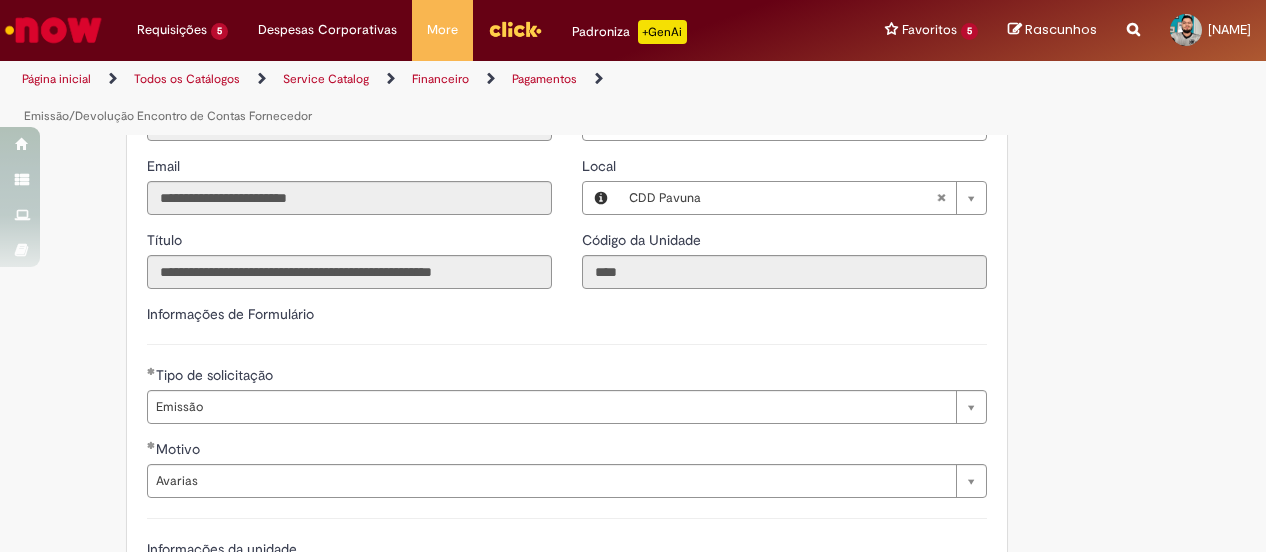 click on "**********" at bounding box center [567, 518] 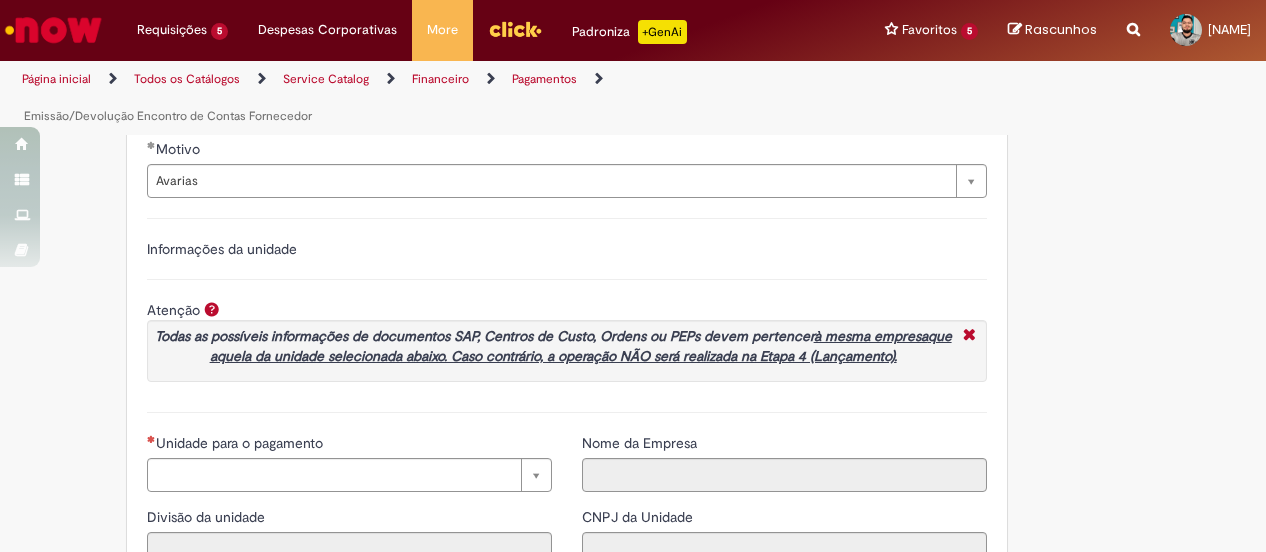 scroll, scrollTop: 1600, scrollLeft: 0, axis: vertical 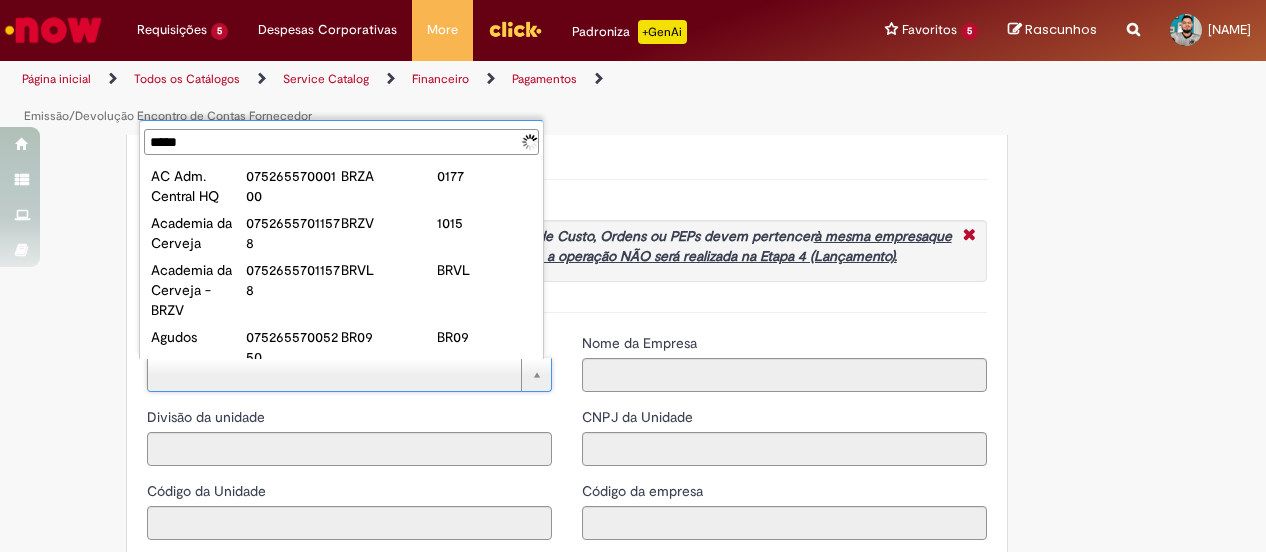 type on "******" 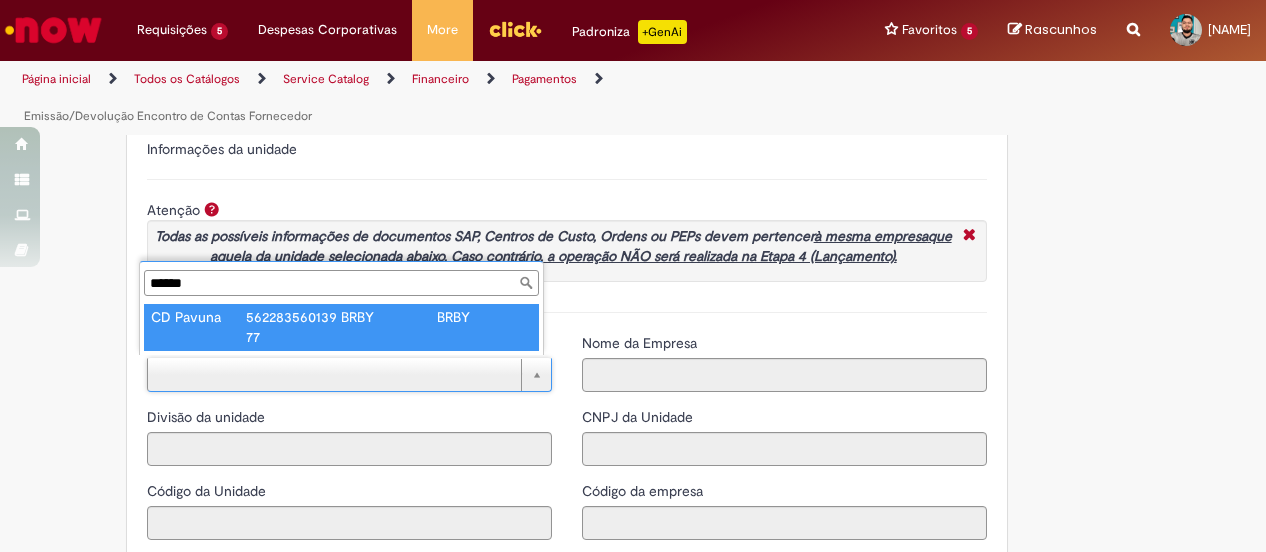 type on "*********" 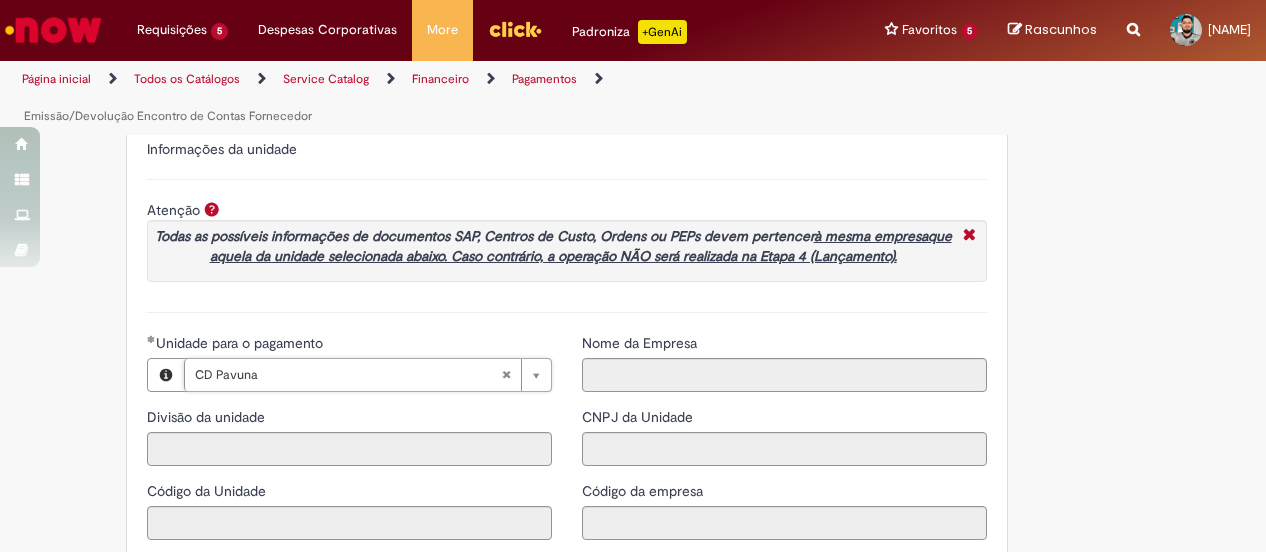 type on "****" 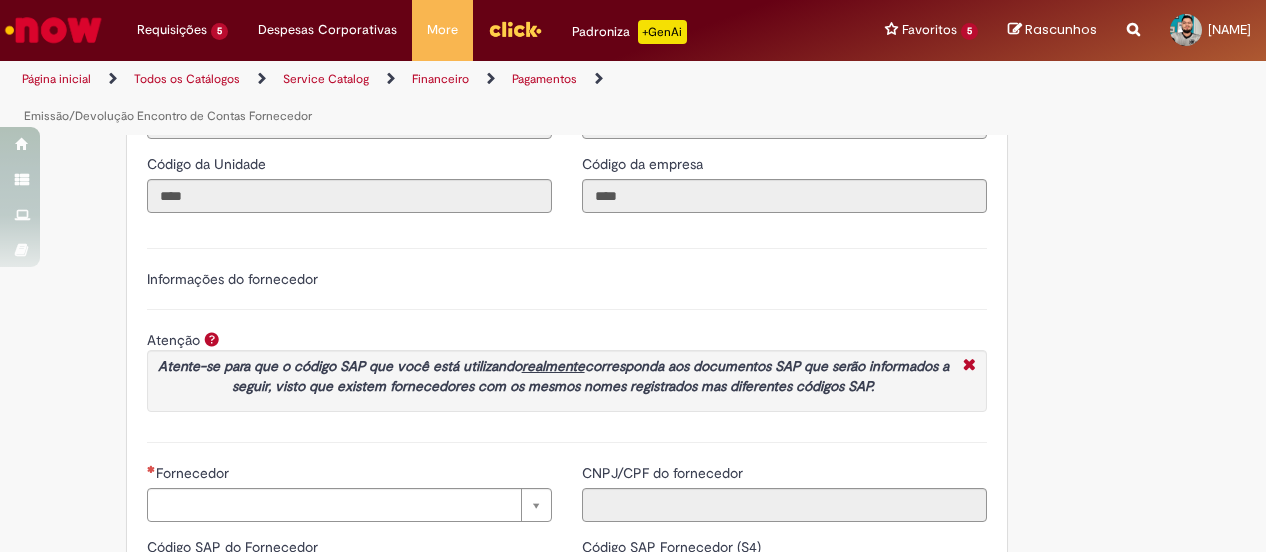scroll, scrollTop: 2300, scrollLeft: 0, axis: vertical 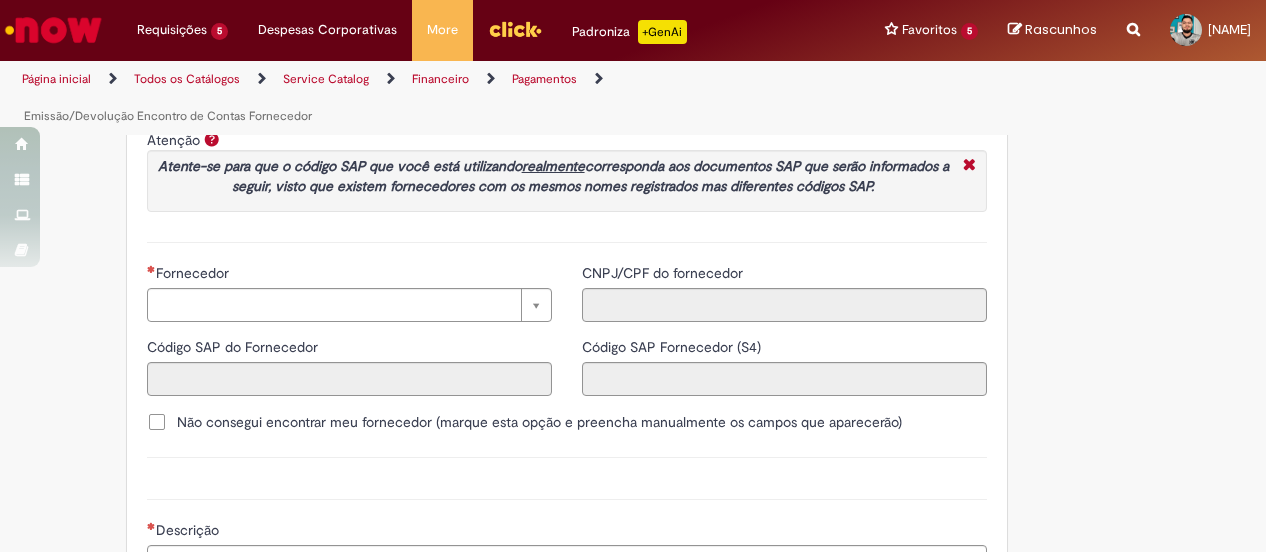 click on "Não consegui encontrar meu fornecedor (marque esta opção e preencha manualmente os campos que aparecerão)" at bounding box center (539, 422) 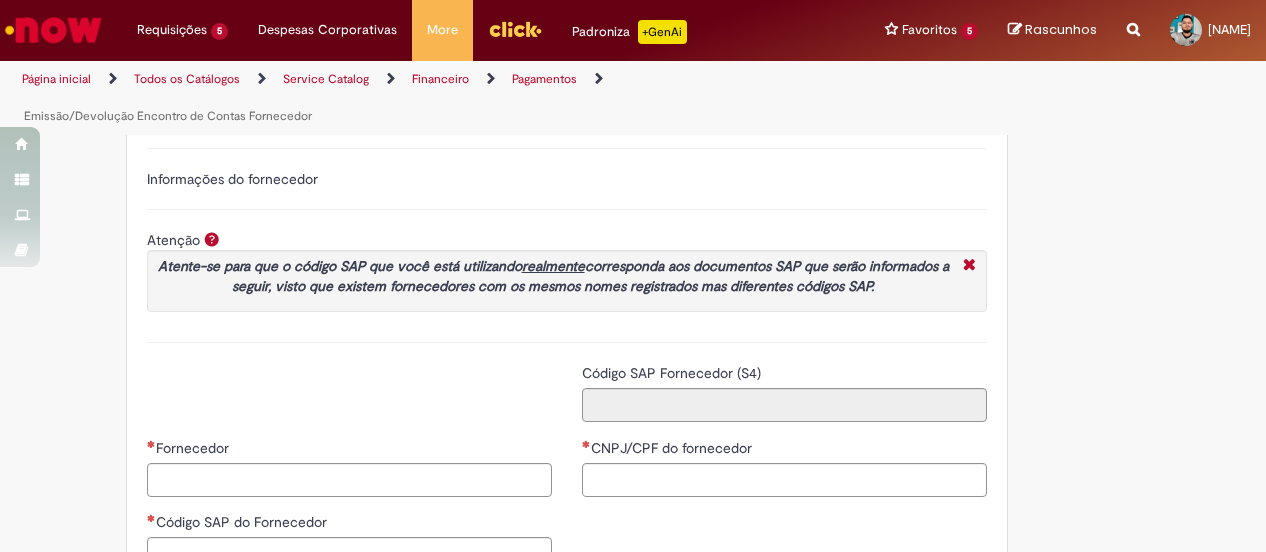 scroll, scrollTop: 2300, scrollLeft: 0, axis: vertical 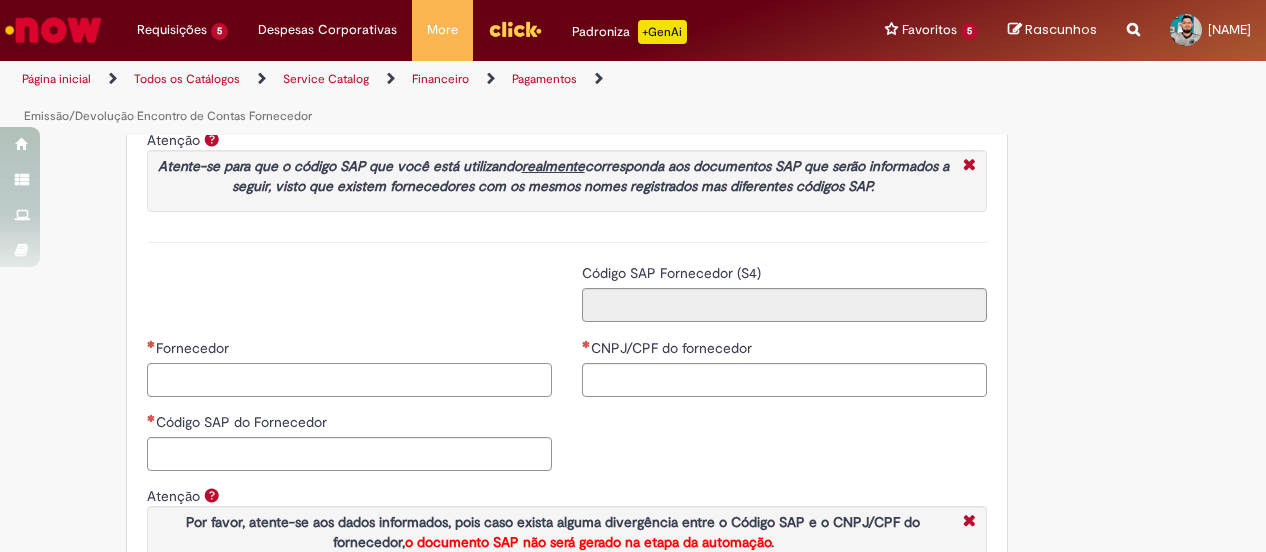 click on "Fornecedor" at bounding box center [349, 380] 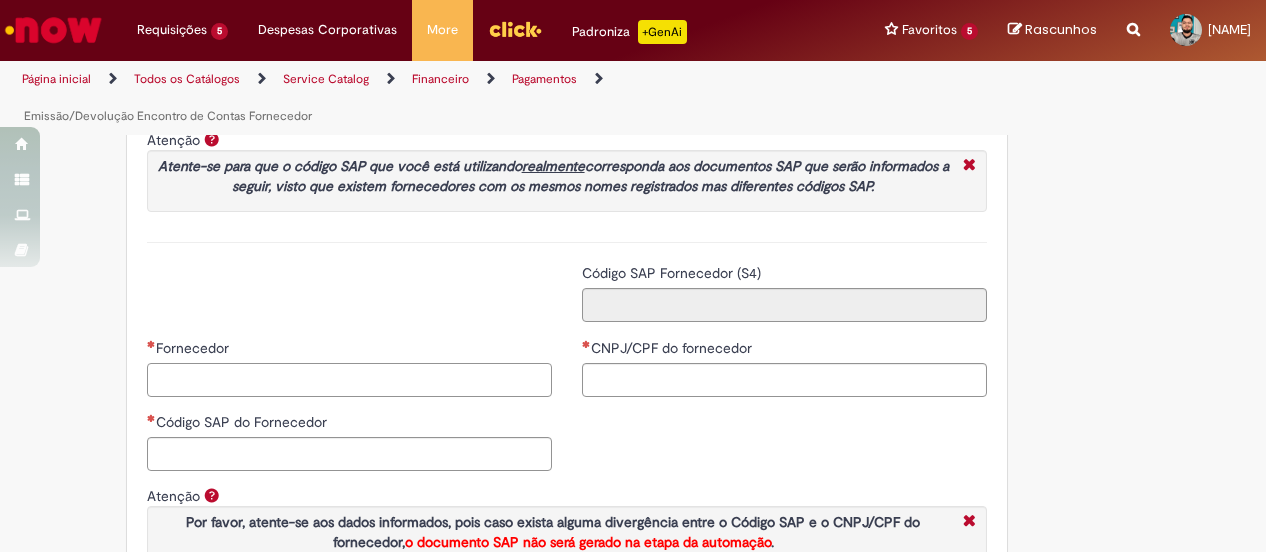 scroll, scrollTop: 2400, scrollLeft: 0, axis: vertical 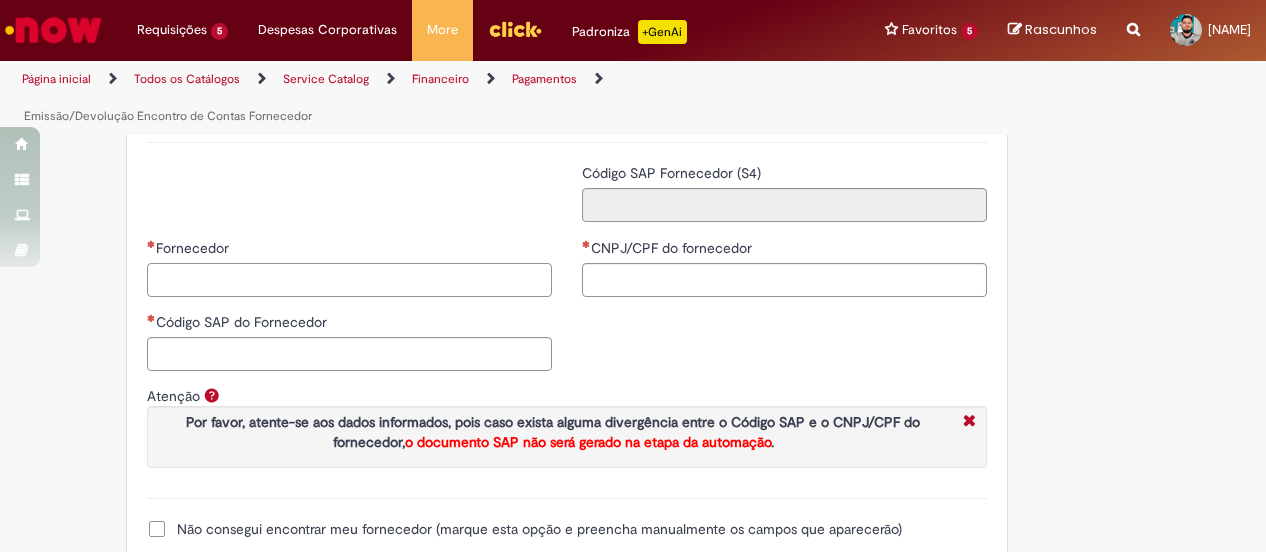 paste on "******" 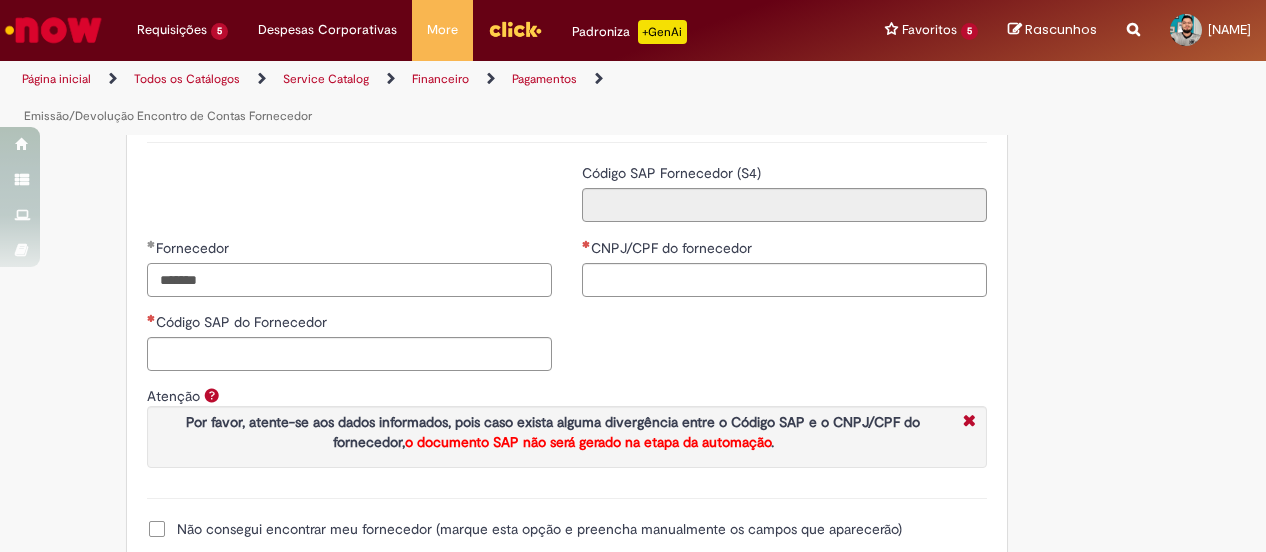 type on "******" 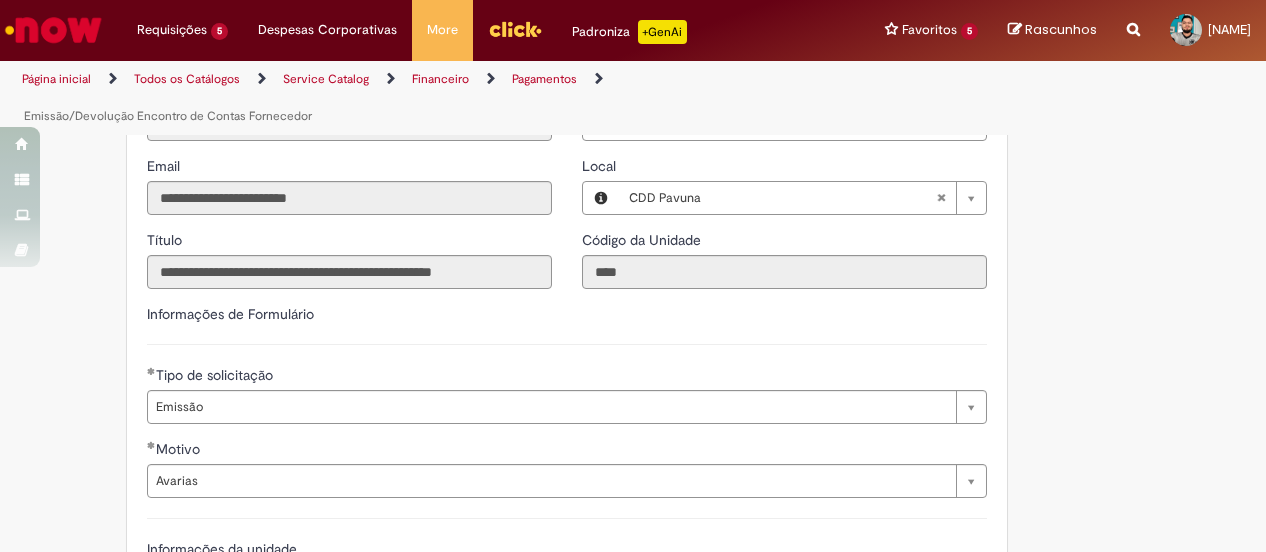scroll, scrollTop: 1400, scrollLeft: 0, axis: vertical 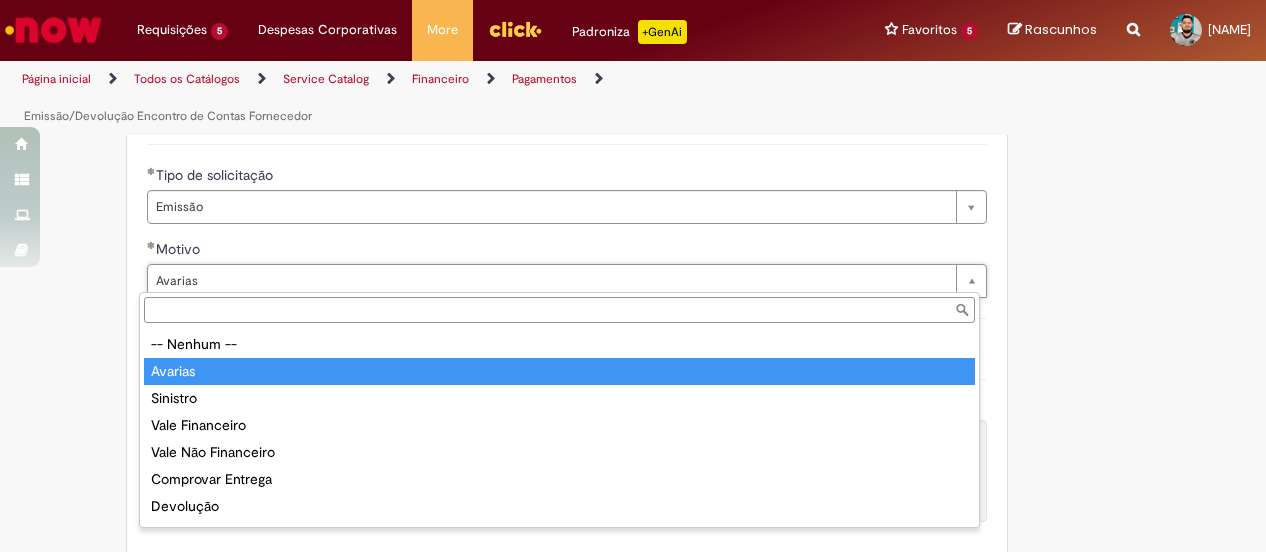 type on "*******" 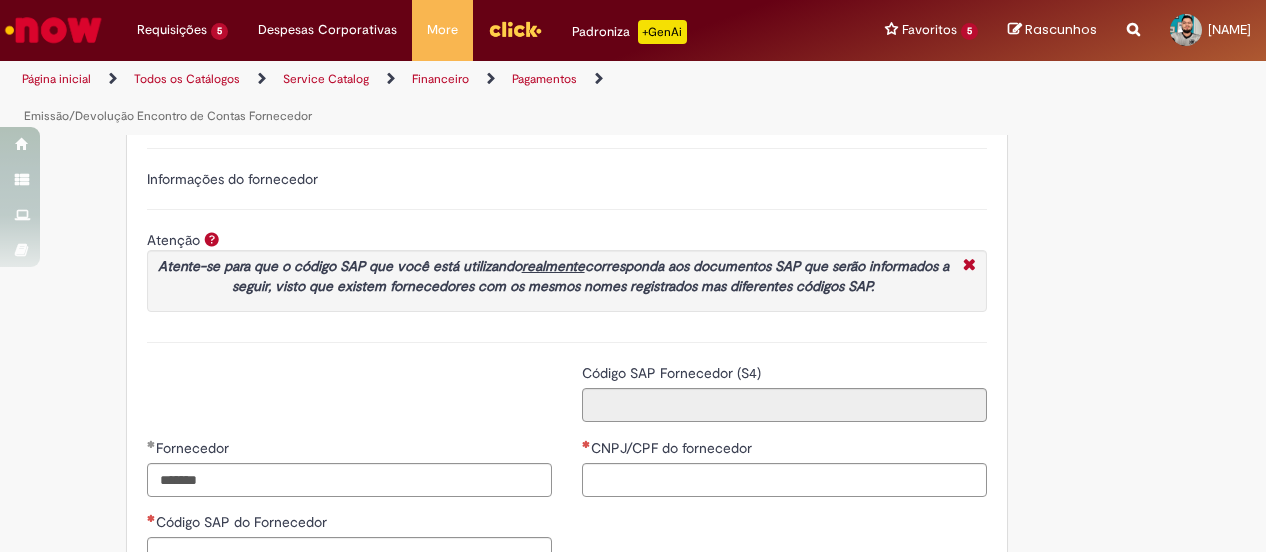 scroll, scrollTop: 2300, scrollLeft: 0, axis: vertical 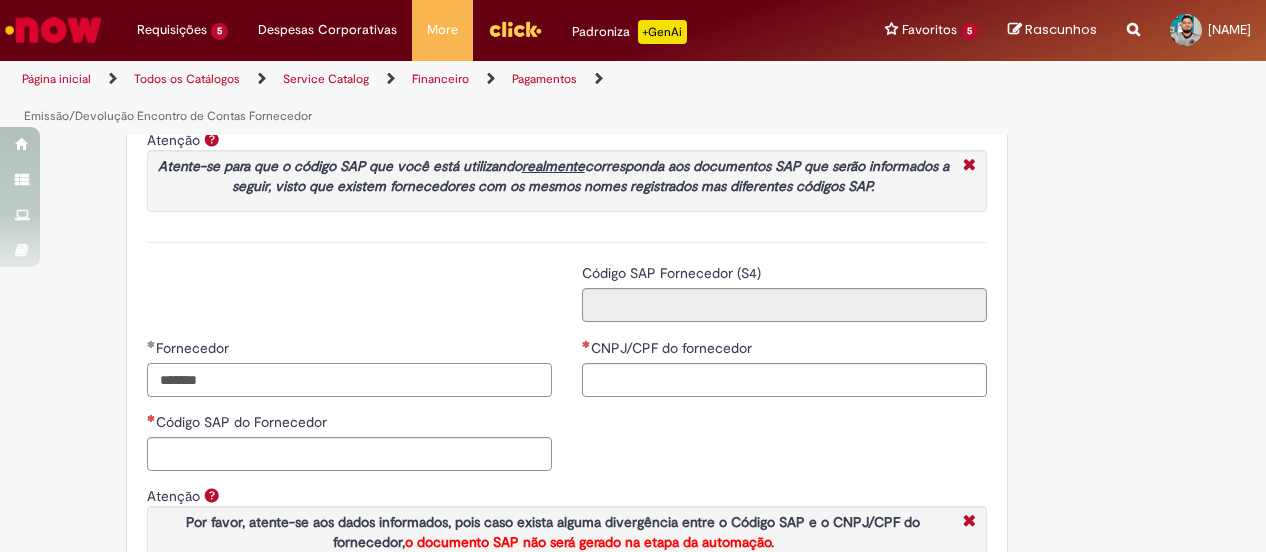 drag, startPoint x: 321, startPoint y: 372, endPoint x: 246, endPoint y: 313, distance: 95.42536 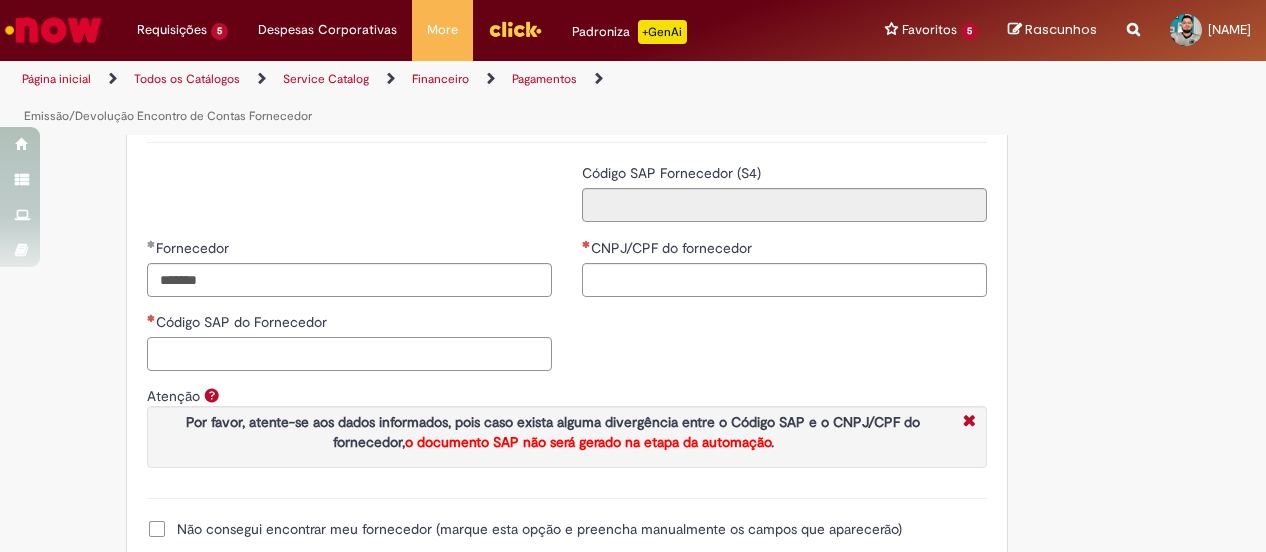 click on "Código SAP do Fornecedor" at bounding box center [349, 354] 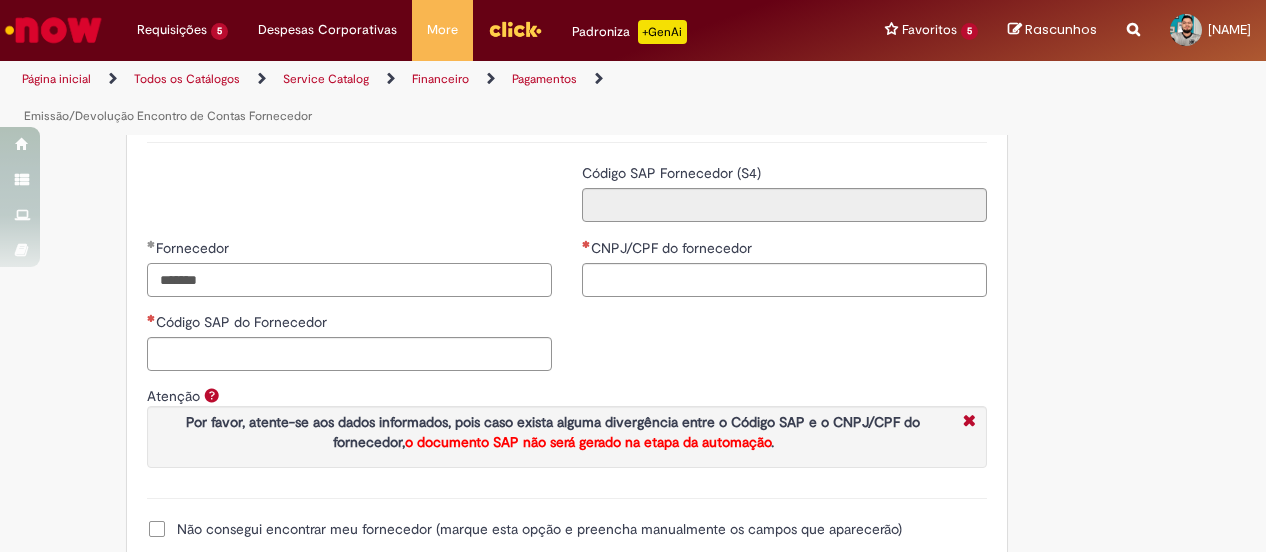 drag, startPoint x: 250, startPoint y: 274, endPoint x: 30, endPoint y: 249, distance: 221.4159 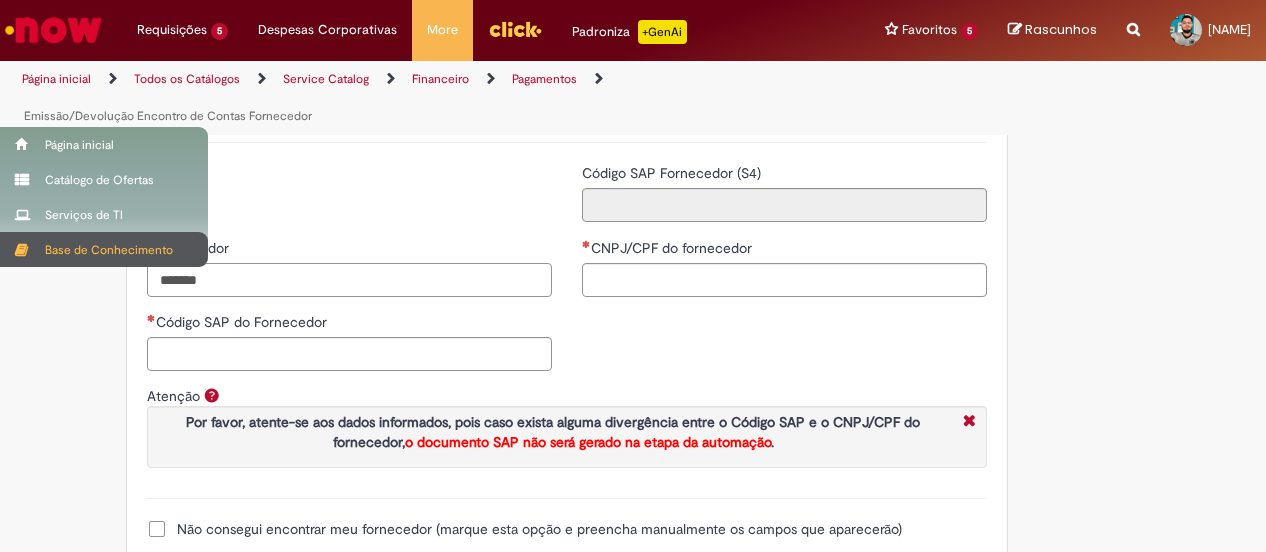 click on "Pular para o conteúdo da página
Requisições   5
Exibir Todas as Solicitações
Emissão/Devolução Encontro de Contas Fornecedor
29m atrás 29 minutos atrás  R13353118
Emissão/Devolução Encontro de Contas Fornecedor
cerca de uma hora atrás cerca de uma hora atrás  R13353081
Gestão de Estoque – Produto Acabado
22h atrás 22 horas atrás  R13348771
Gestão de Estoque – Produto Acabado
4d atrás 4 dias atrás  R13345791
Estorno de Provisão - Inventário Mensal
6d atrás 6 dias atrás  R13336319
Requisições   5
Exibir Todas as Solicitações
Emissão/Devolução Encontro de Contas Fornecedor
29m atrás 29 minutos atrás  R13353118
Emissão/Devolução Encontro de Contas Fornecedor" at bounding box center (633, 276) 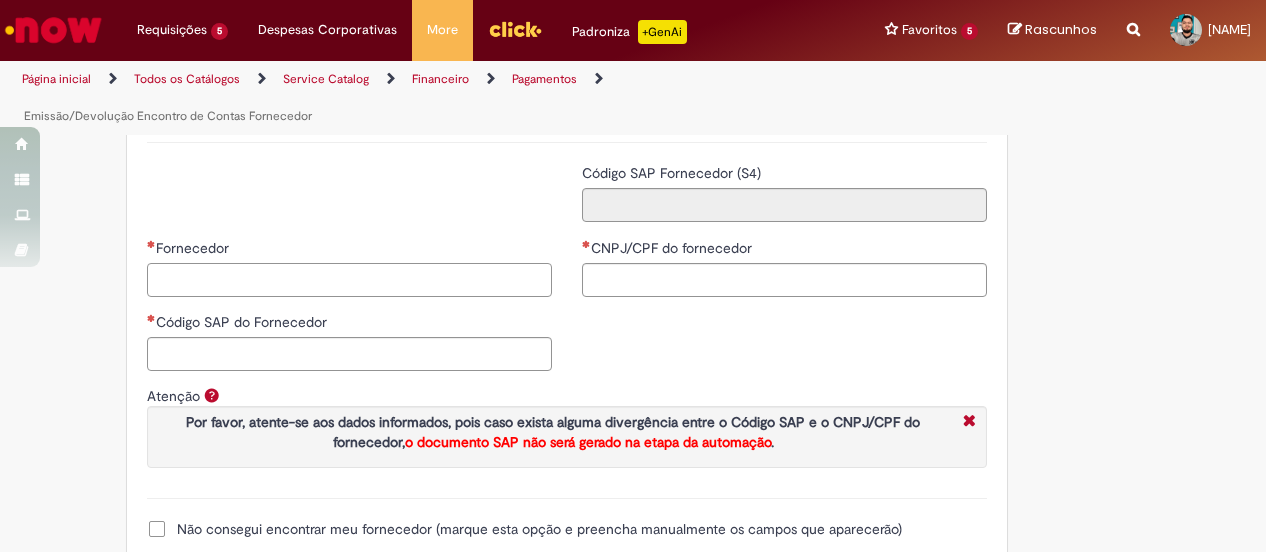 click on "Fornecedor" at bounding box center (349, 280) 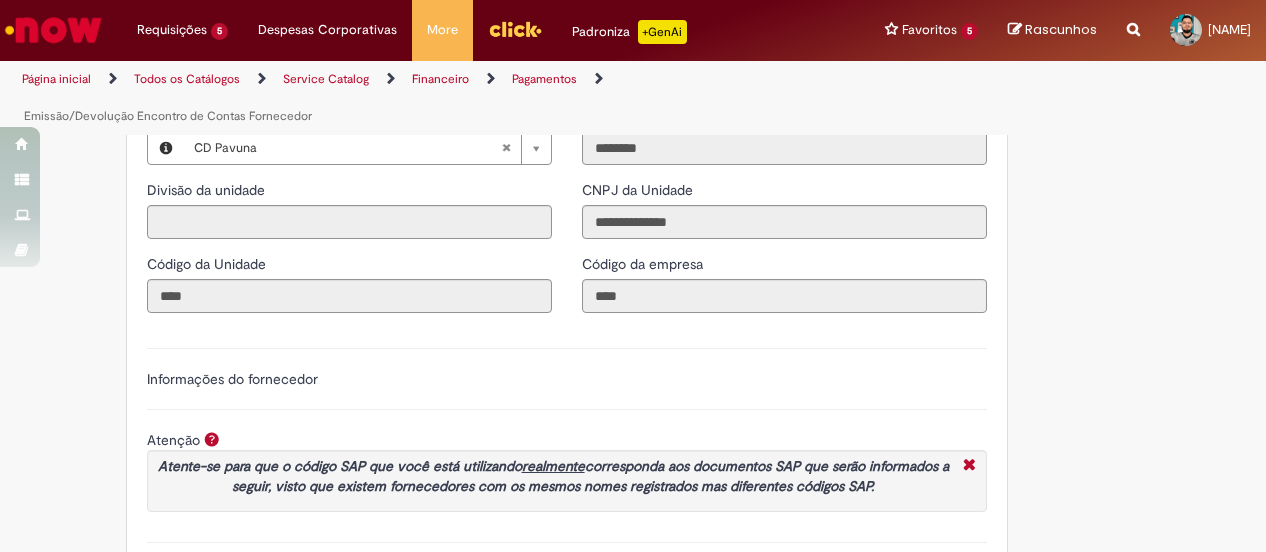 scroll, scrollTop: 1800, scrollLeft: 0, axis: vertical 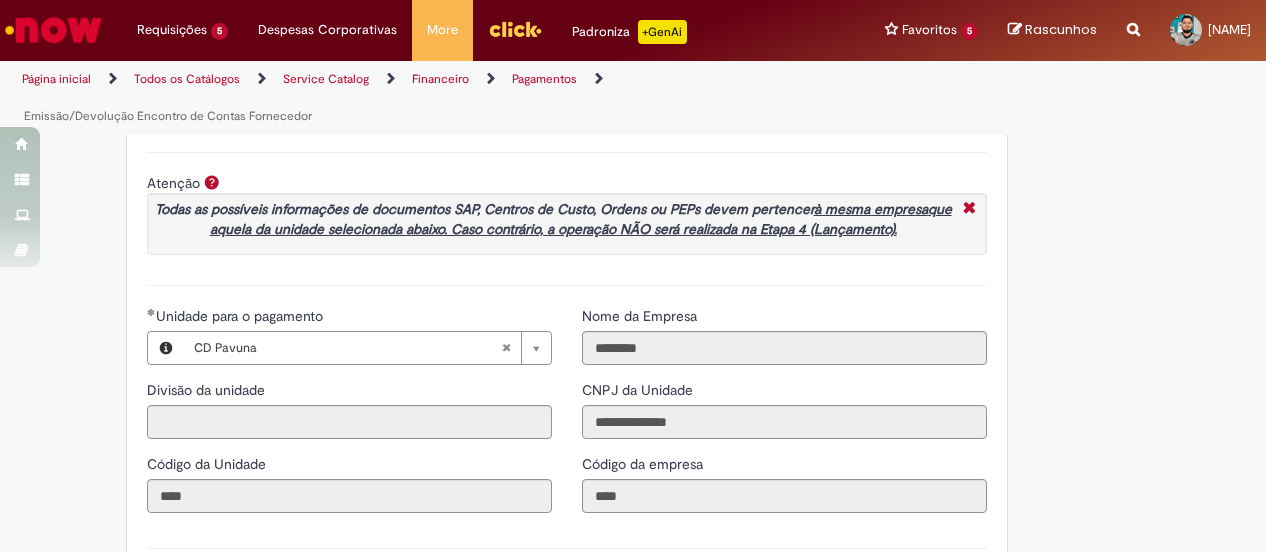 type 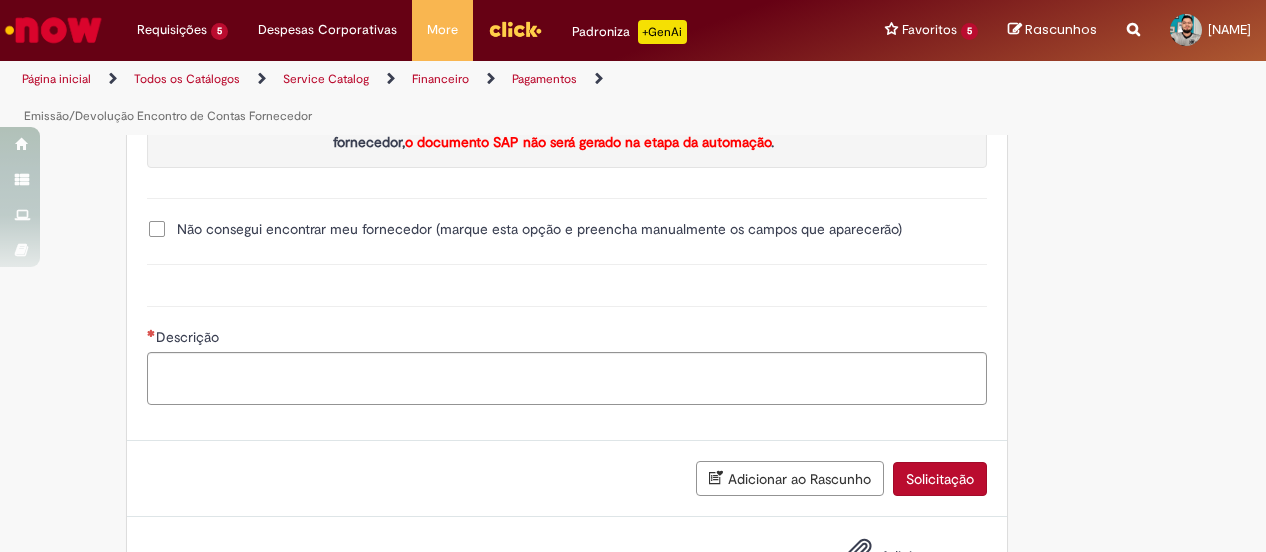 scroll, scrollTop: 2764, scrollLeft: 0, axis: vertical 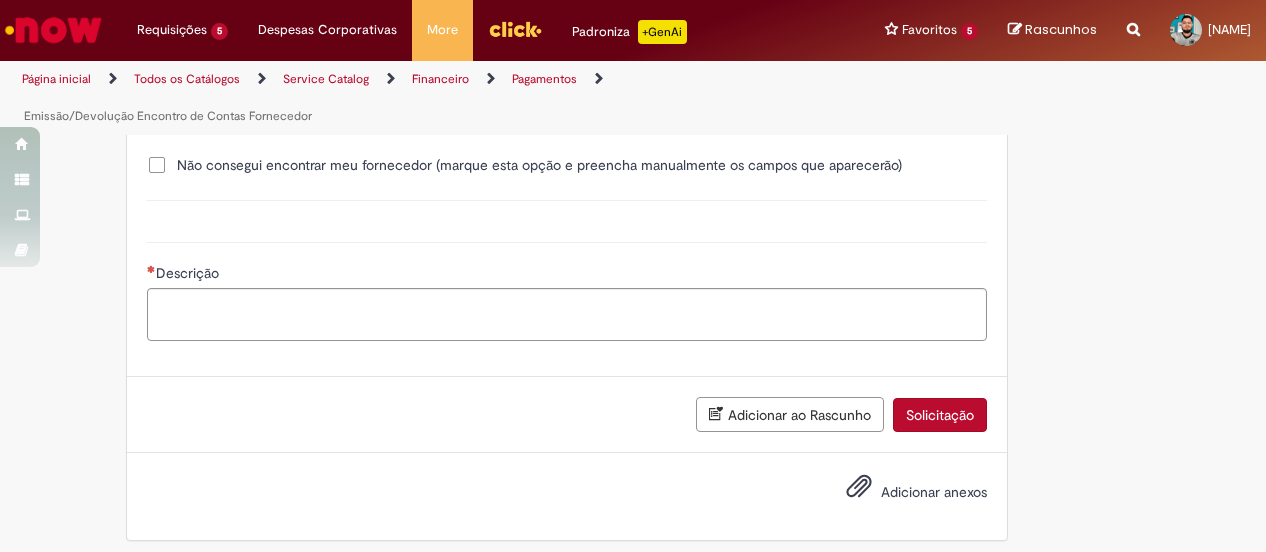 click on "Não consegui encontrar meu fornecedor (marque esta opção e preencha manualmente os campos que aparecerão)" at bounding box center (539, 165) 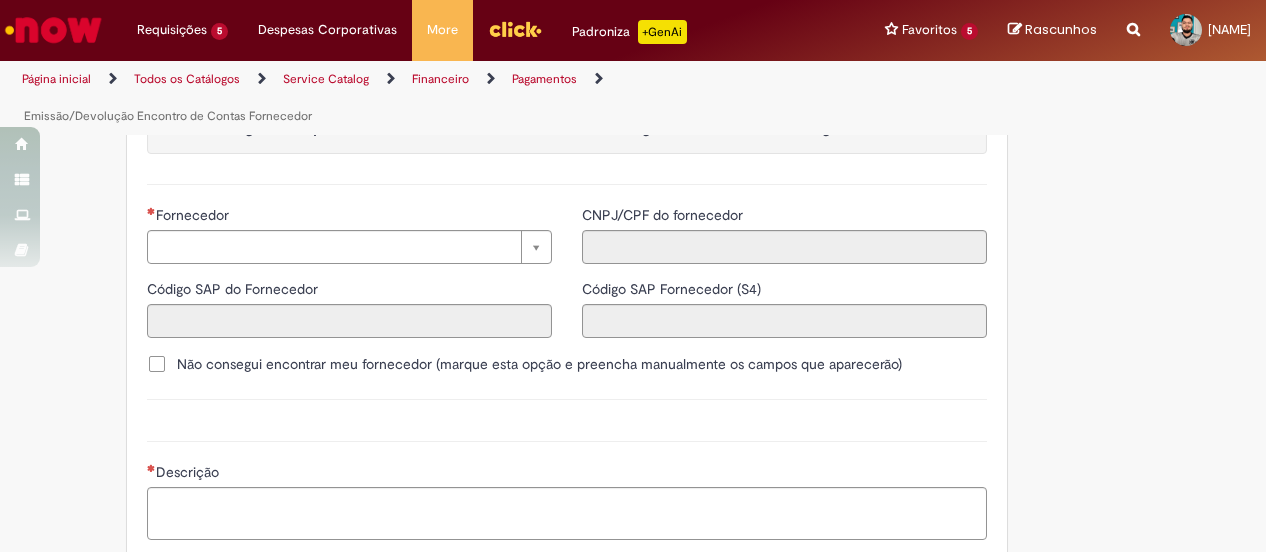scroll, scrollTop: 2197, scrollLeft: 0, axis: vertical 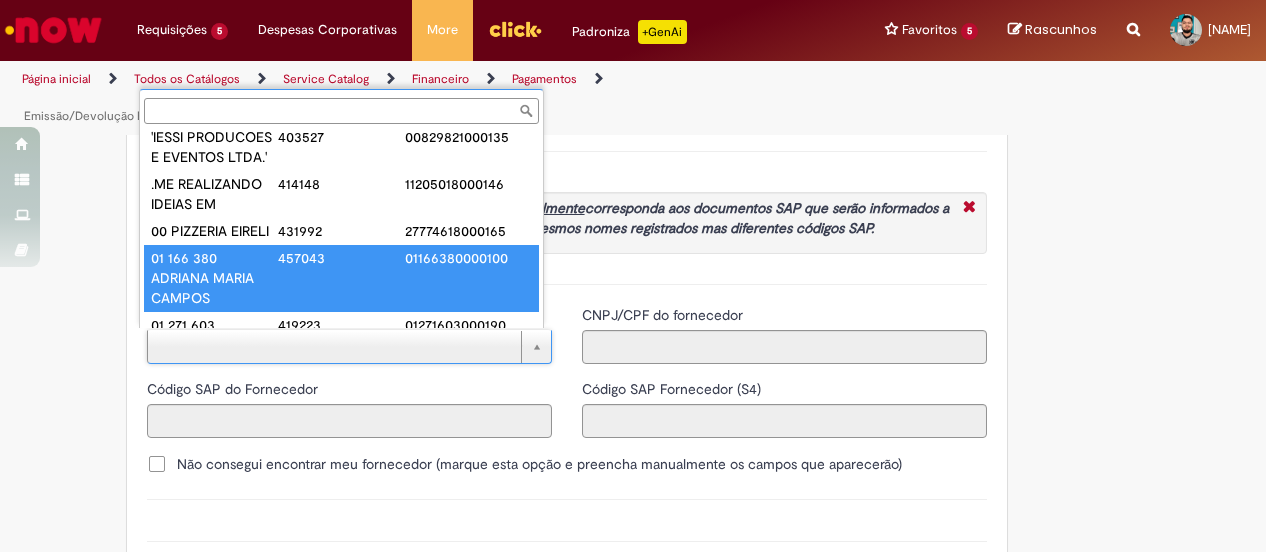 type on "******" 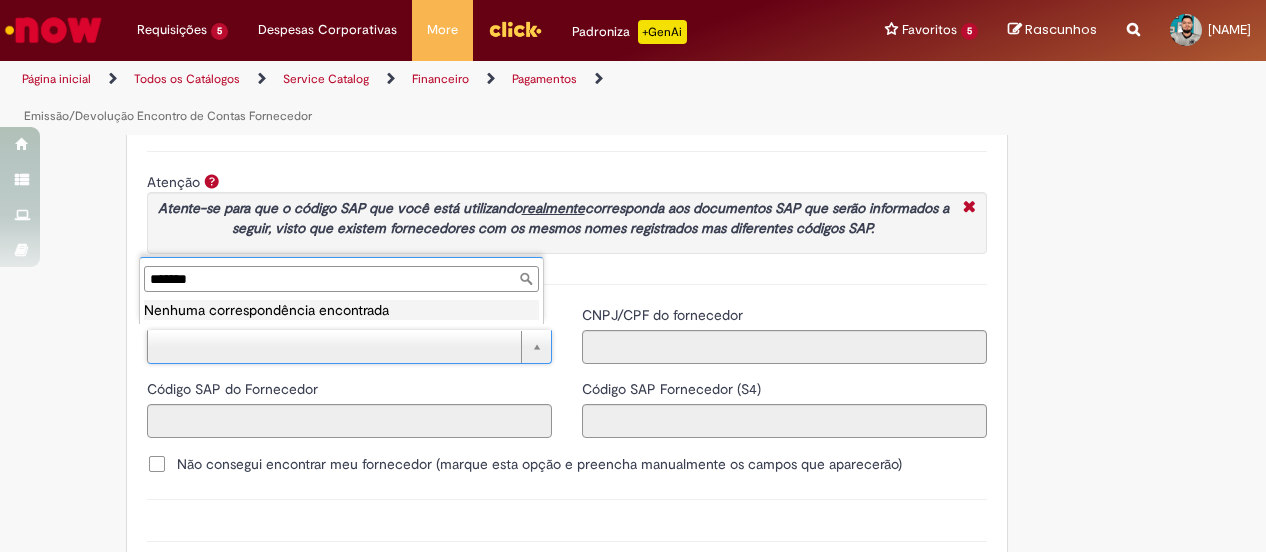 scroll, scrollTop: 0, scrollLeft: 0, axis: both 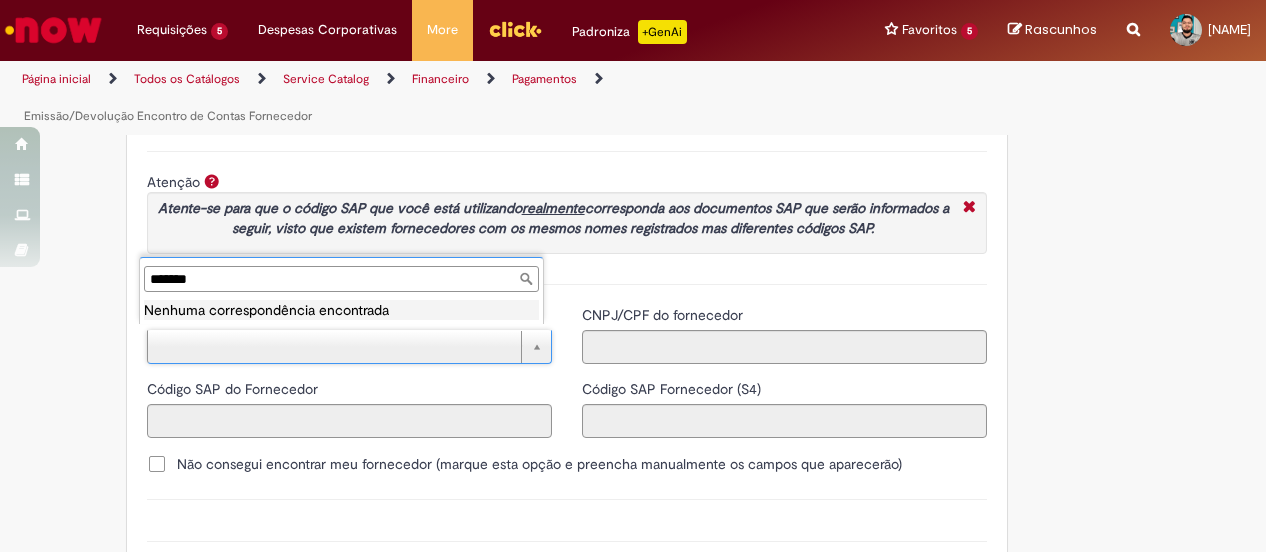 drag, startPoint x: 225, startPoint y: 279, endPoint x: 96, endPoint y: 268, distance: 129.46814 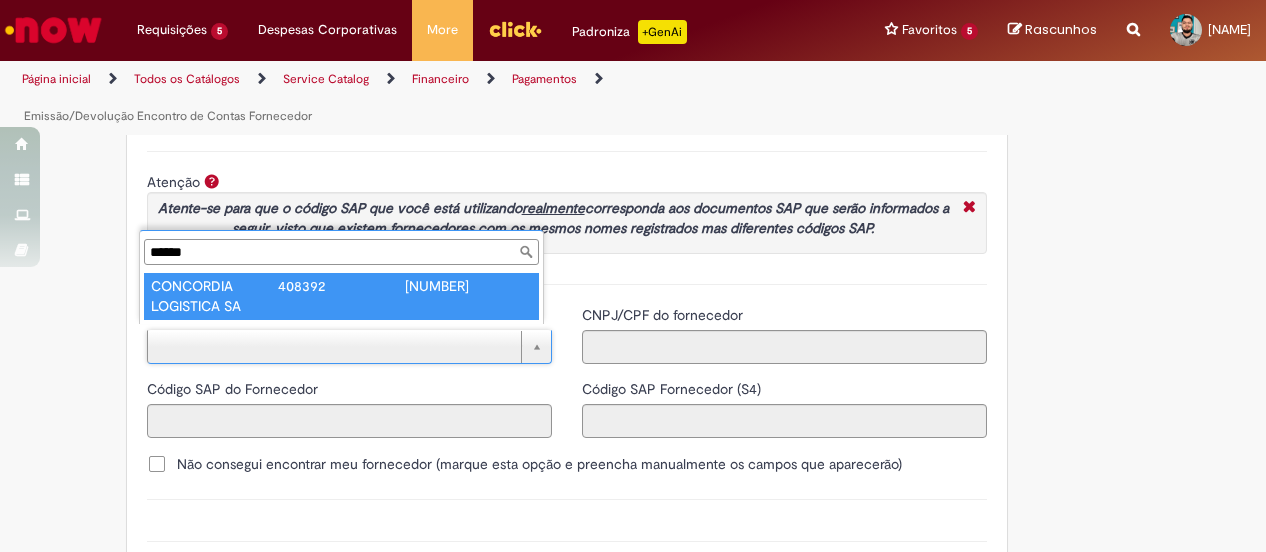 type on "**********" 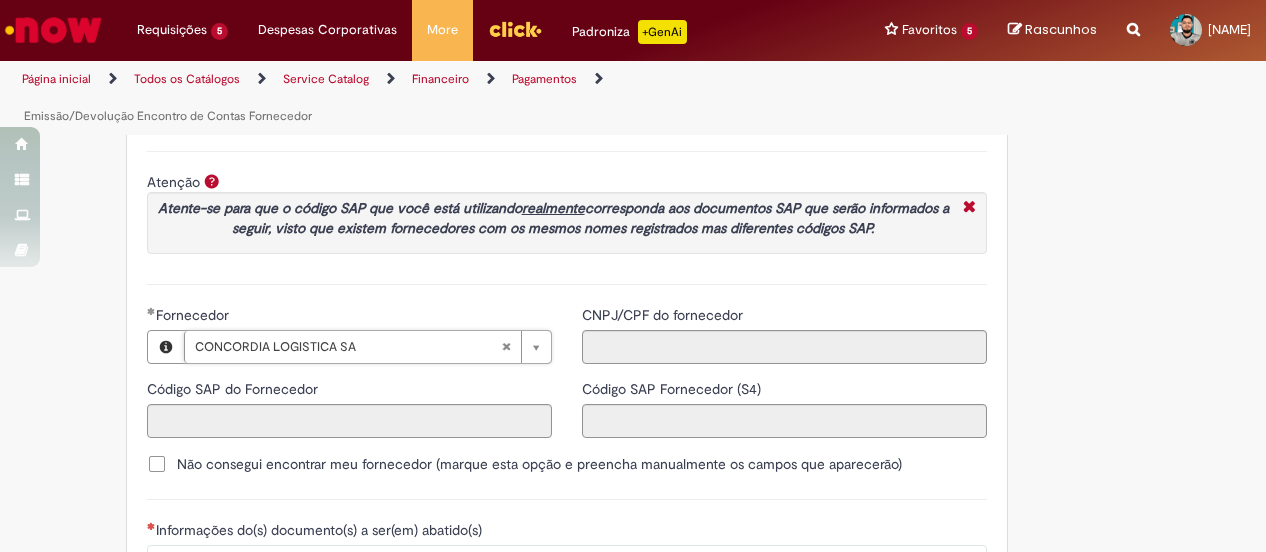 type on "******" 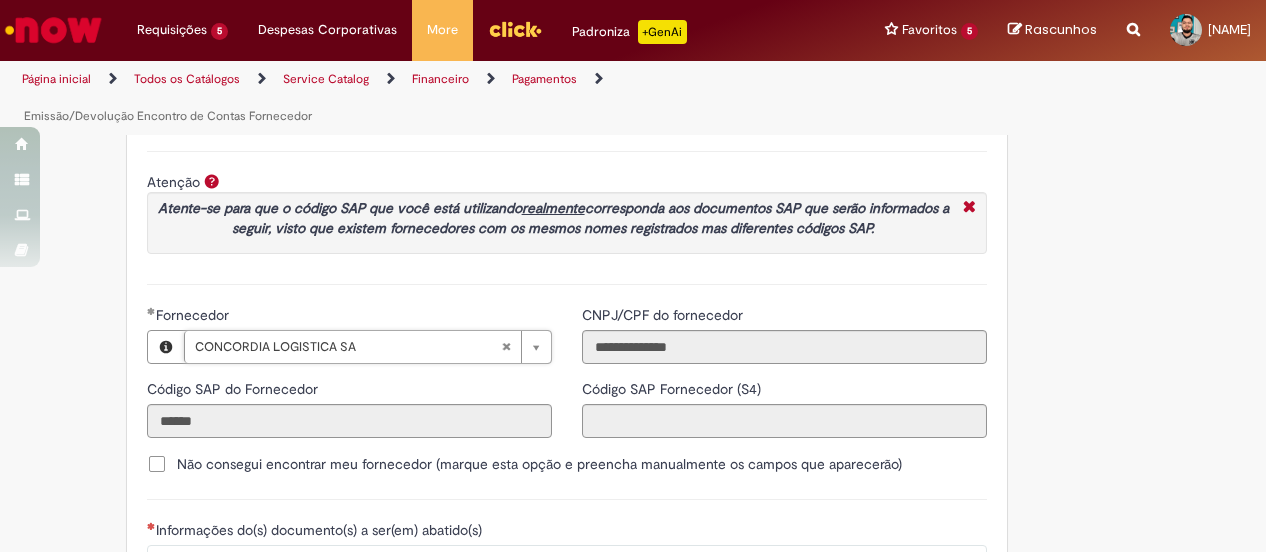type on "**********" 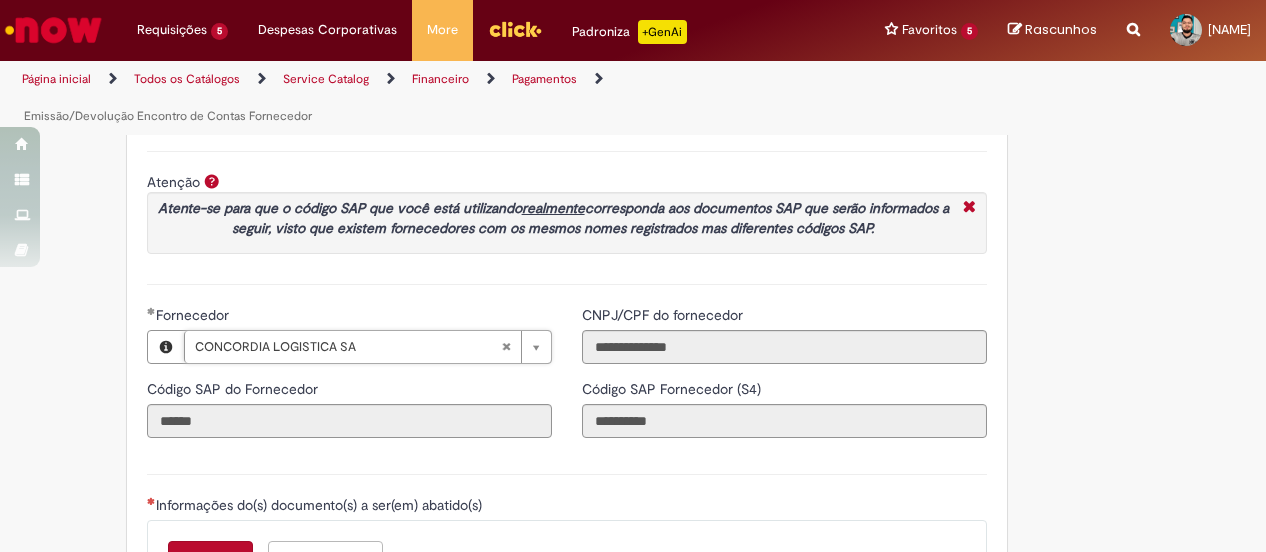 scroll, scrollTop: 2397, scrollLeft: 0, axis: vertical 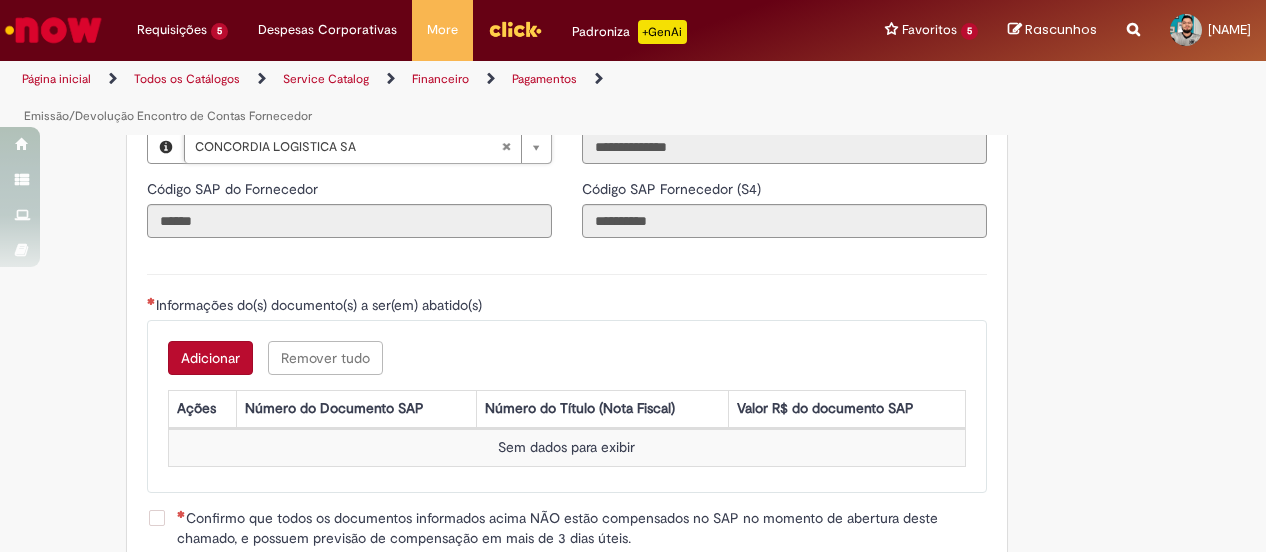 click on "Adicionar" at bounding box center (210, 358) 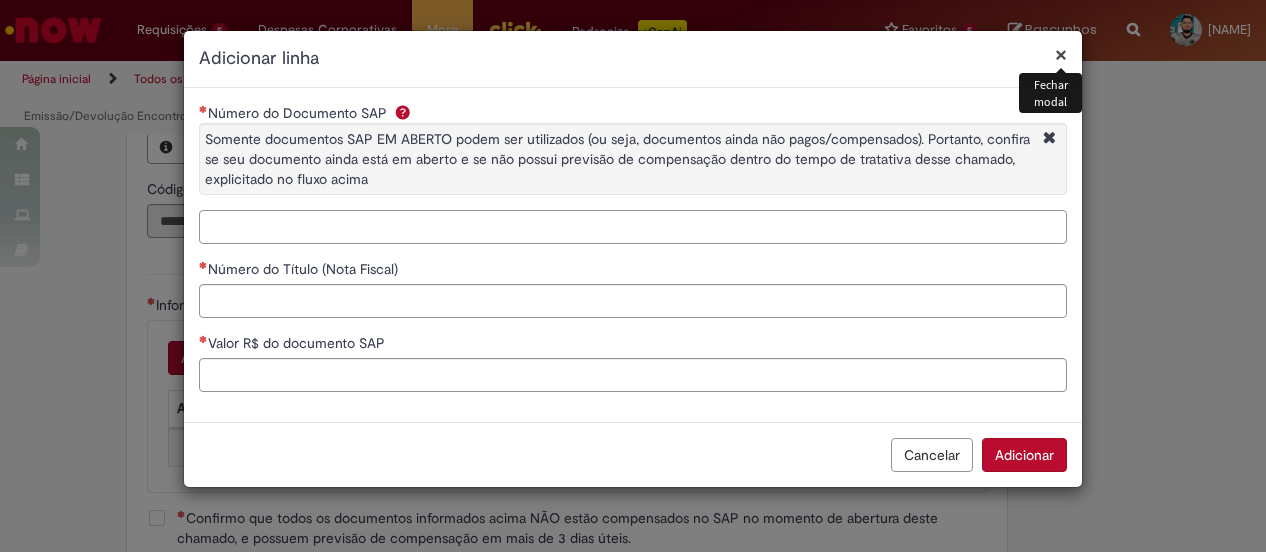 click on "Número do Documento SAP Somente documentos SAP EM ABERTO podem ser utilizados (ou seja, documentos ainda não pagos/compensados). Portanto, confira se seu documento ainda está em aberto e se não possui previsão de compensação dentro do tempo de tratativa desse chamado, explicitado no fluxo acima" at bounding box center (633, 227) 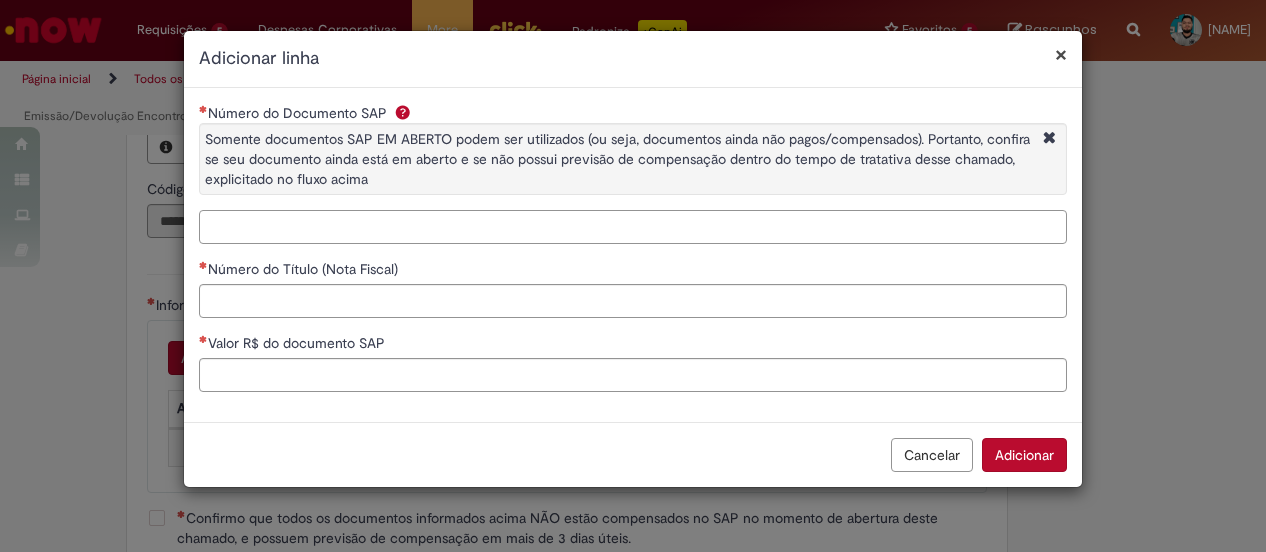 paste on "**********" 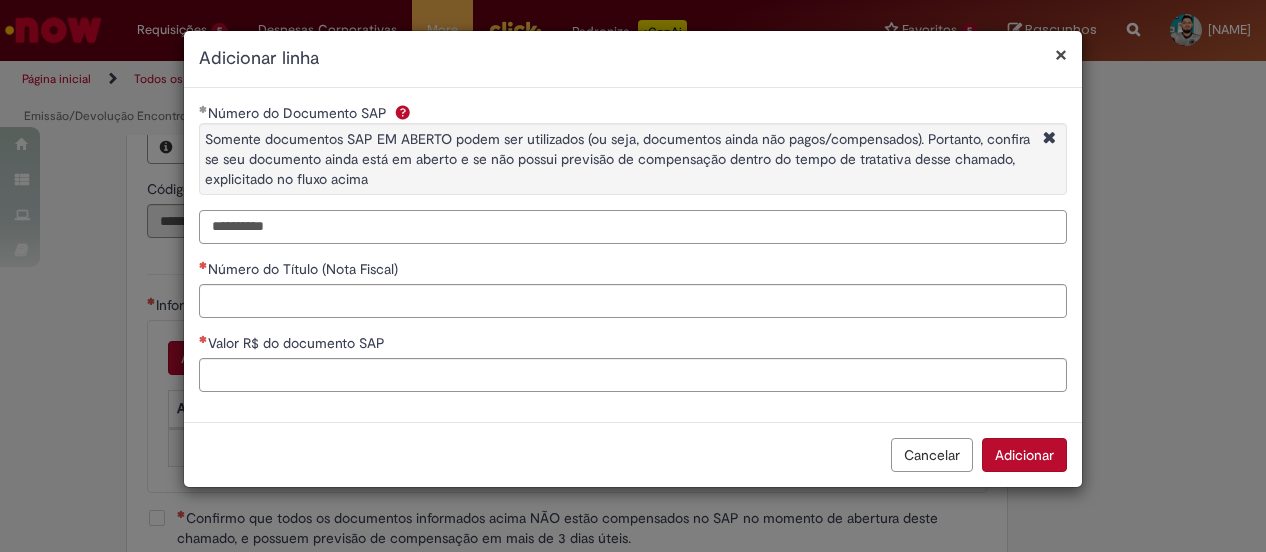 type on "**********" 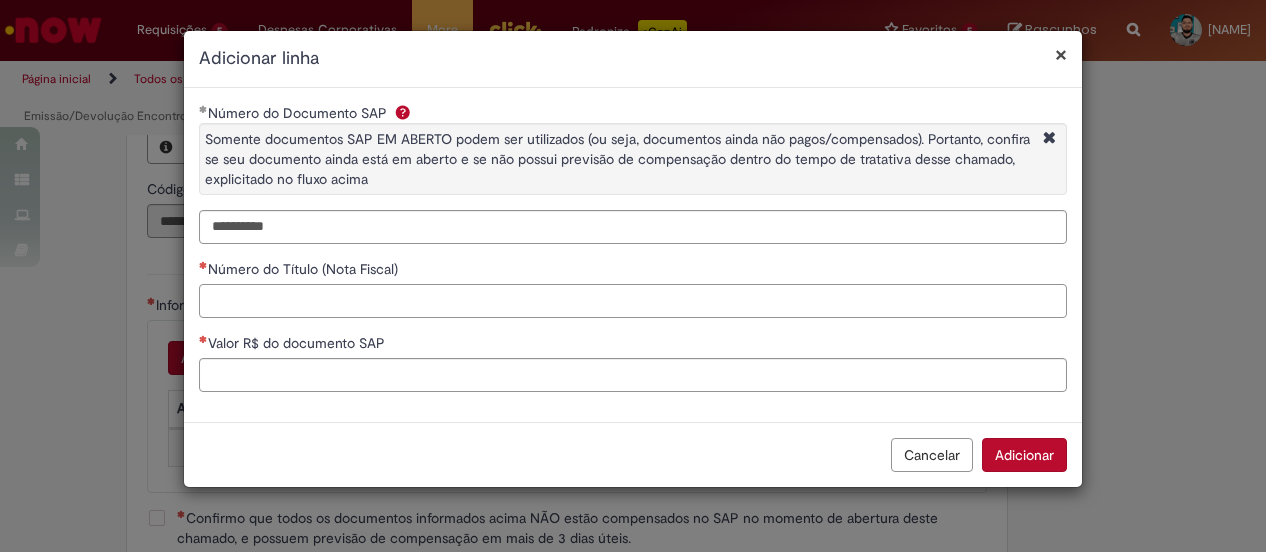 click on "Número do Título (Nota Fiscal)" at bounding box center [633, 301] 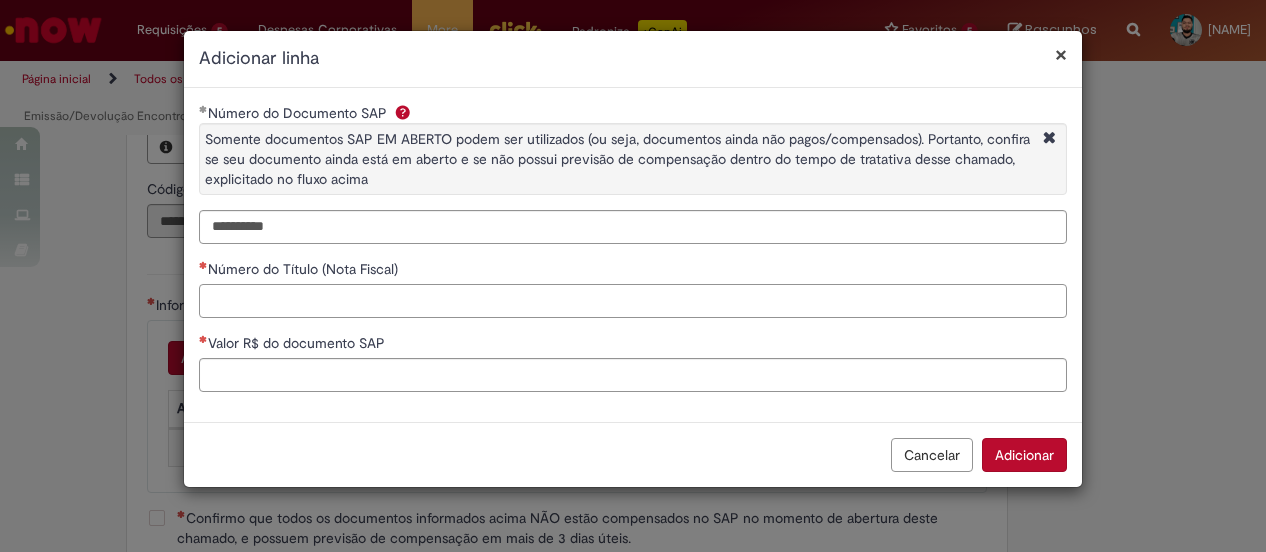paste on "******" 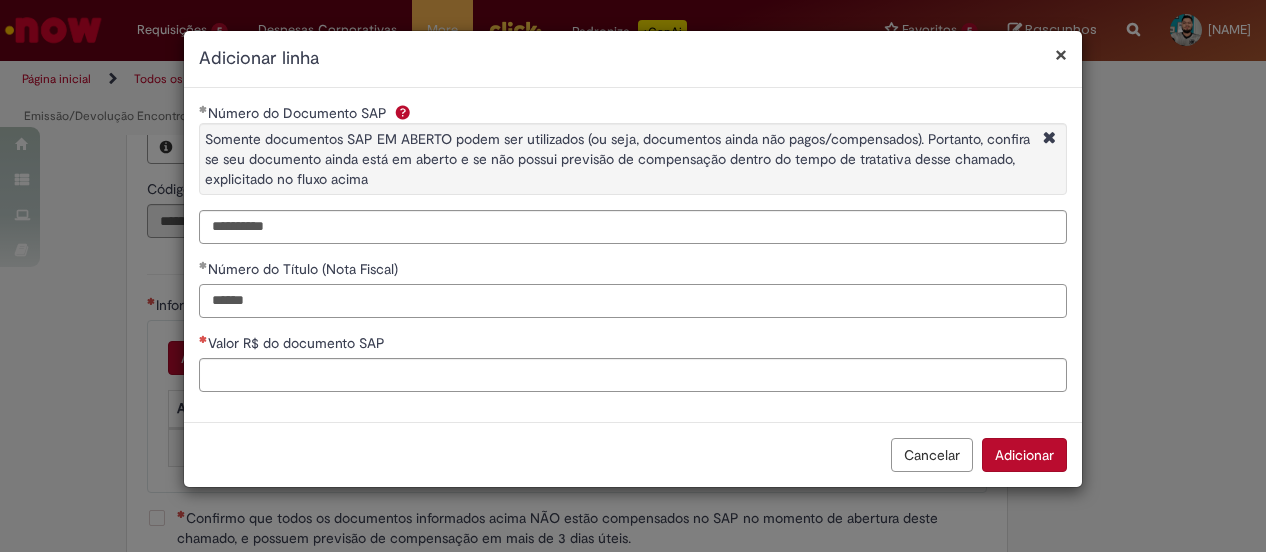 type on "******" 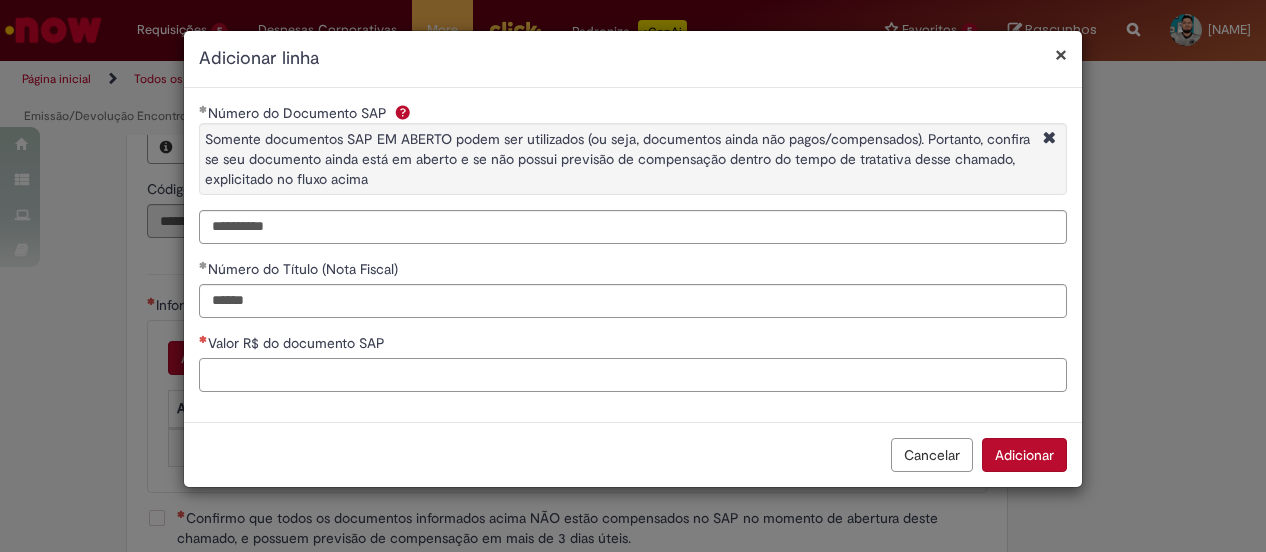 click on "Valor R$ do documento SAP" at bounding box center (633, 375) 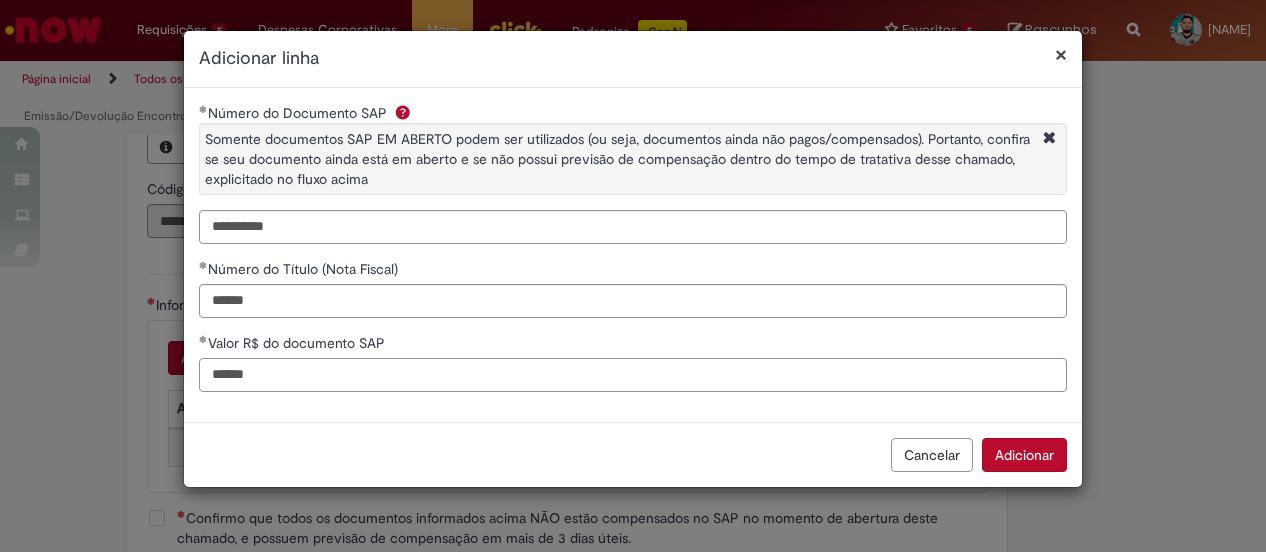 type on "******" 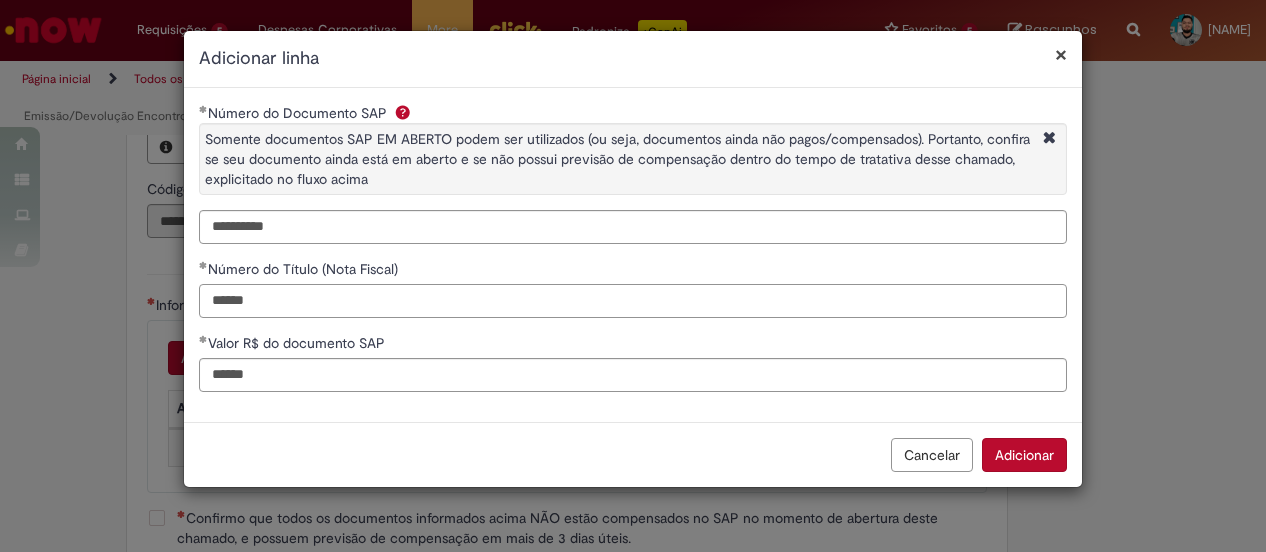 drag, startPoint x: 223, startPoint y: 299, endPoint x: 157, endPoint y: 293, distance: 66.27216 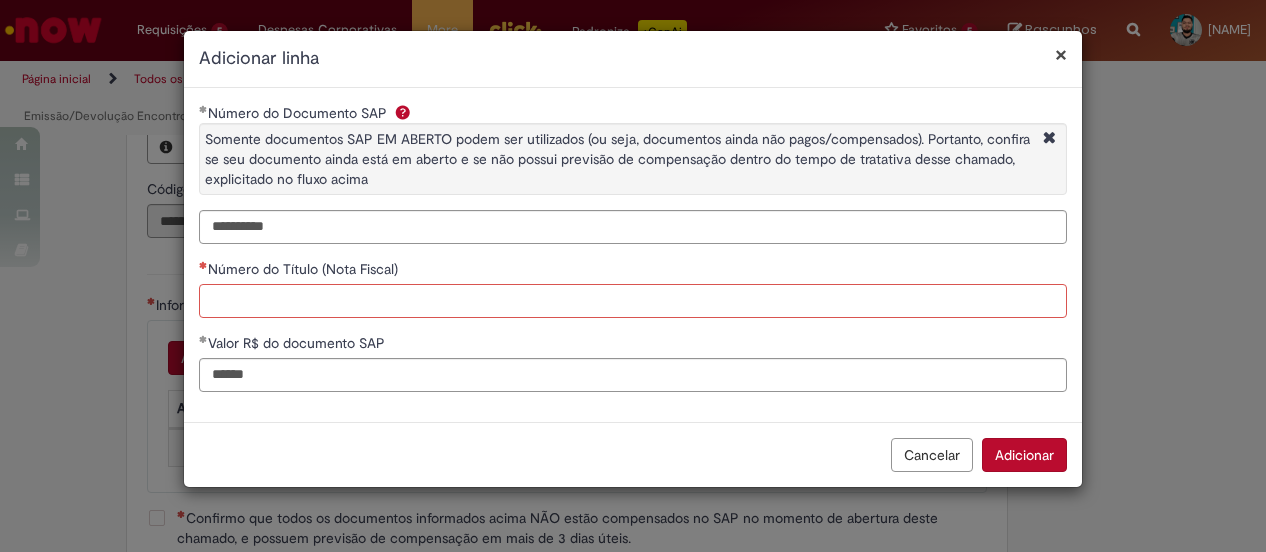 paste on "******" 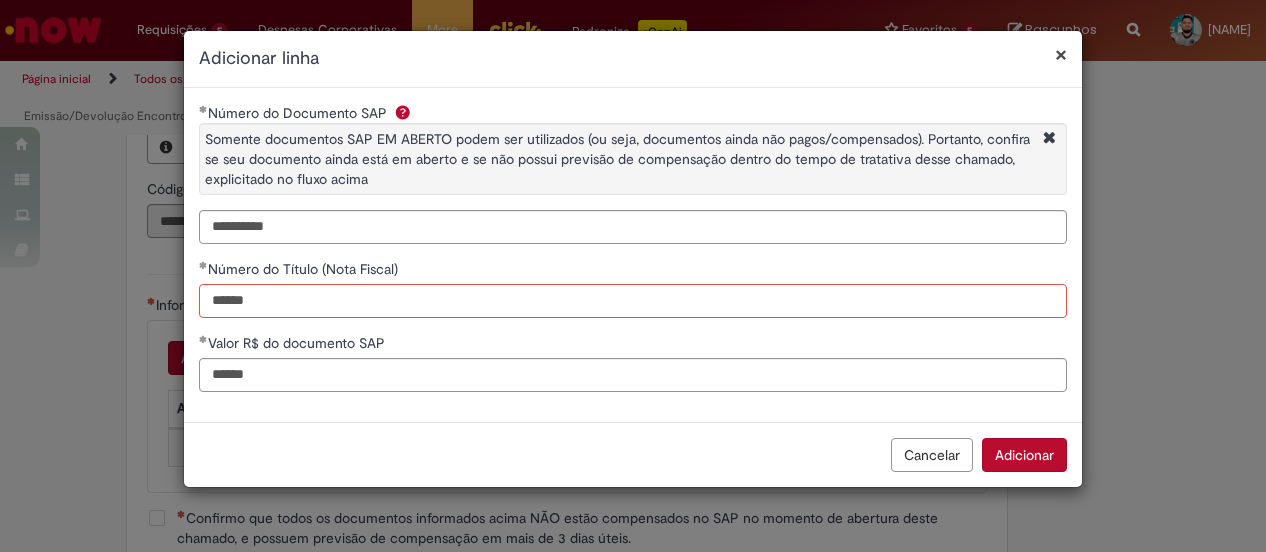 type on "******" 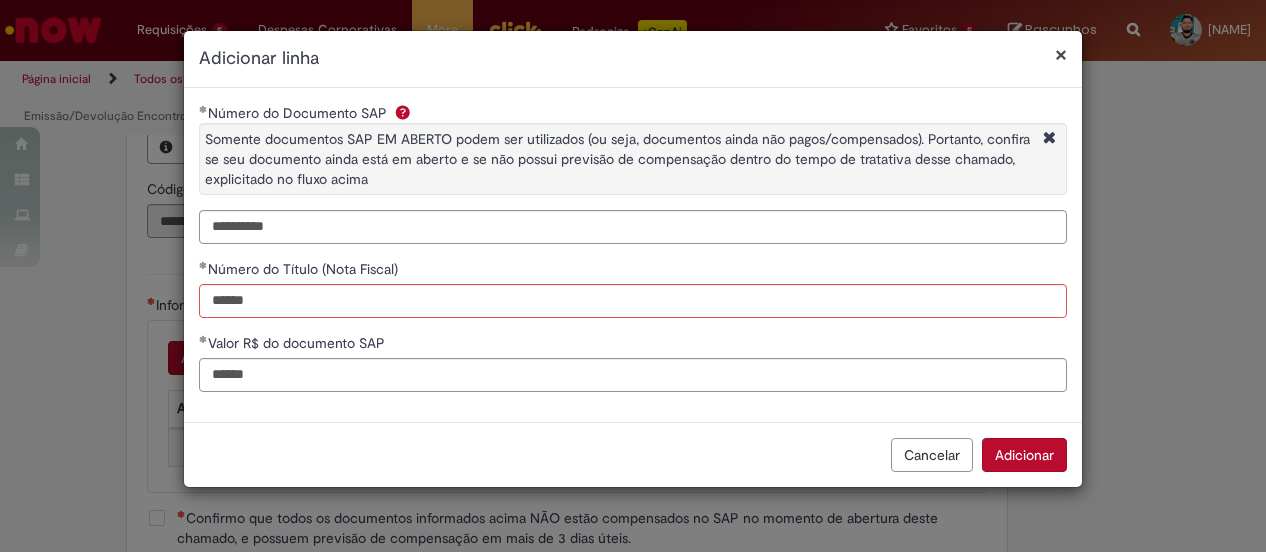 click on "**********" at bounding box center (633, 255) 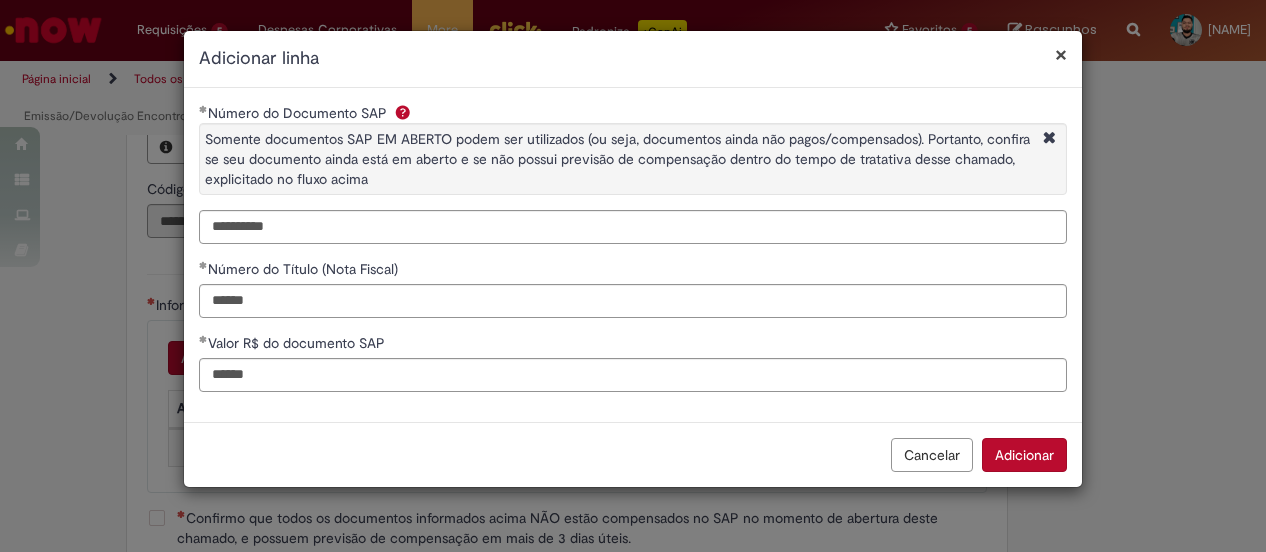 click on "Adicionar" at bounding box center (1024, 455) 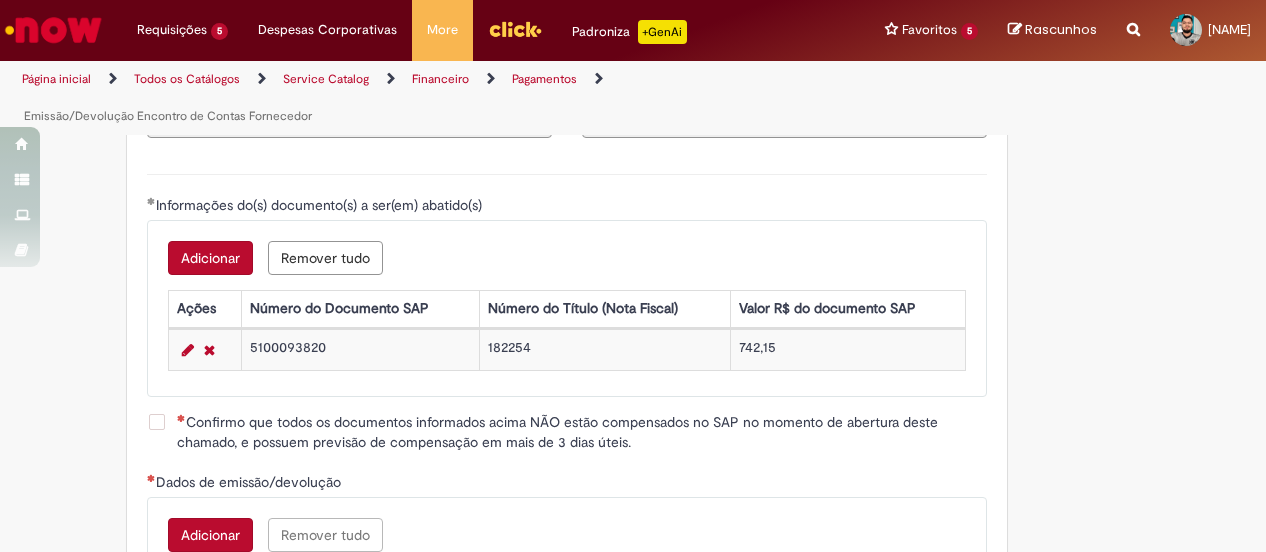 scroll, scrollTop: 2597, scrollLeft: 0, axis: vertical 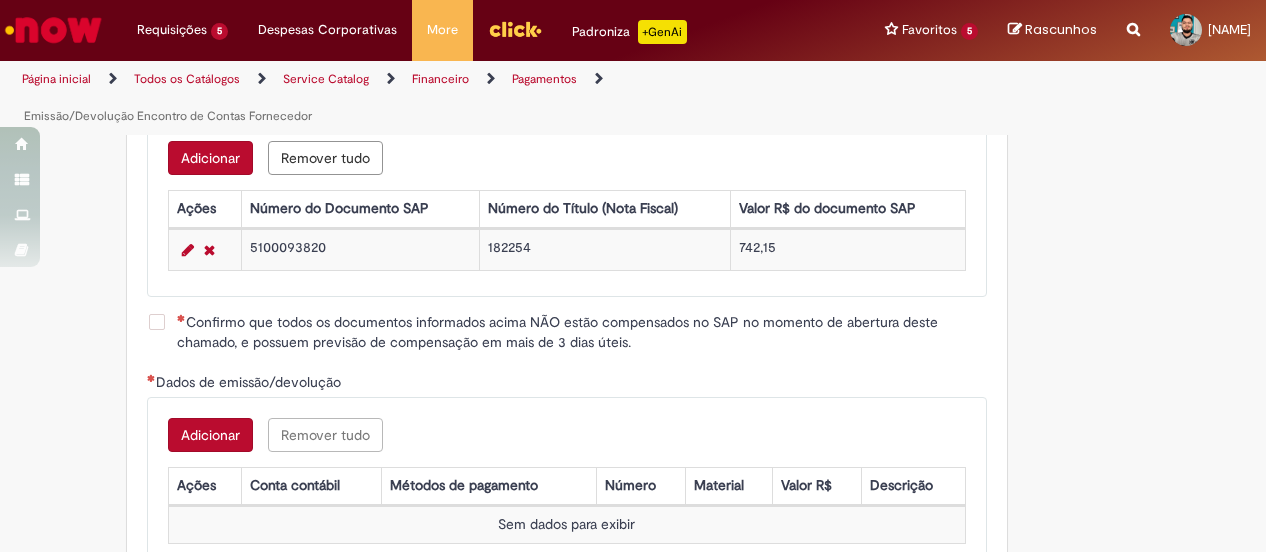 click on "Confirmo que todos os documentos informados acima NÃO estão compensados no SAP no momento de abertura deste chamado, e possuem previsão de compensação em mais de 3 dias úteis." at bounding box center (582, 332) 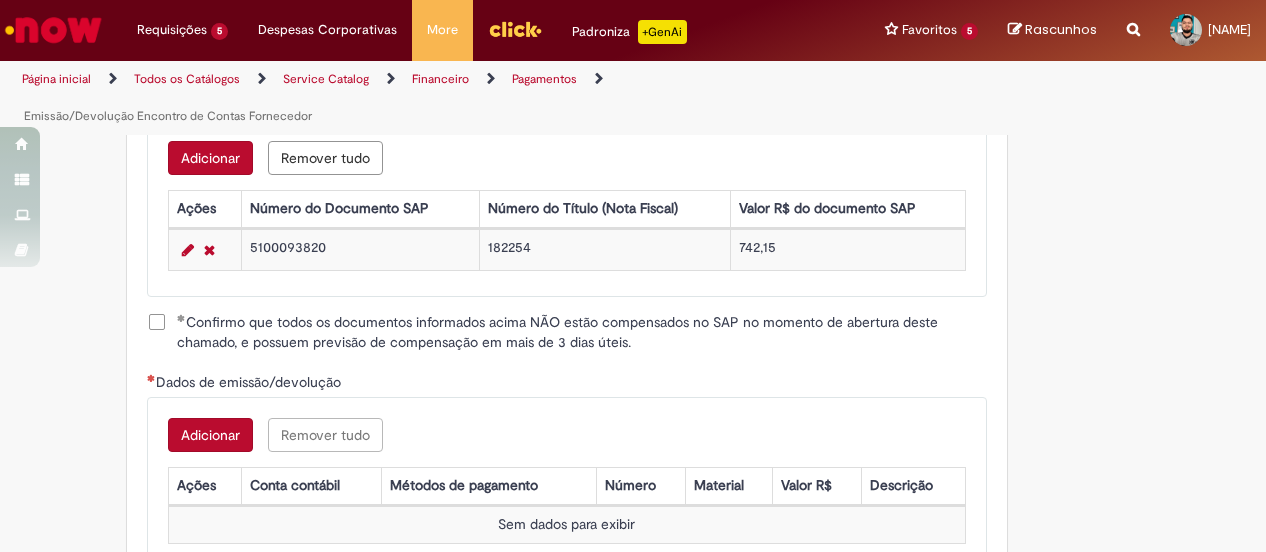 scroll, scrollTop: 2697, scrollLeft: 0, axis: vertical 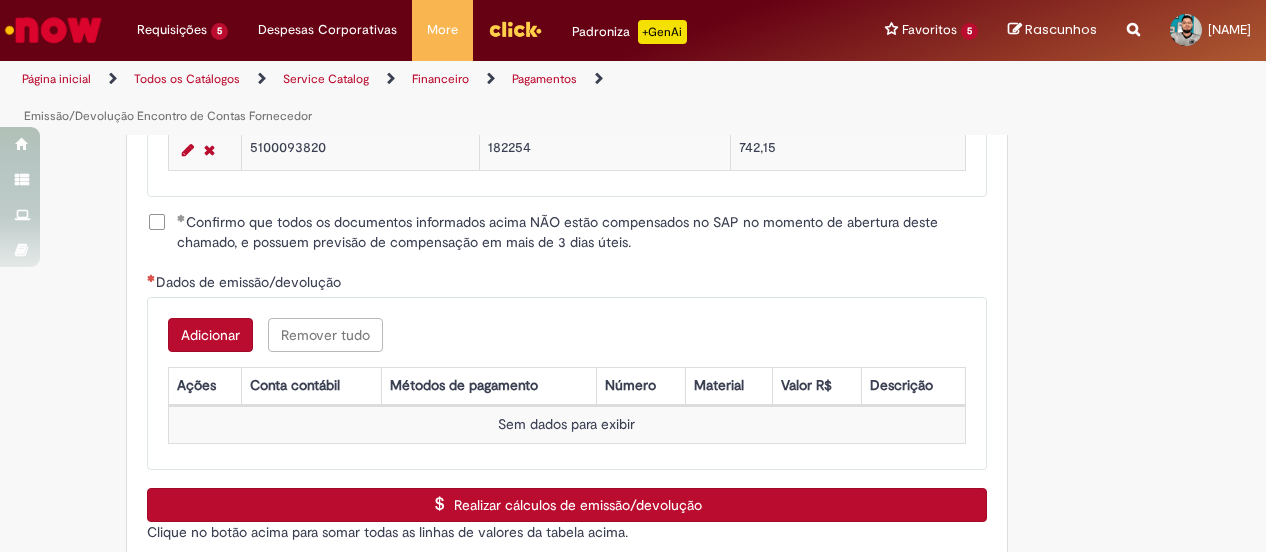 click on "Adicionar" at bounding box center (210, 335) 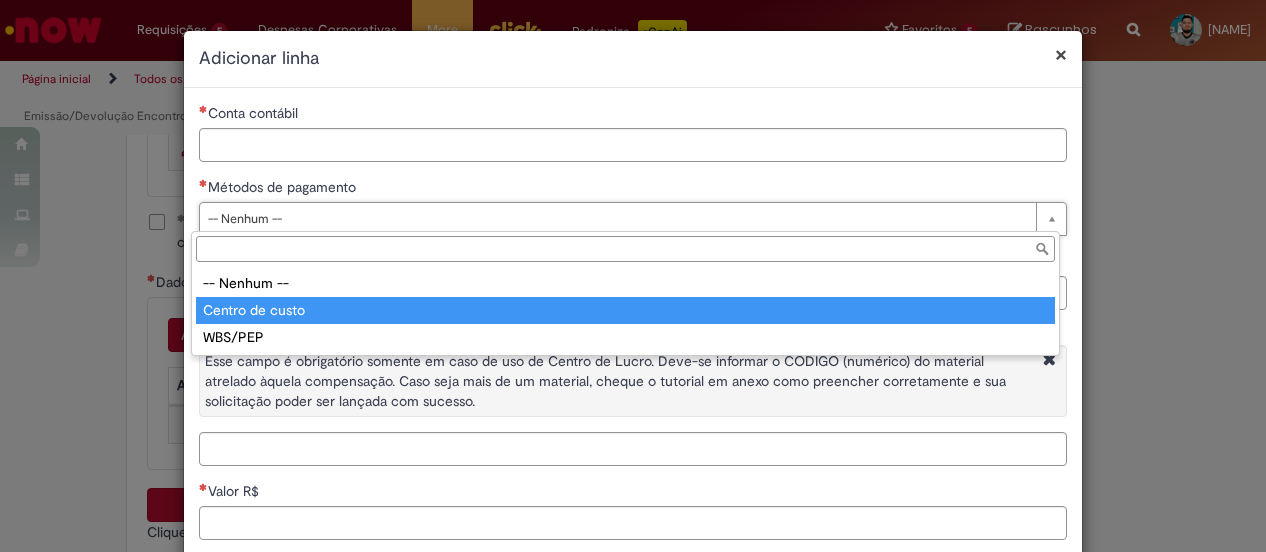 type on "**********" 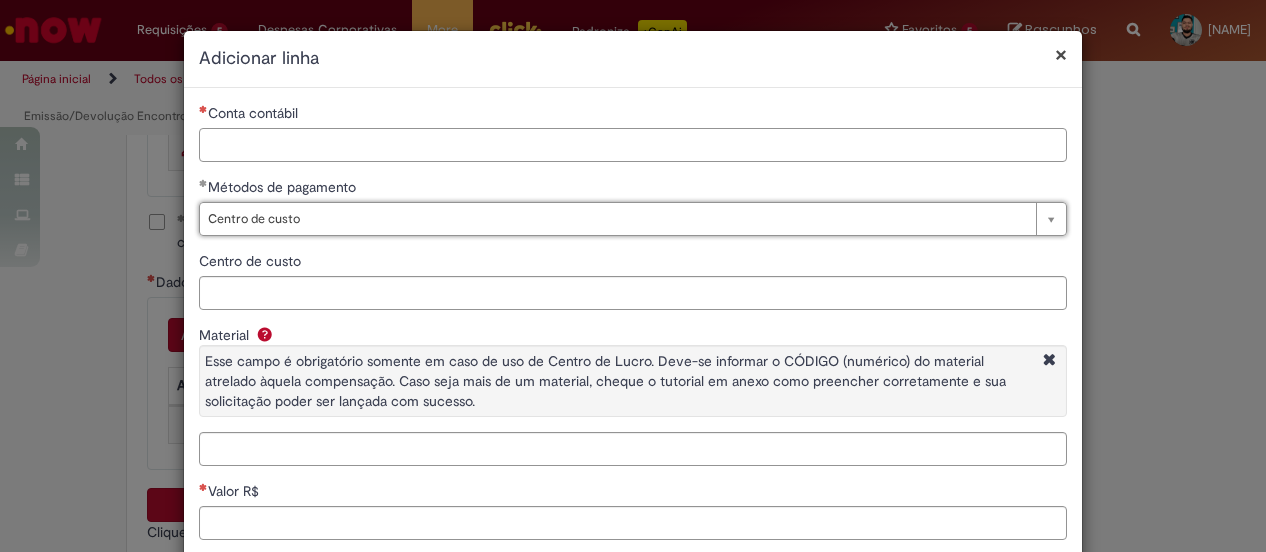 click on "Conta contábil" at bounding box center (633, 145) 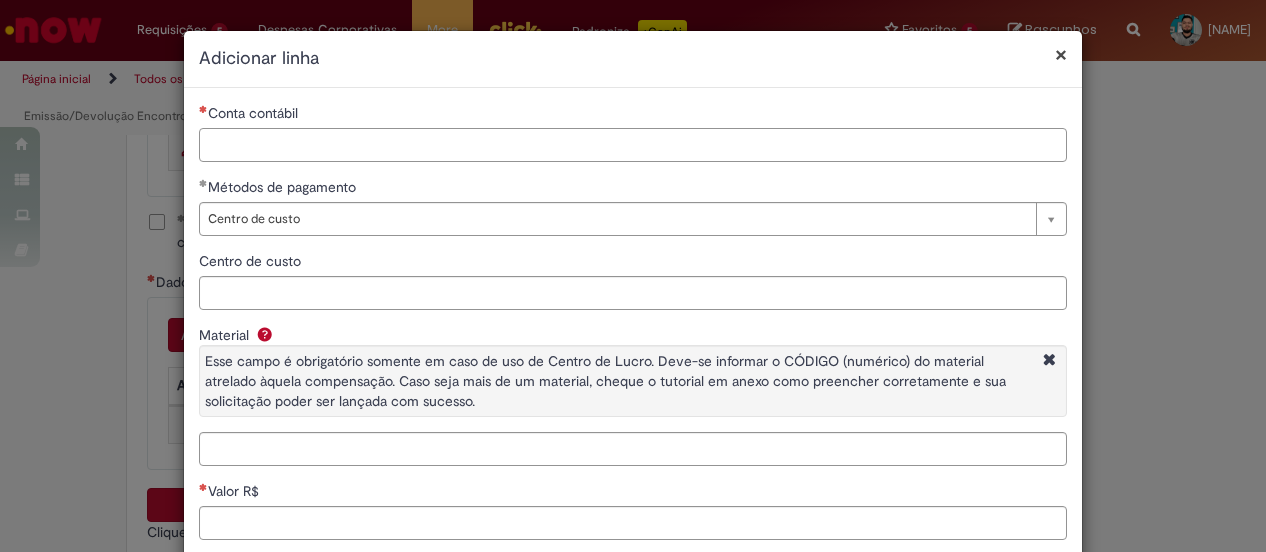 paste on "********" 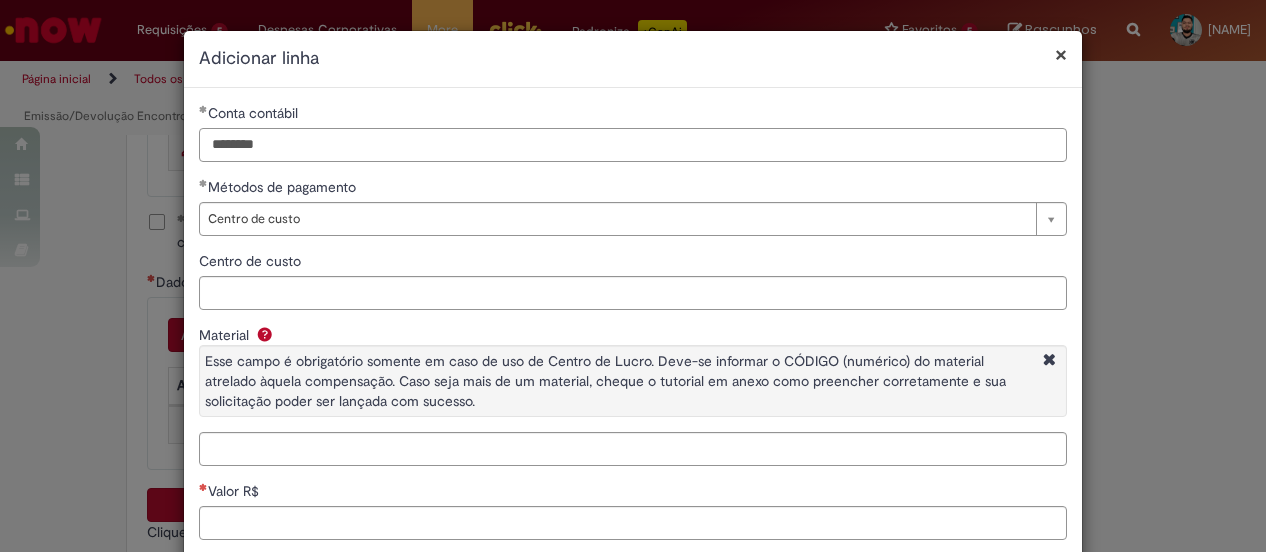 type on "********" 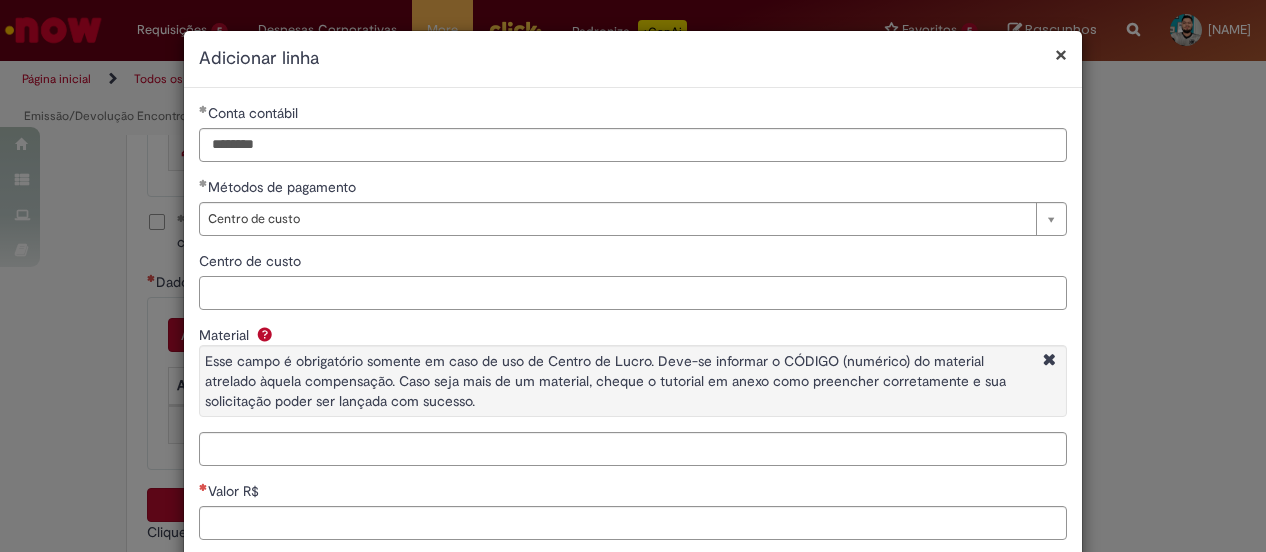 click on "Centro de custo" at bounding box center [633, 293] 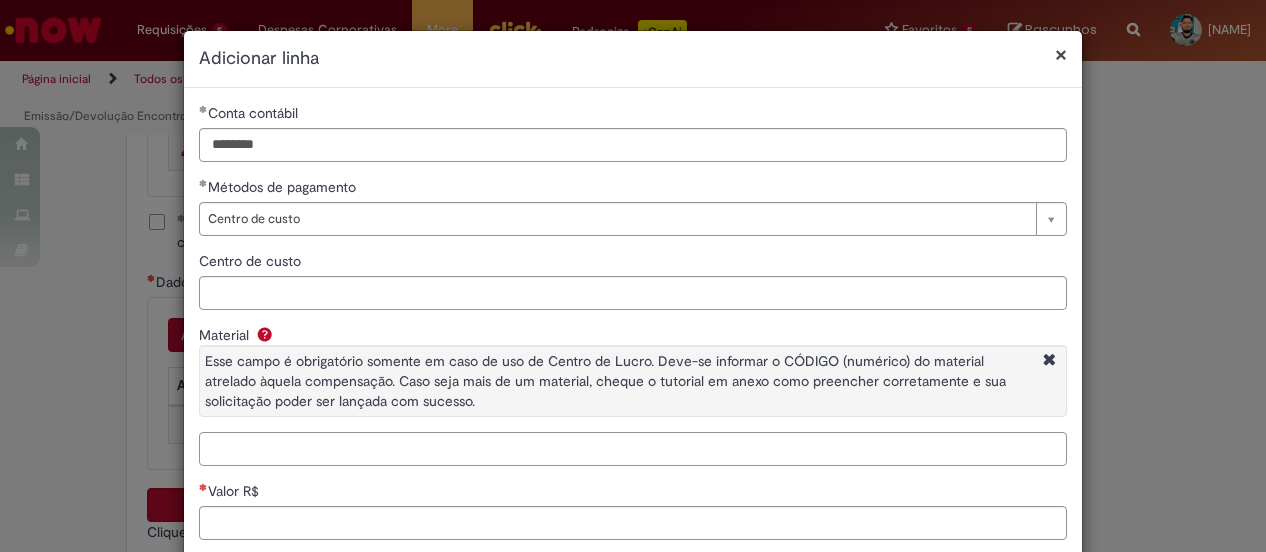 click on "Material Esse campo é obrigatório somente em caso de uso de Centro de Lucro. Deve-se informar o CÓDIGO (numérico) do material atrelado àquela compensação. Caso seja mais de um material, cheque o tutorial em anexo como preencher corretamente e sua solicitação poder ser lançada com sucesso." at bounding box center [633, 449] 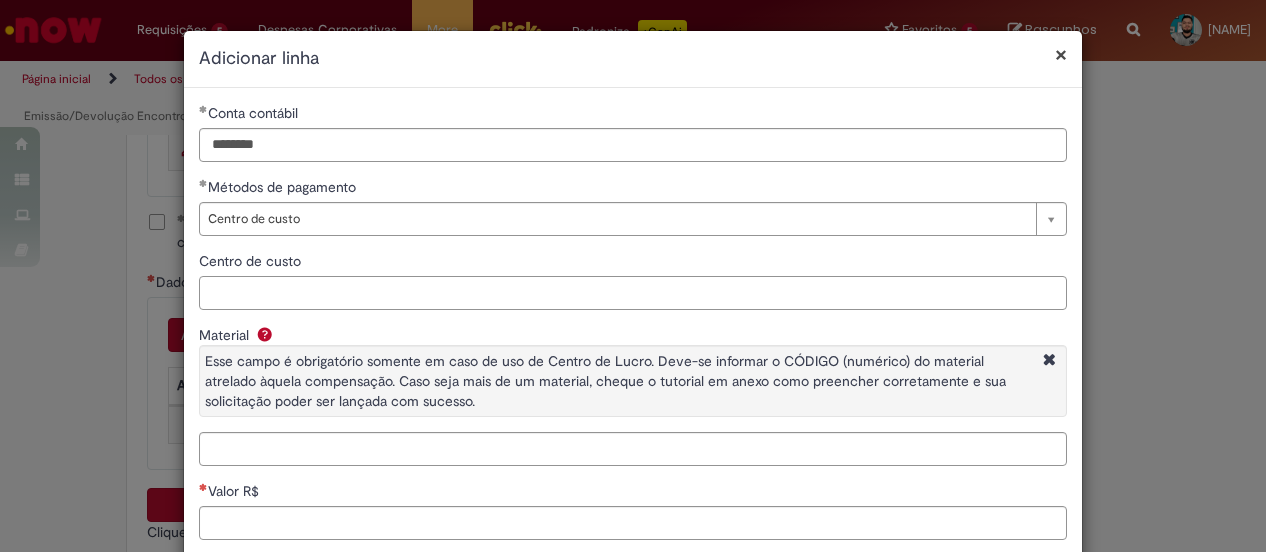 click on "Centro de custo" at bounding box center (633, 293) 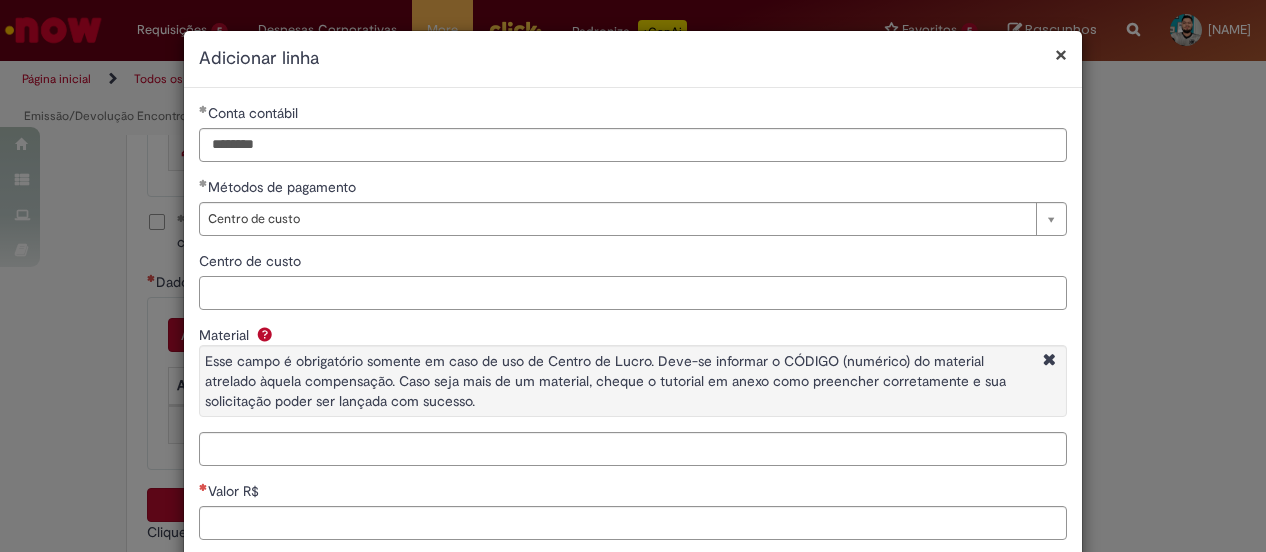 paste on "**********" 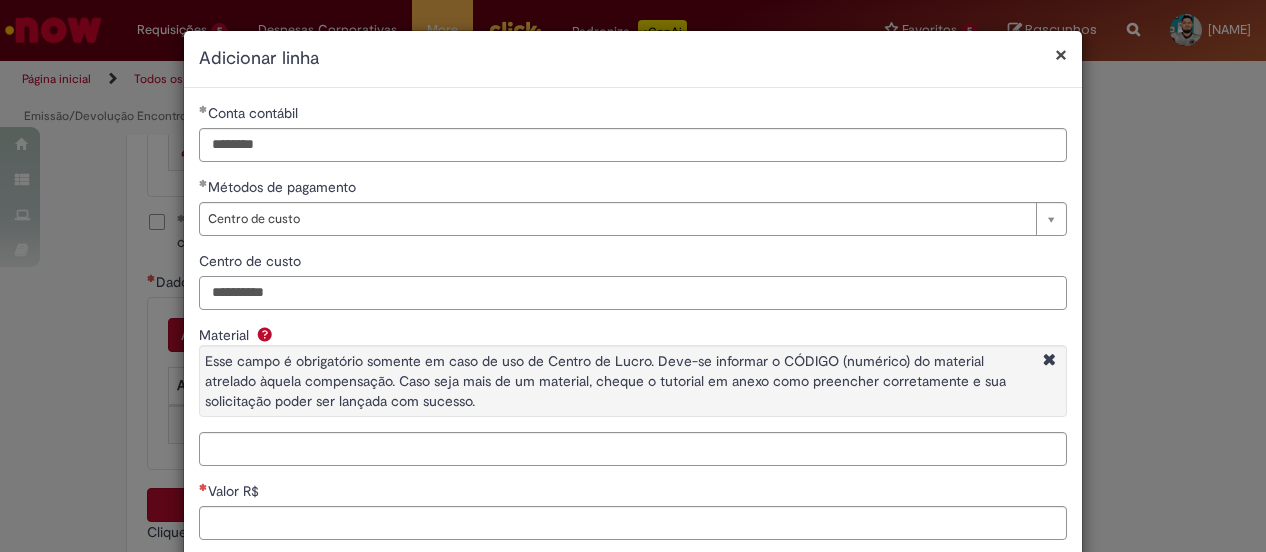 type on "**********" 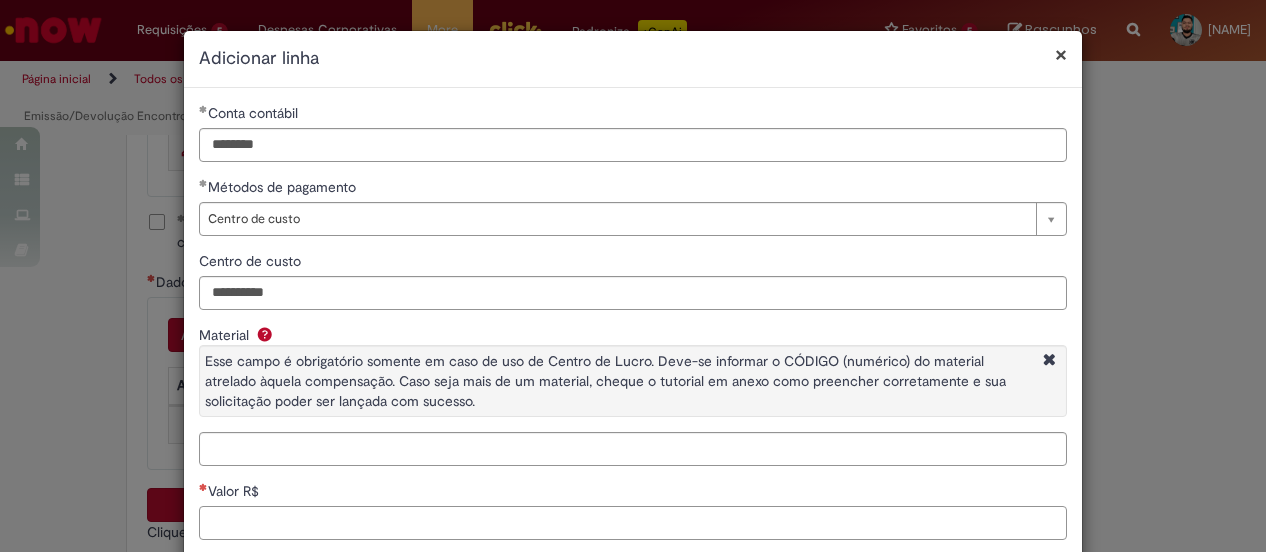 click on "Valor R$" at bounding box center (633, 523) 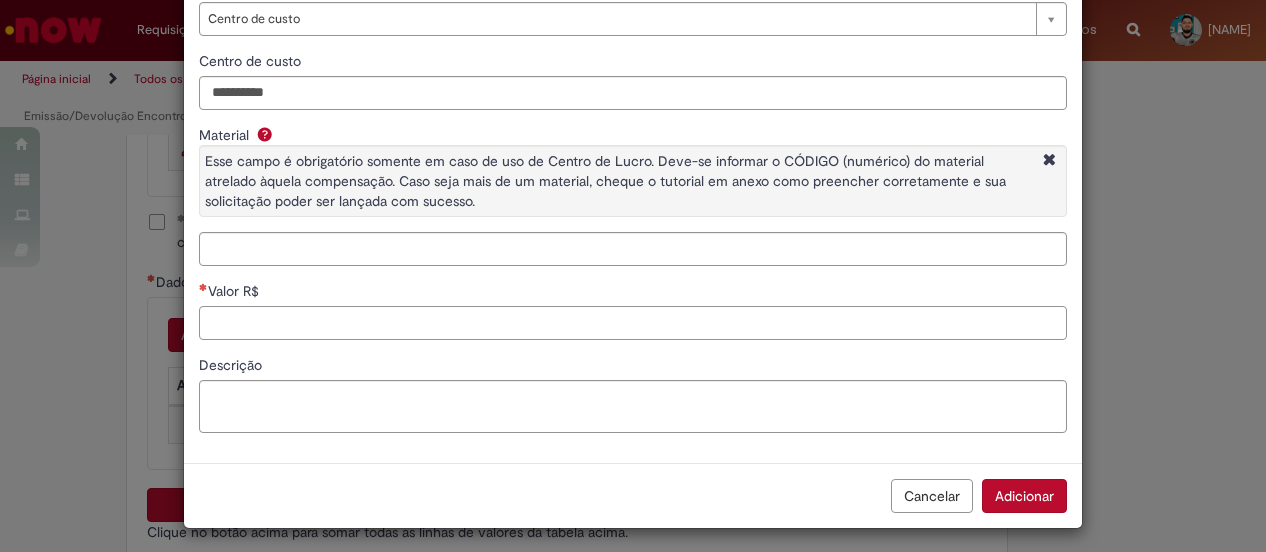 paste on "******" 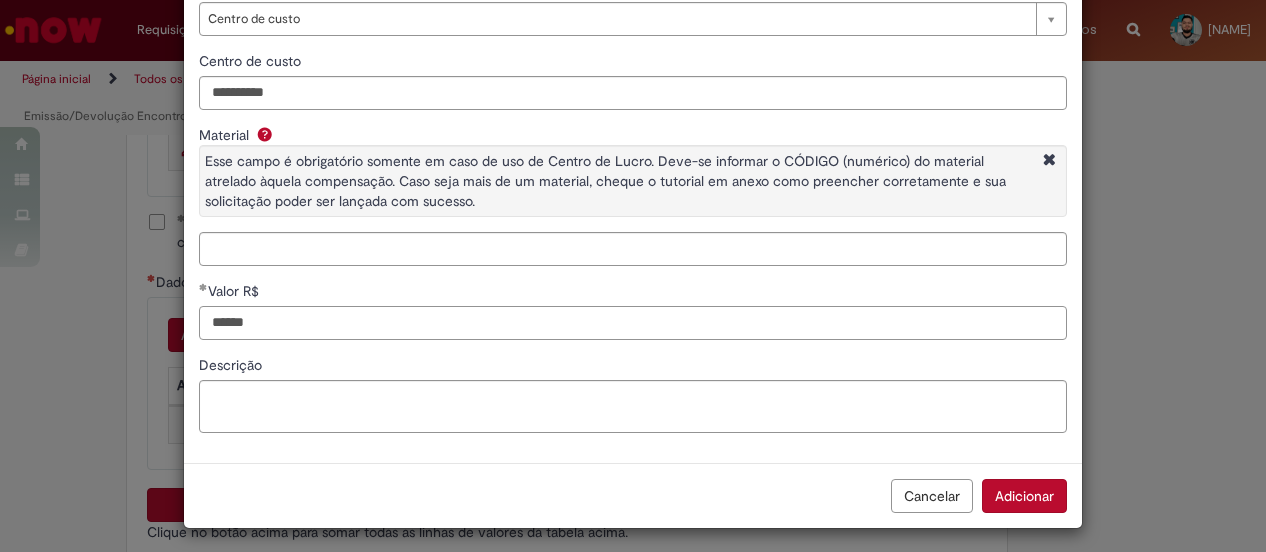 type on "******" 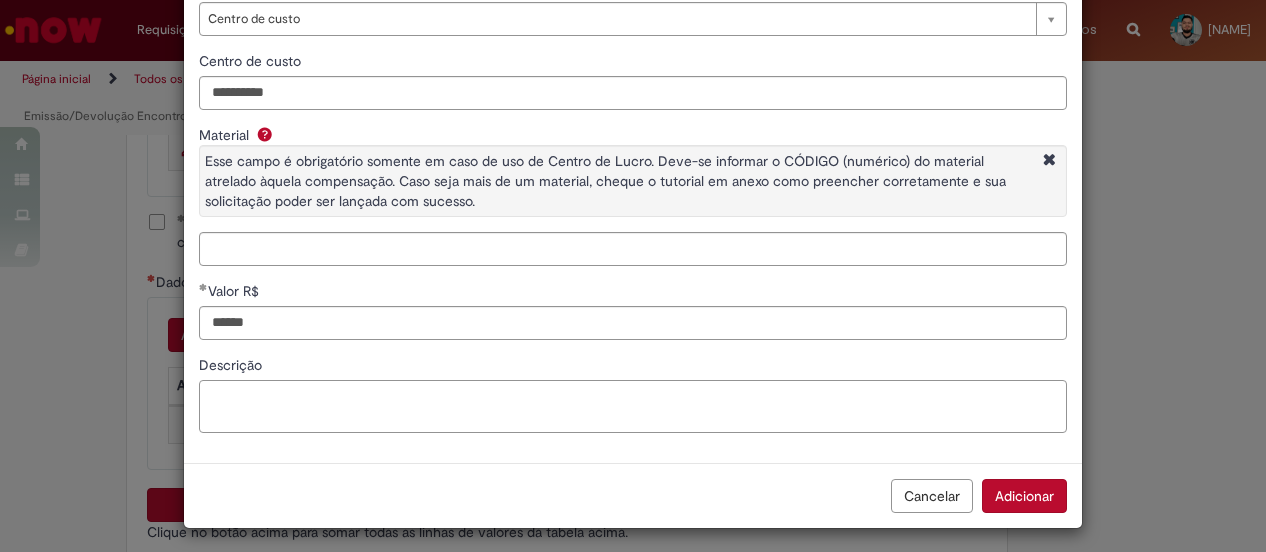 click on "Descrição" at bounding box center (633, 406) 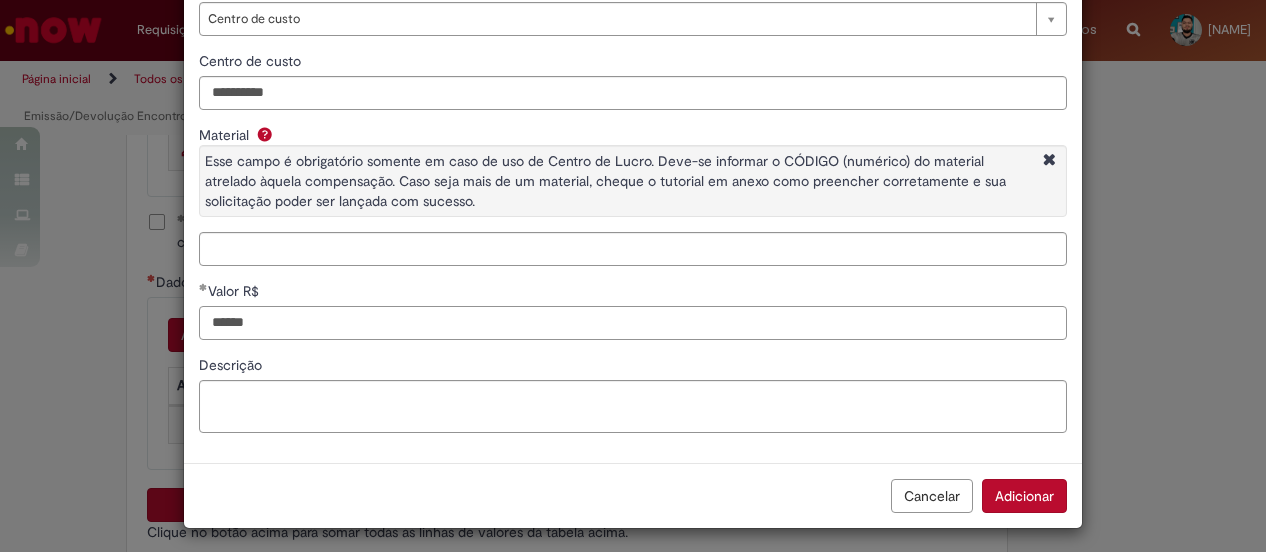 click on "******" at bounding box center [633, 323] 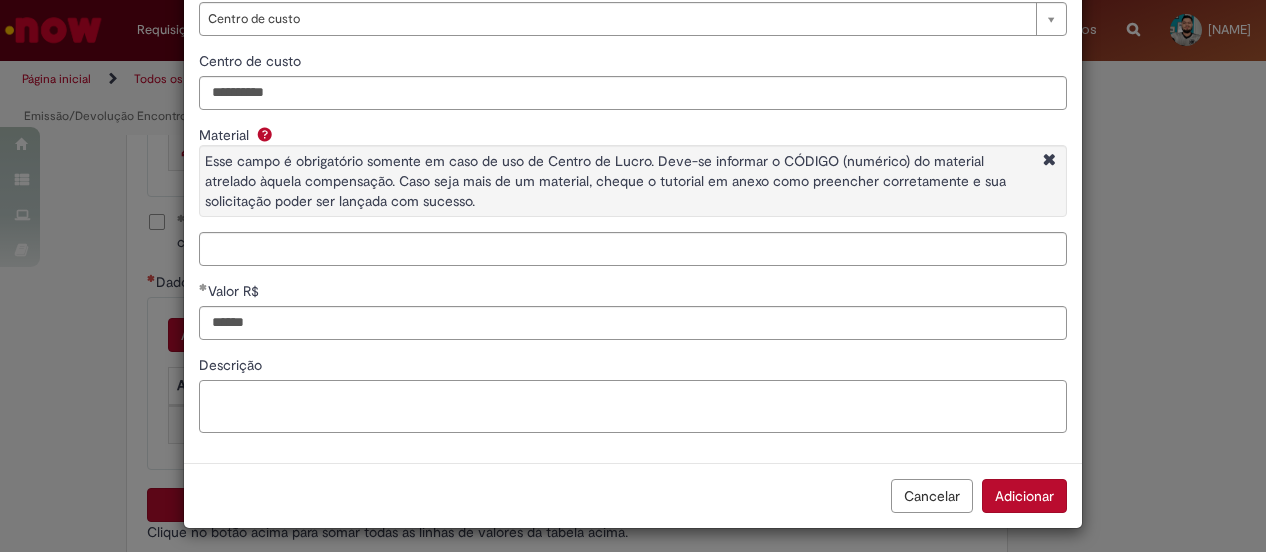 click on "Descrição" at bounding box center [633, 406] 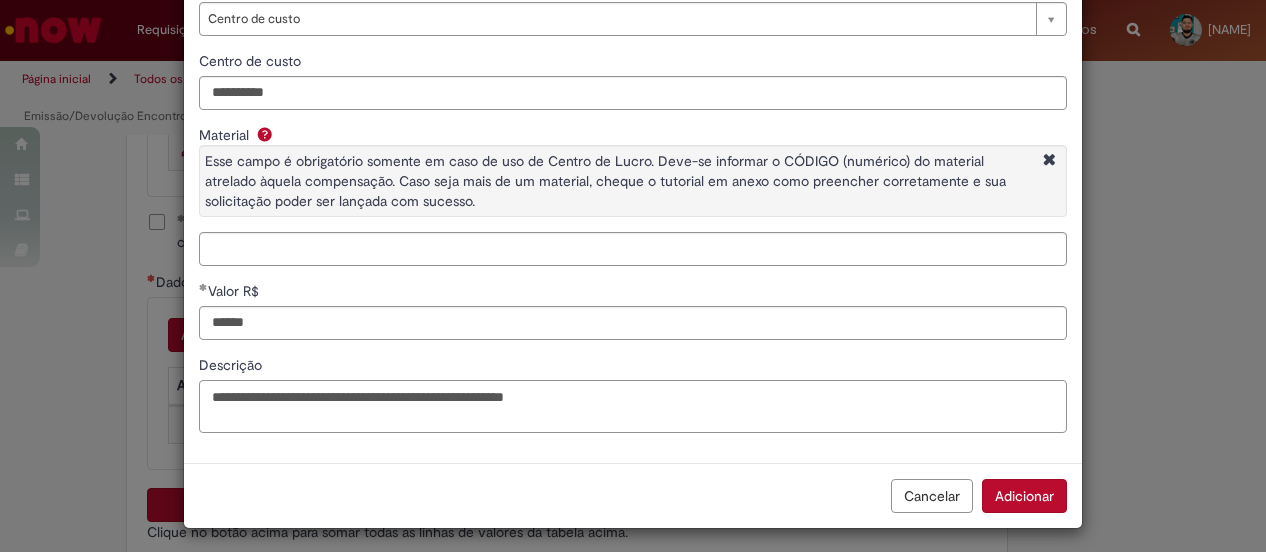 paste on "**********" 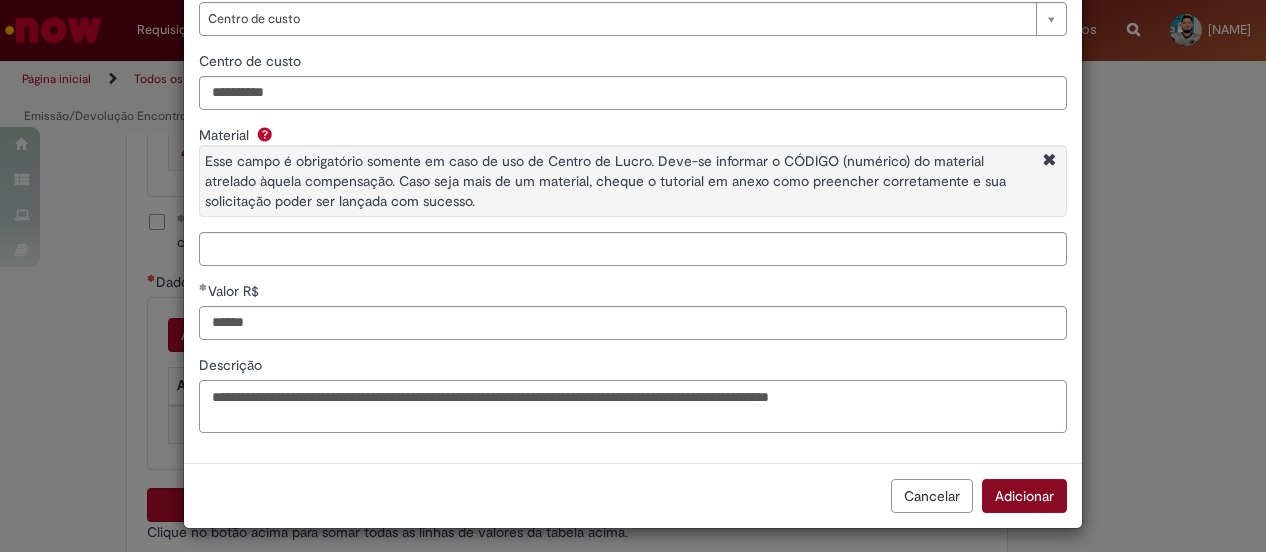 type on "**********" 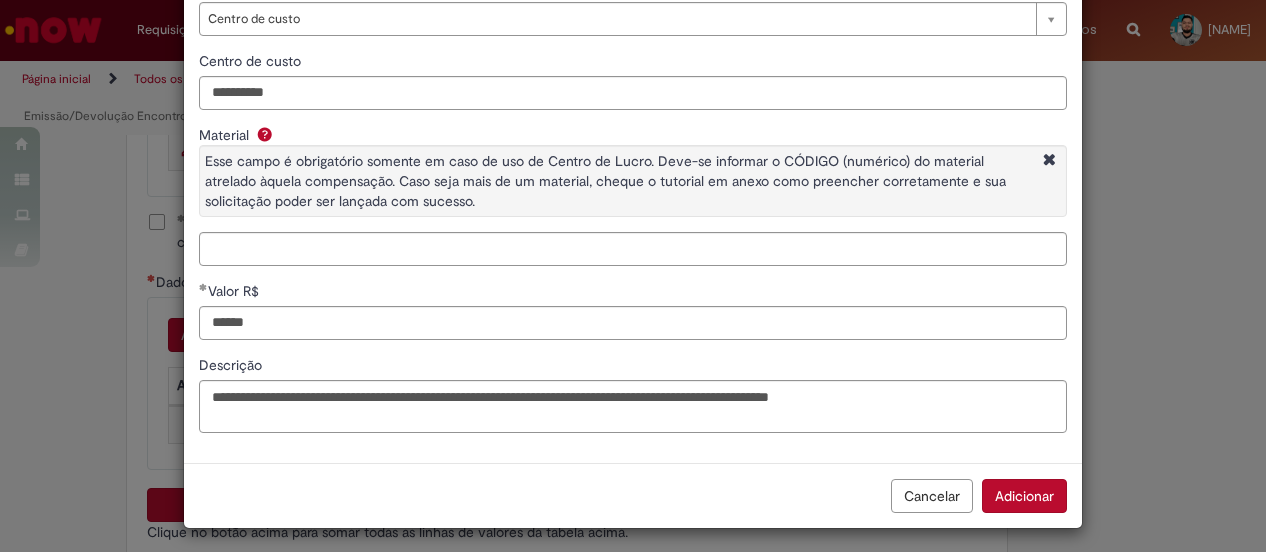 click on "Adicionar" at bounding box center (1024, 496) 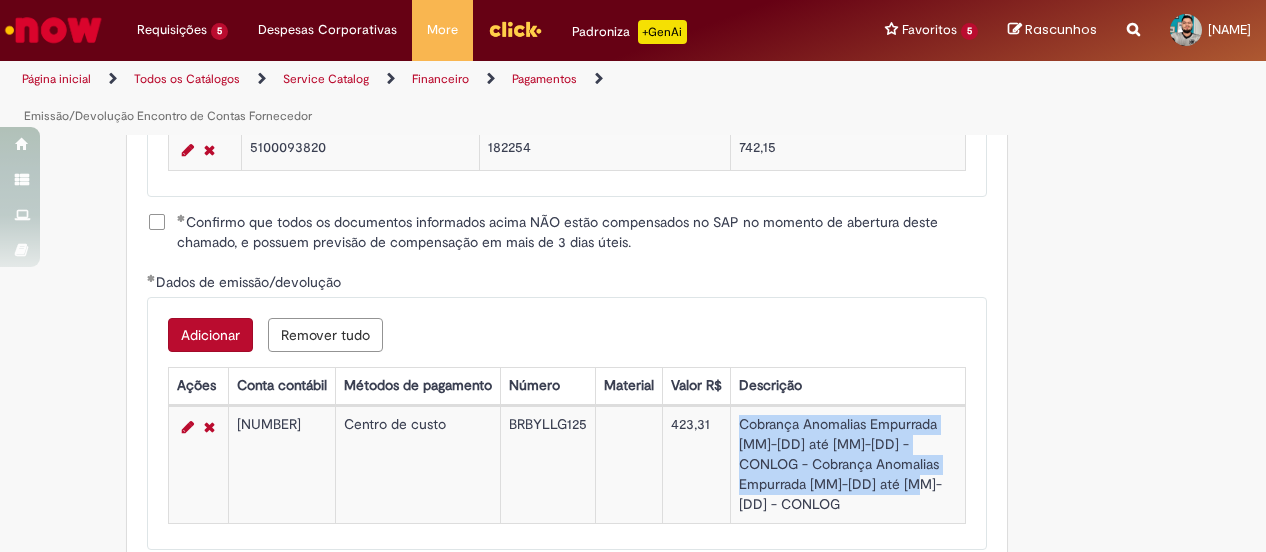 drag, startPoint x: 730, startPoint y: 414, endPoint x: 916, endPoint y: 469, distance: 193.96133 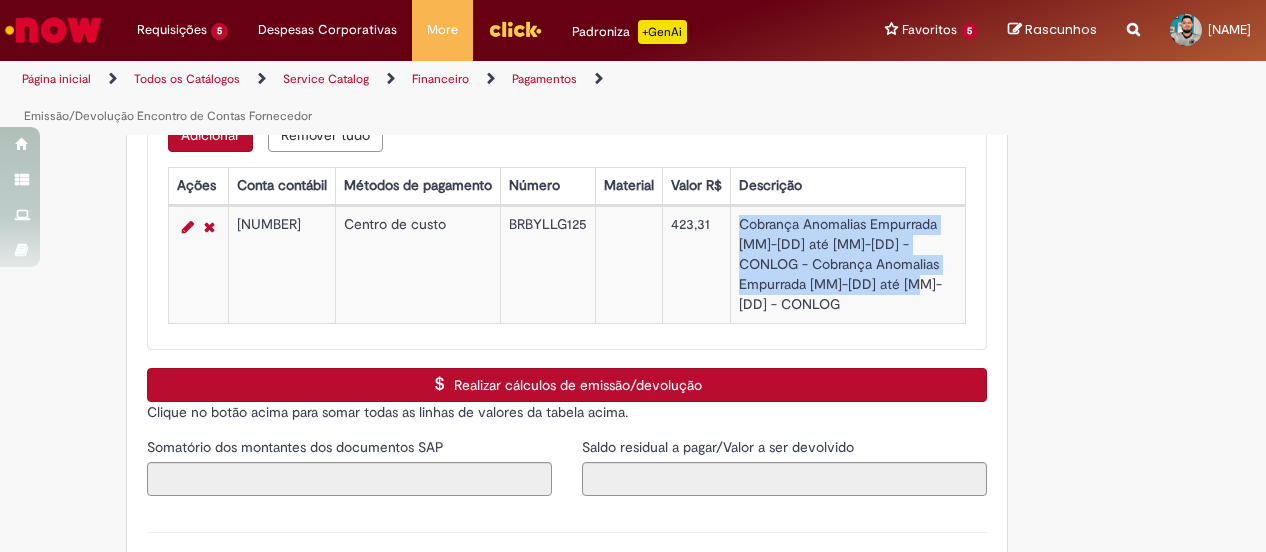 scroll, scrollTop: 3097, scrollLeft: 0, axis: vertical 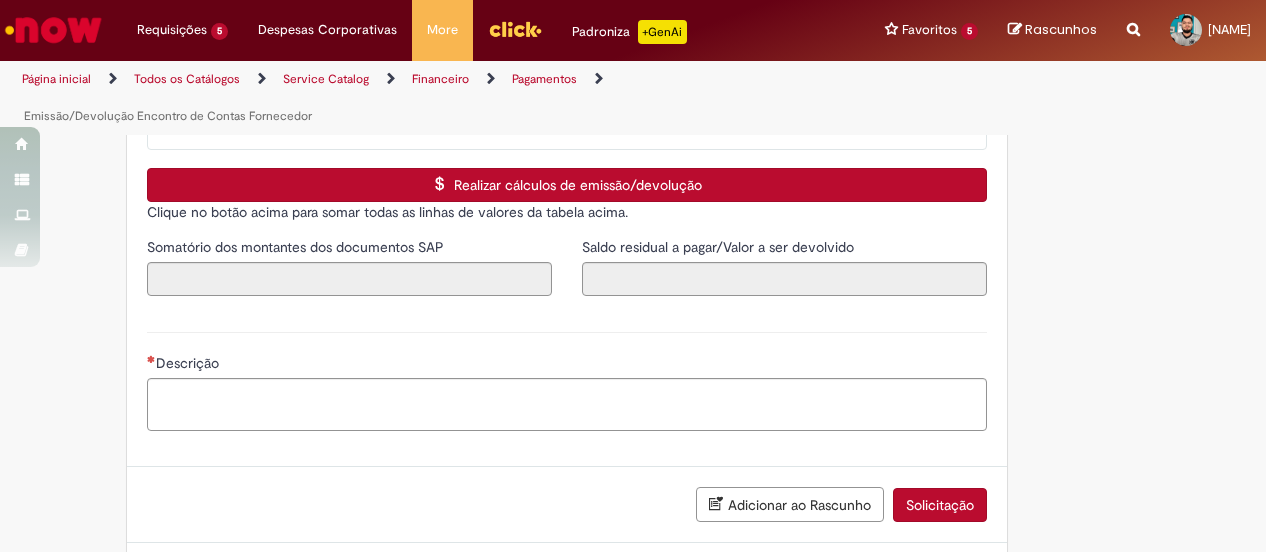 click on "Realizar cálculos de emissão/devolução" at bounding box center [567, 185] 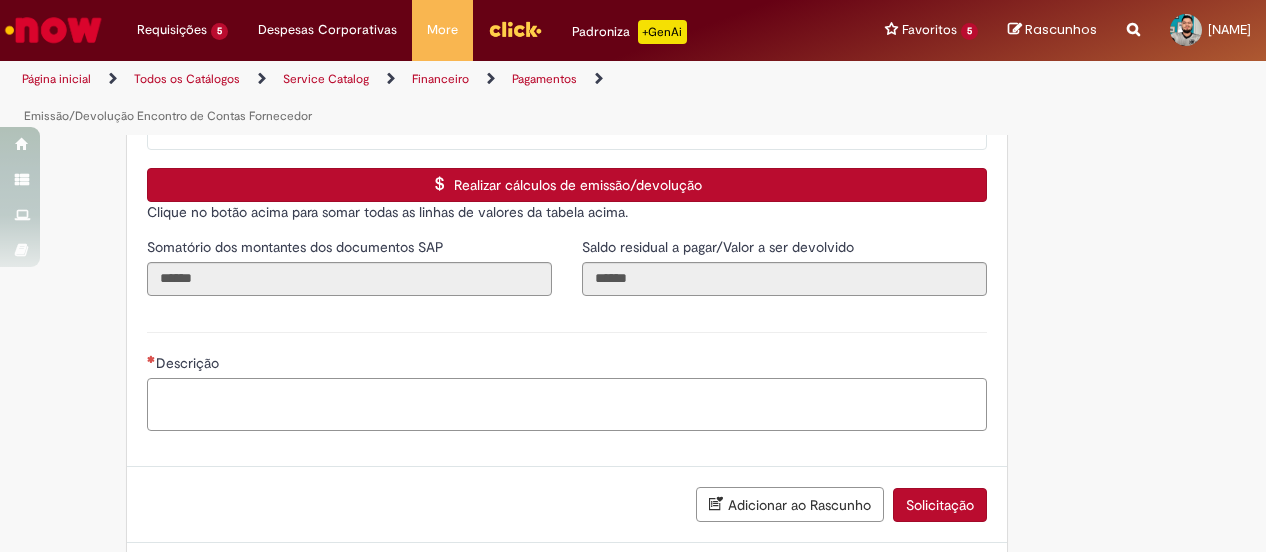 click on "Descrição" at bounding box center (567, 404) 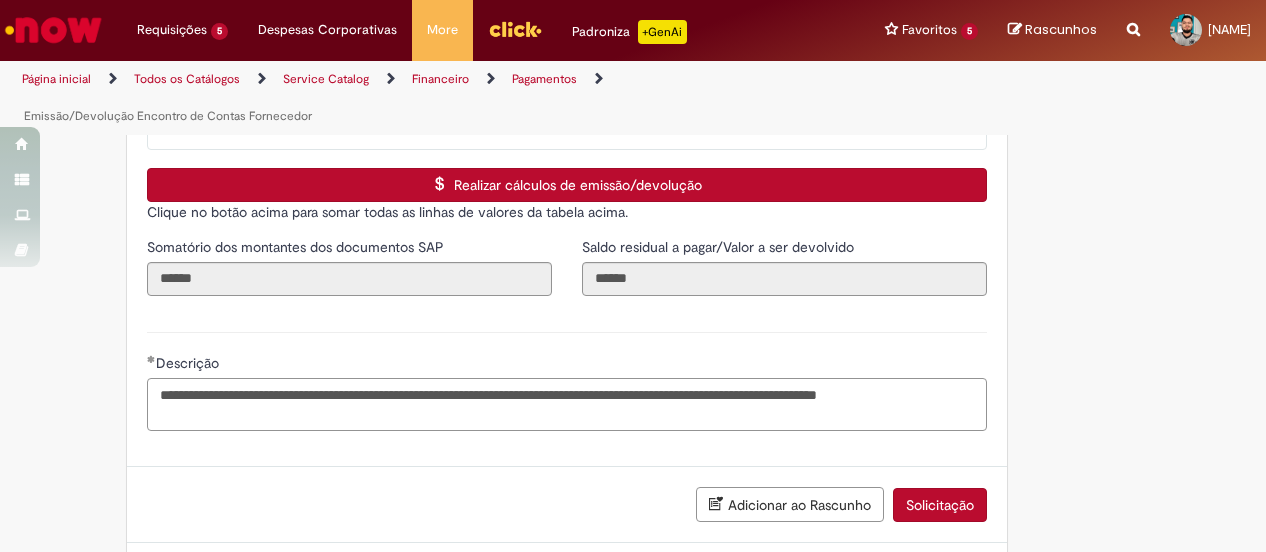 click on "**********" at bounding box center (567, 404) 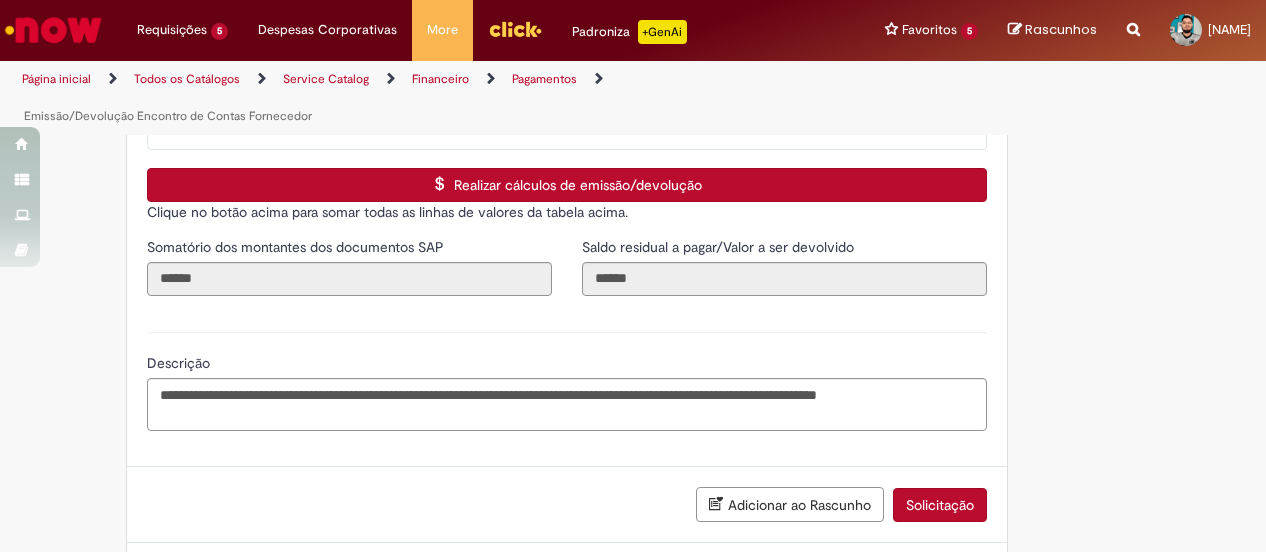 click on "**********" at bounding box center [567, -722] 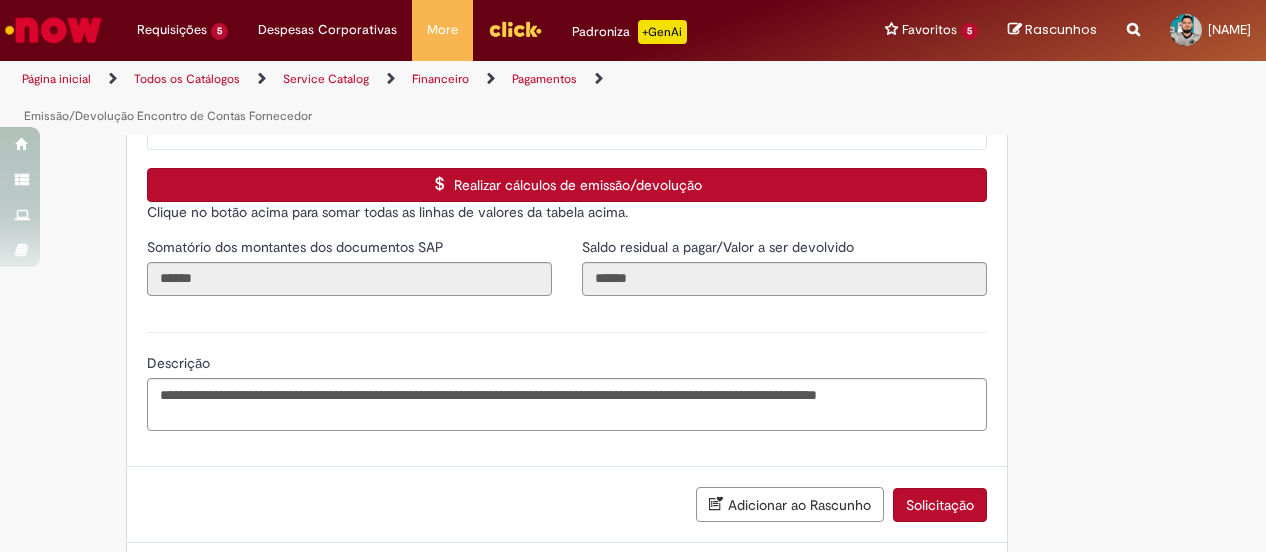 scroll, scrollTop: 3163, scrollLeft: 0, axis: vertical 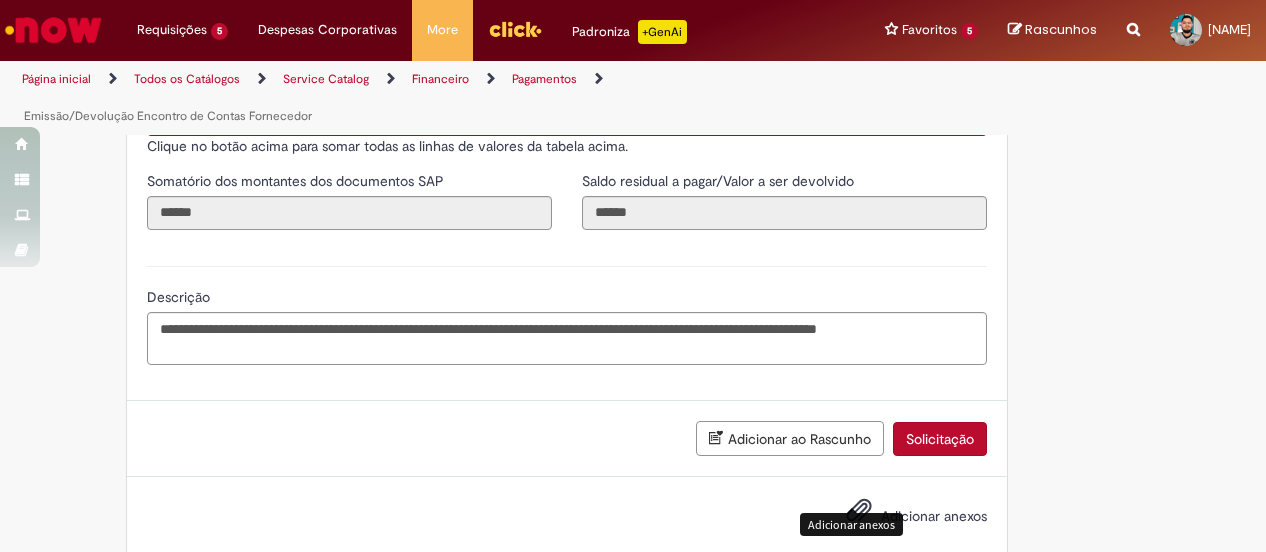 click at bounding box center [859, 511] 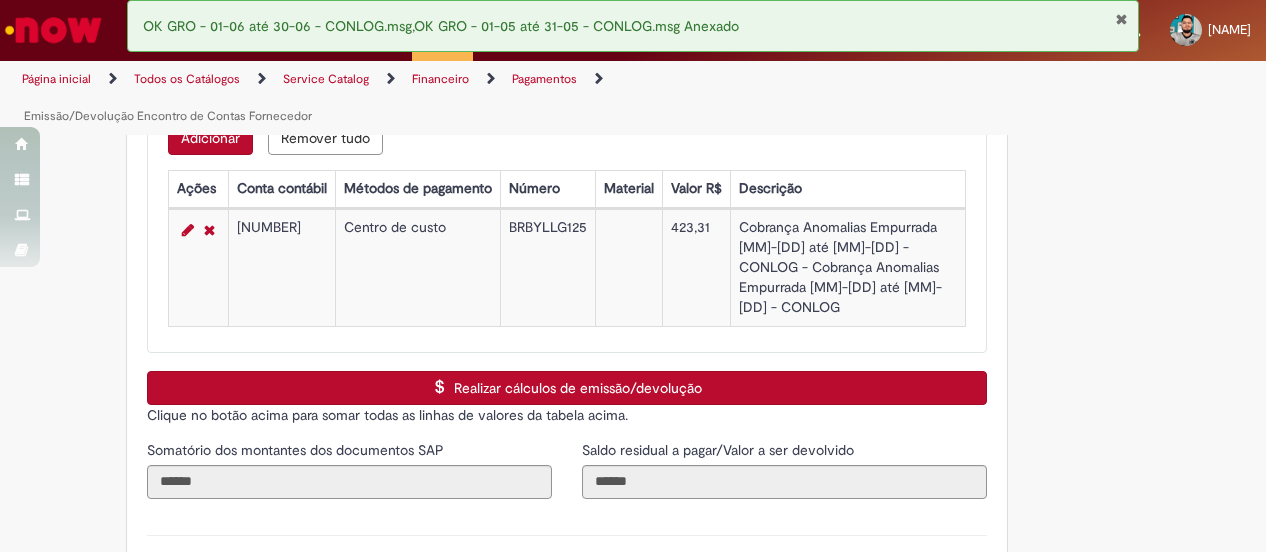 scroll, scrollTop: 3294, scrollLeft: 0, axis: vertical 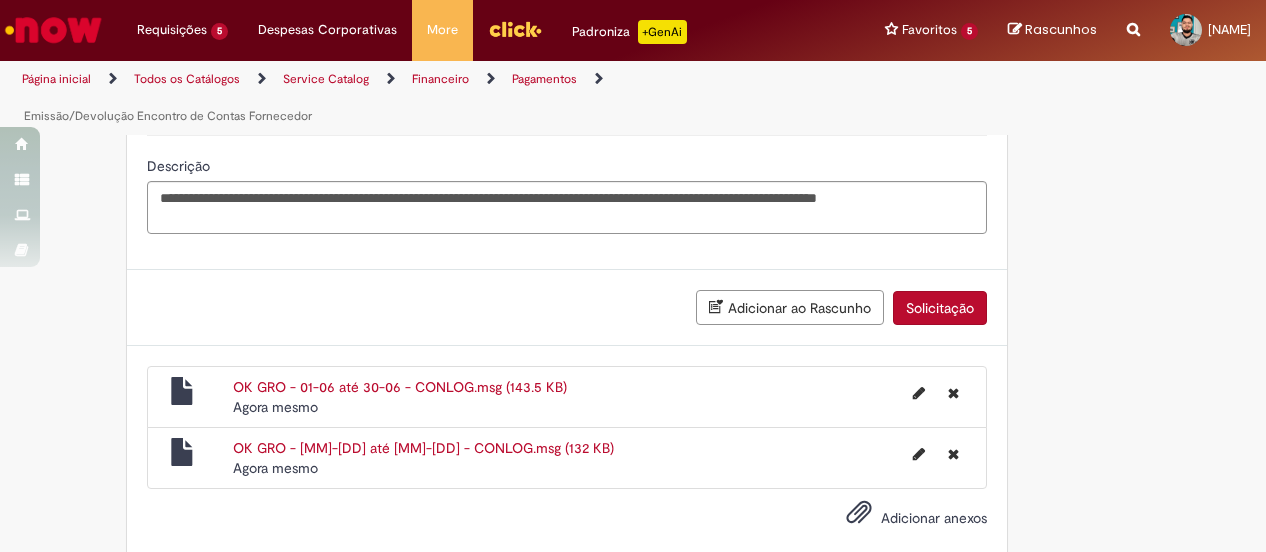 click on "Solicitação" at bounding box center (940, 308) 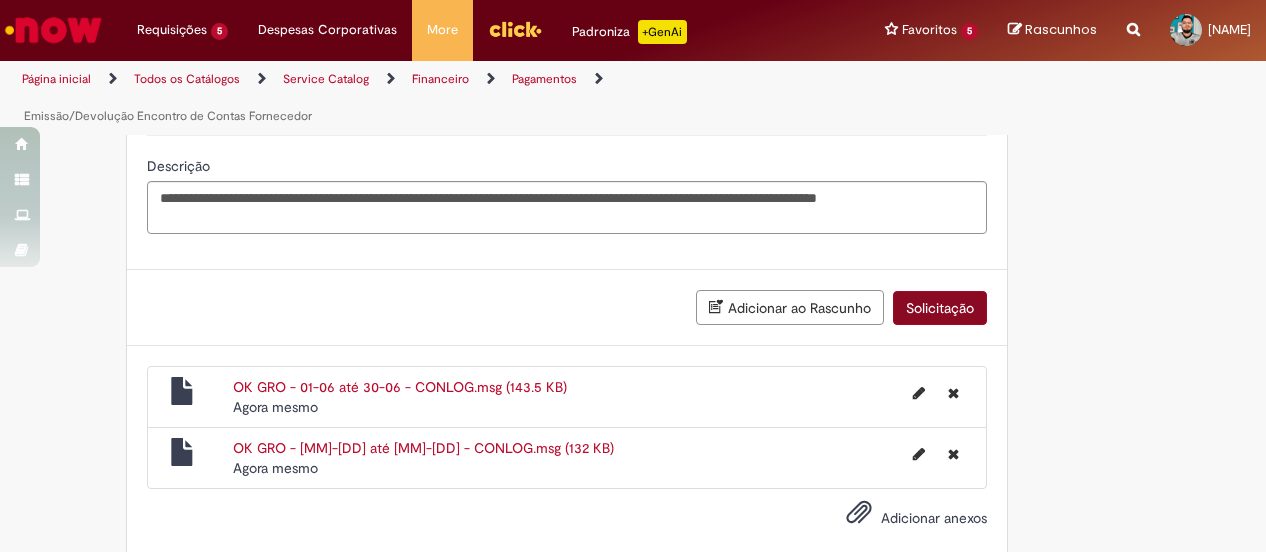 scroll, scrollTop: 3249, scrollLeft: 0, axis: vertical 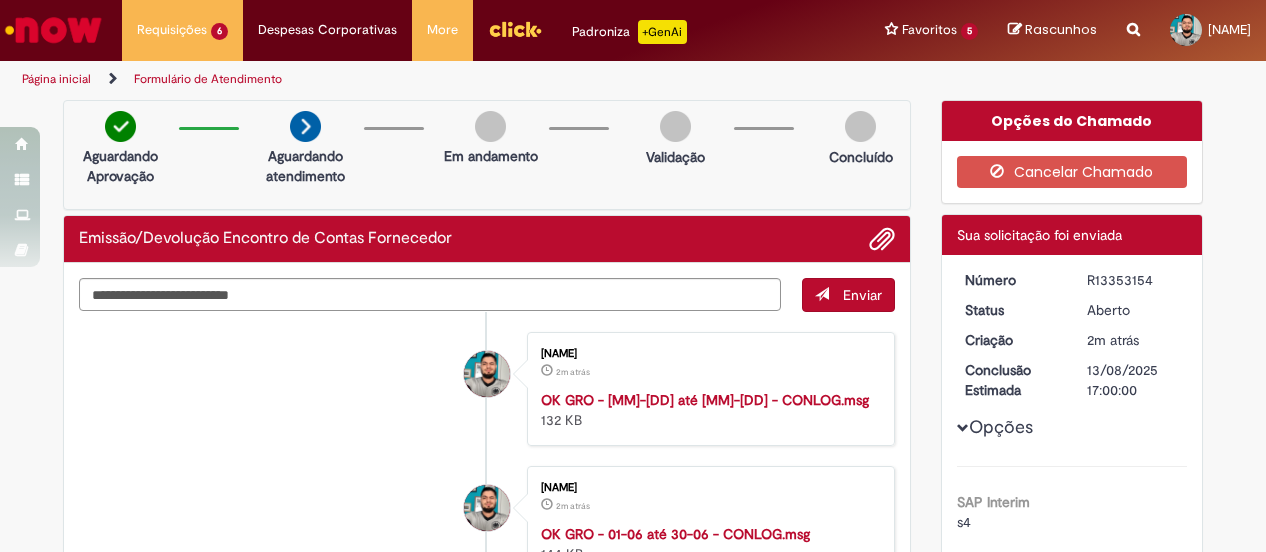 drag, startPoint x: 1135, startPoint y: 279, endPoint x: 1076, endPoint y: 273, distance: 59.3043 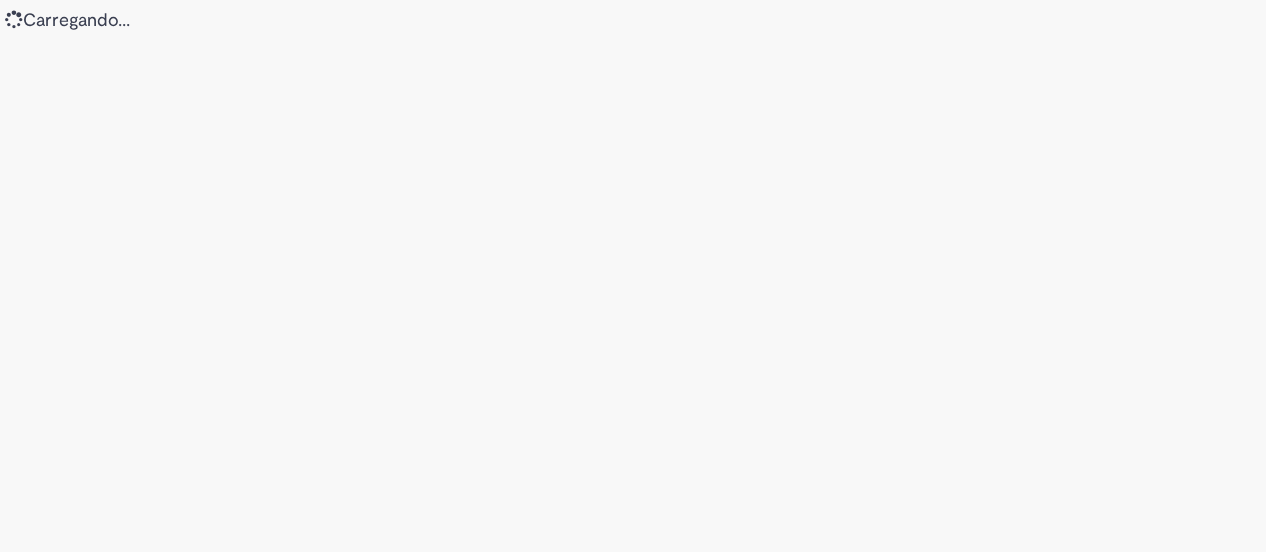 scroll, scrollTop: 0, scrollLeft: 0, axis: both 